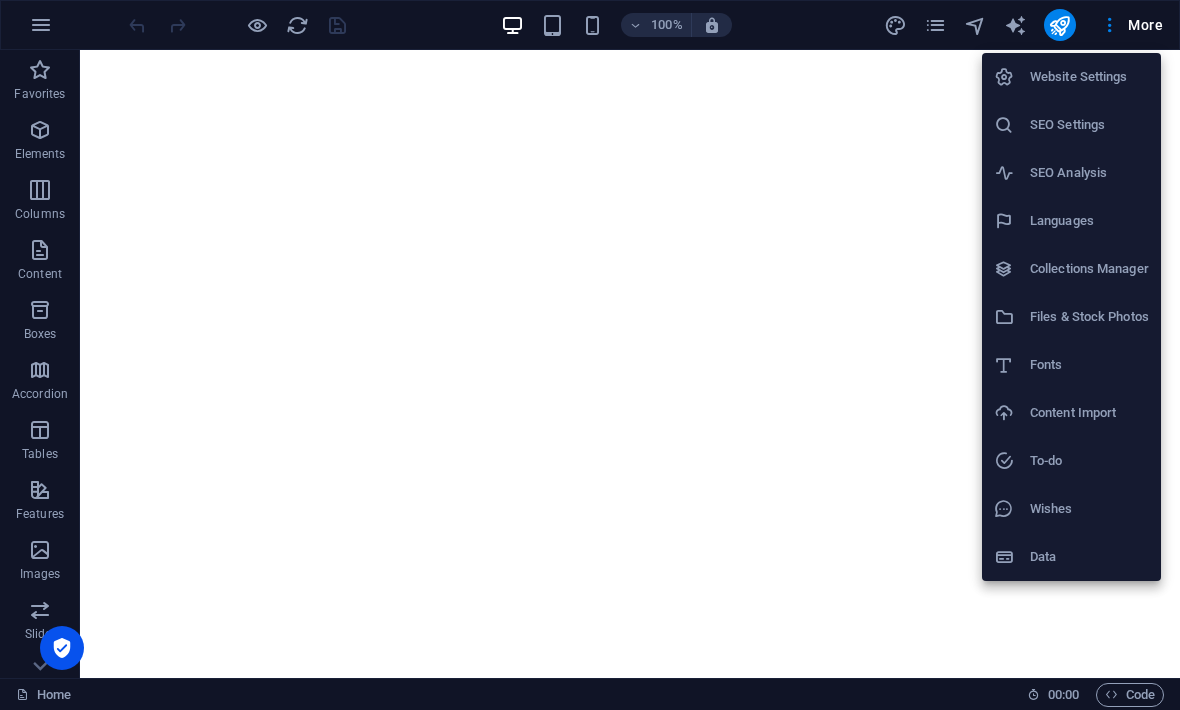 scroll, scrollTop: 0, scrollLeft: 0, axis: both 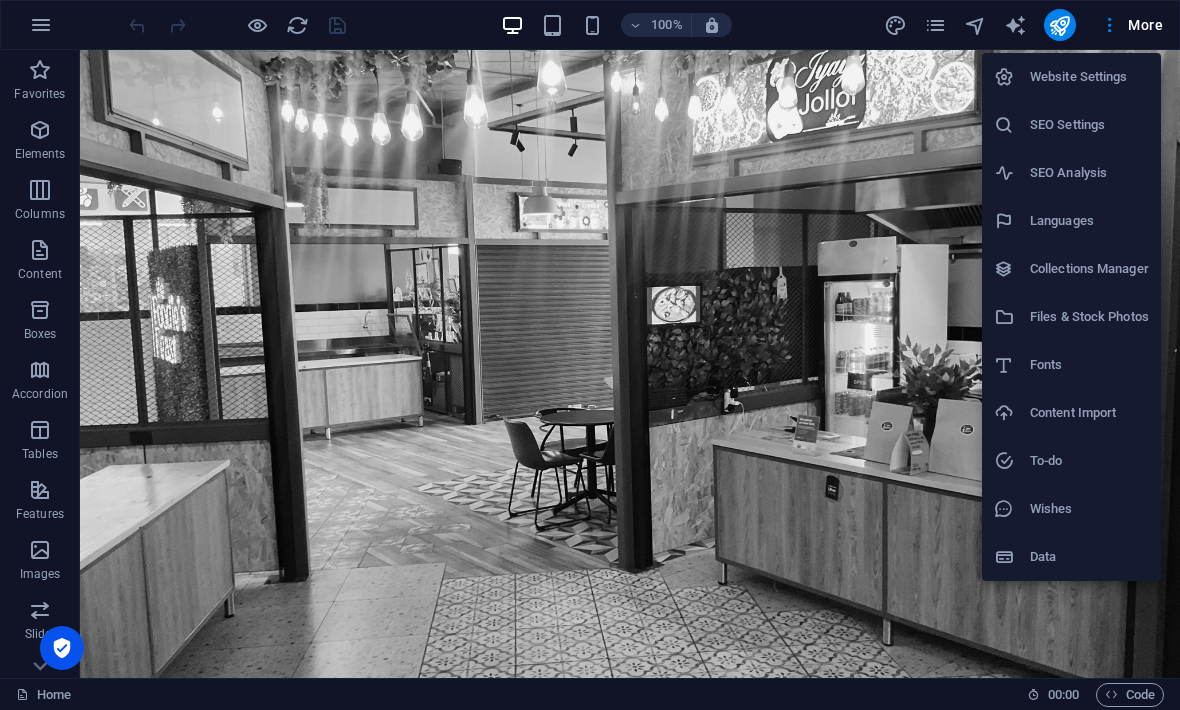 click at bounding box center (590, 355) 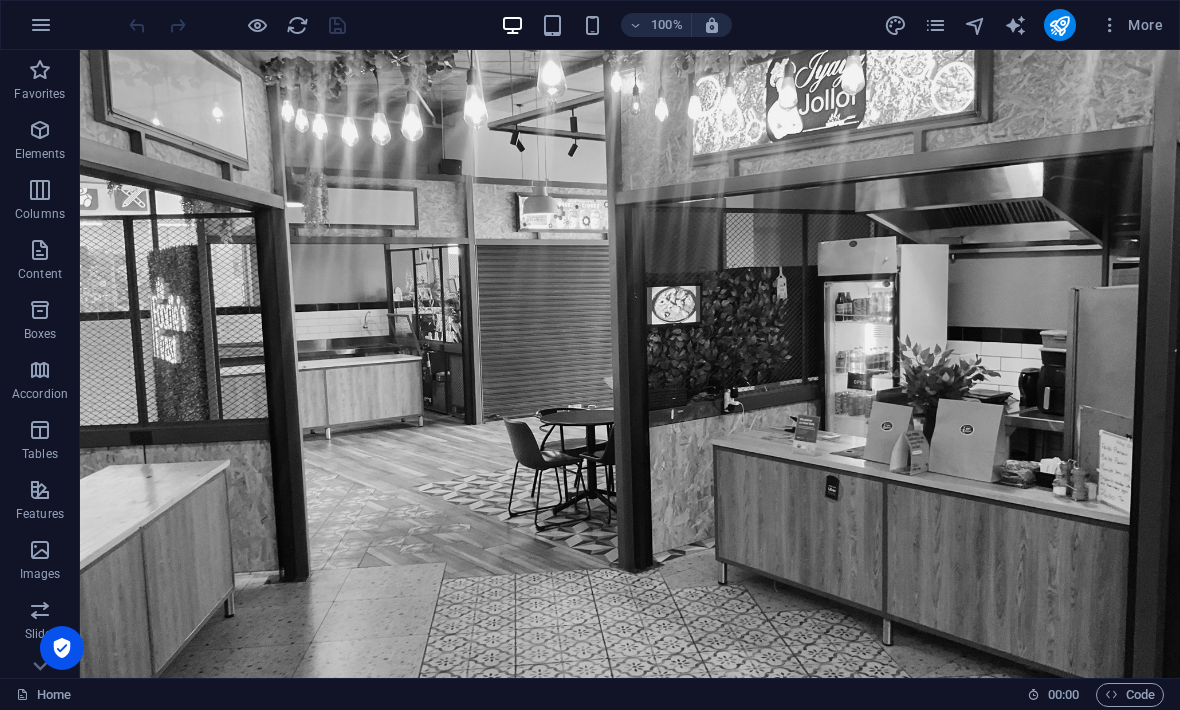 click at bounding box center (1110, 25) 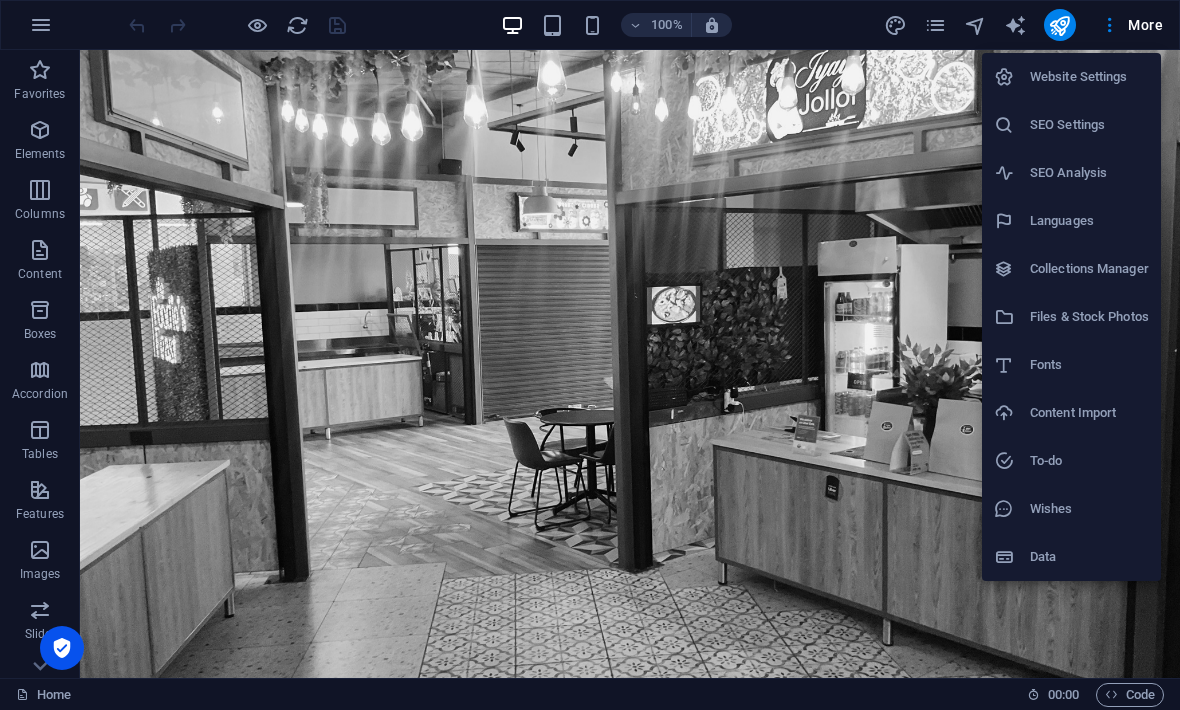click at bounding box center (590, 355) 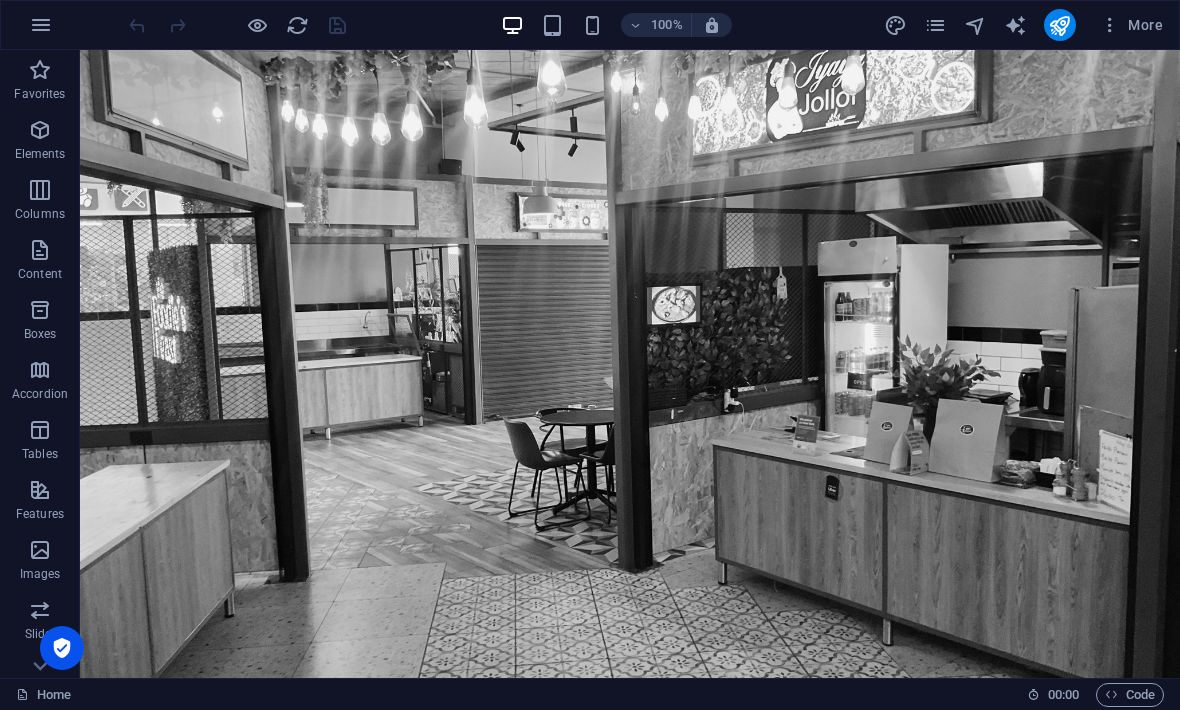 click at bounding box center (935, 25) 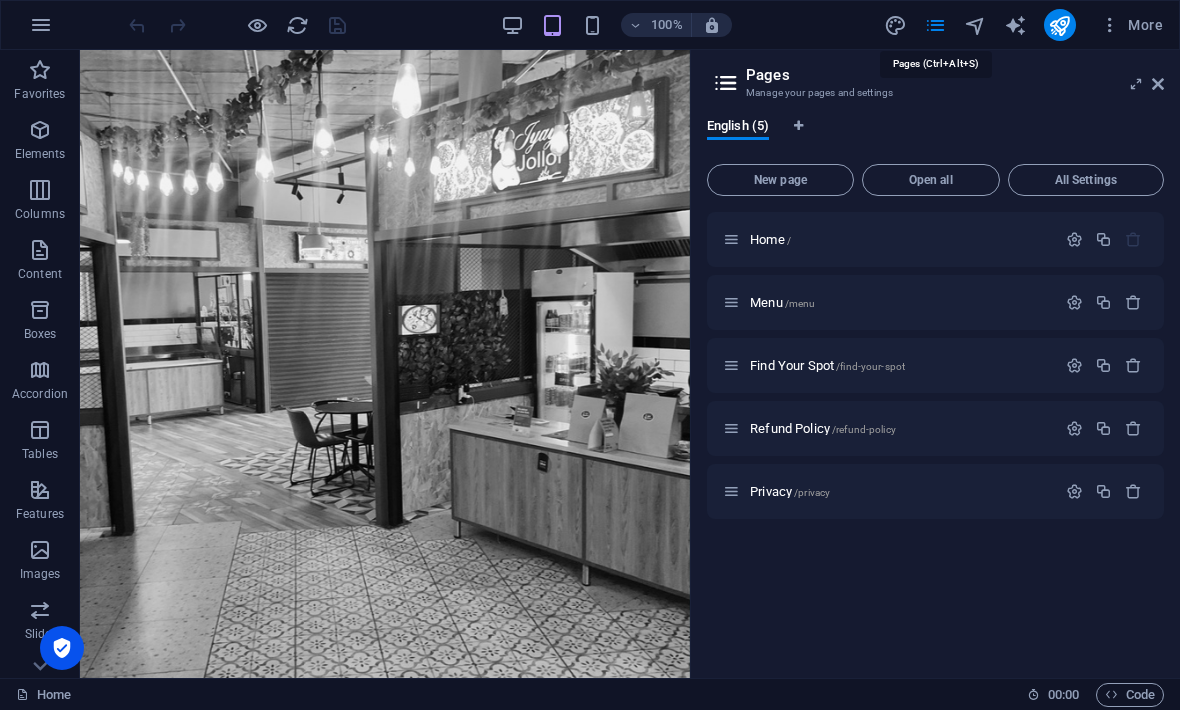 click on "New page Open all All Settings Home / Menu /menu Find Your Spot /find-your-spot Refund Policy /refund-policy Privacy /privacy" at bounding box center [935, 409] 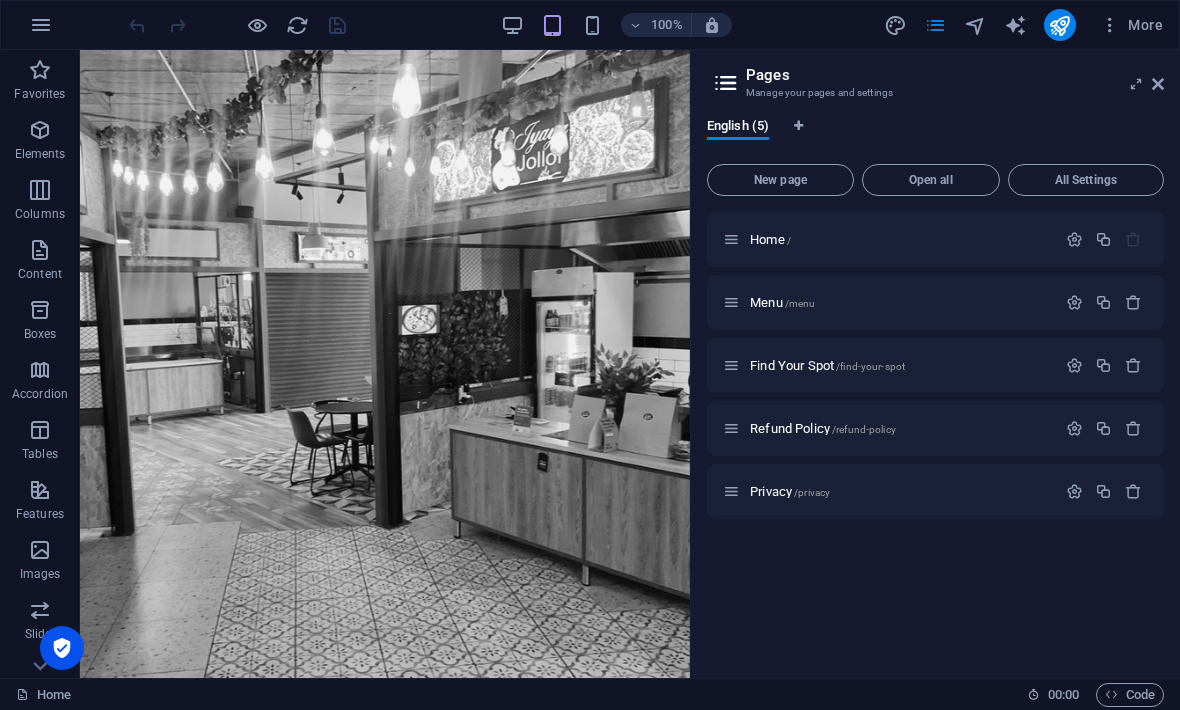 click on "Open all" at bounding box center [931, 180] 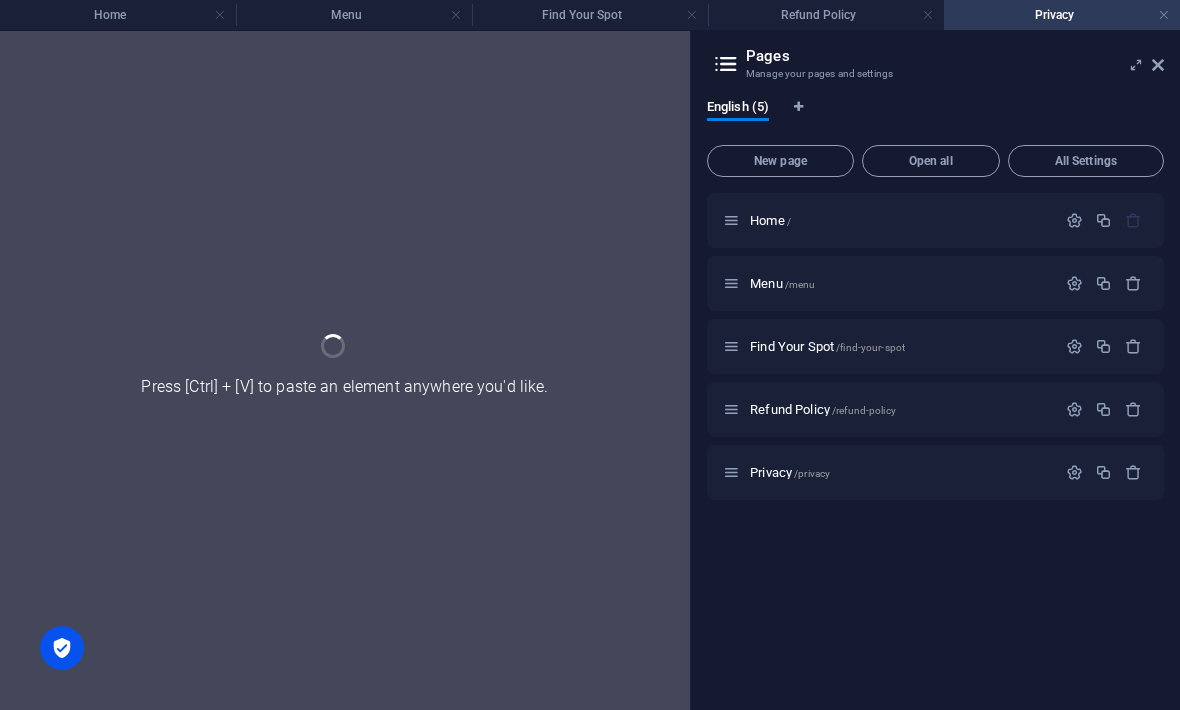 click on "Pages Manage your pages and settings English (5) New page Open all All Settings Home / Menu /menu Find Your Spot /find-your-spot Refund Policy /refund-policy Privacy /privacy" at bounding box center [935, 370] 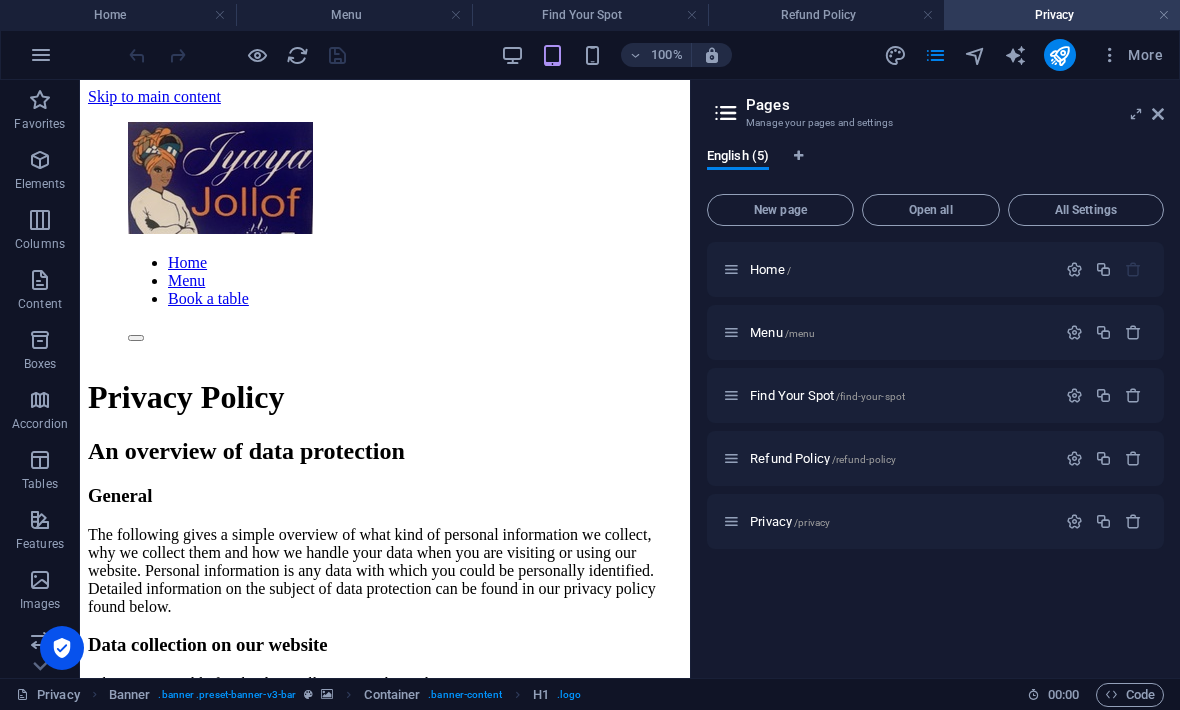 scroll, scrollTop: 785, scrollLeft: 0, axis: vertical 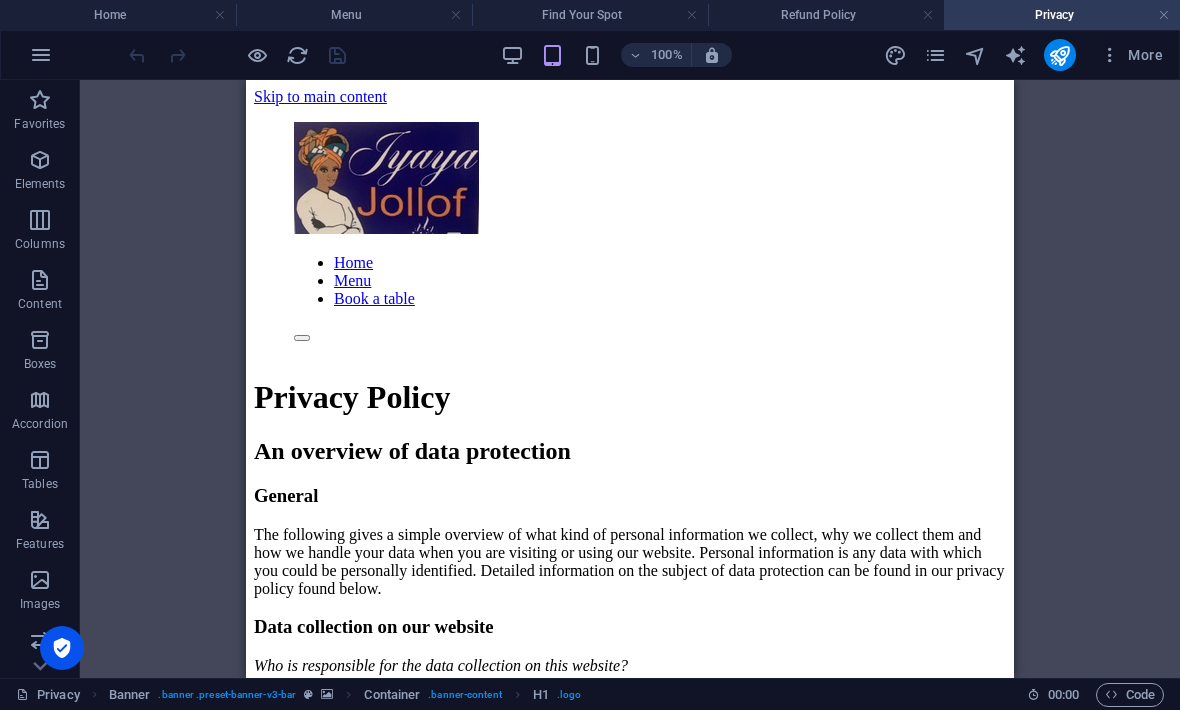 click on "Refund Policy" at bounding box center [826, 15] 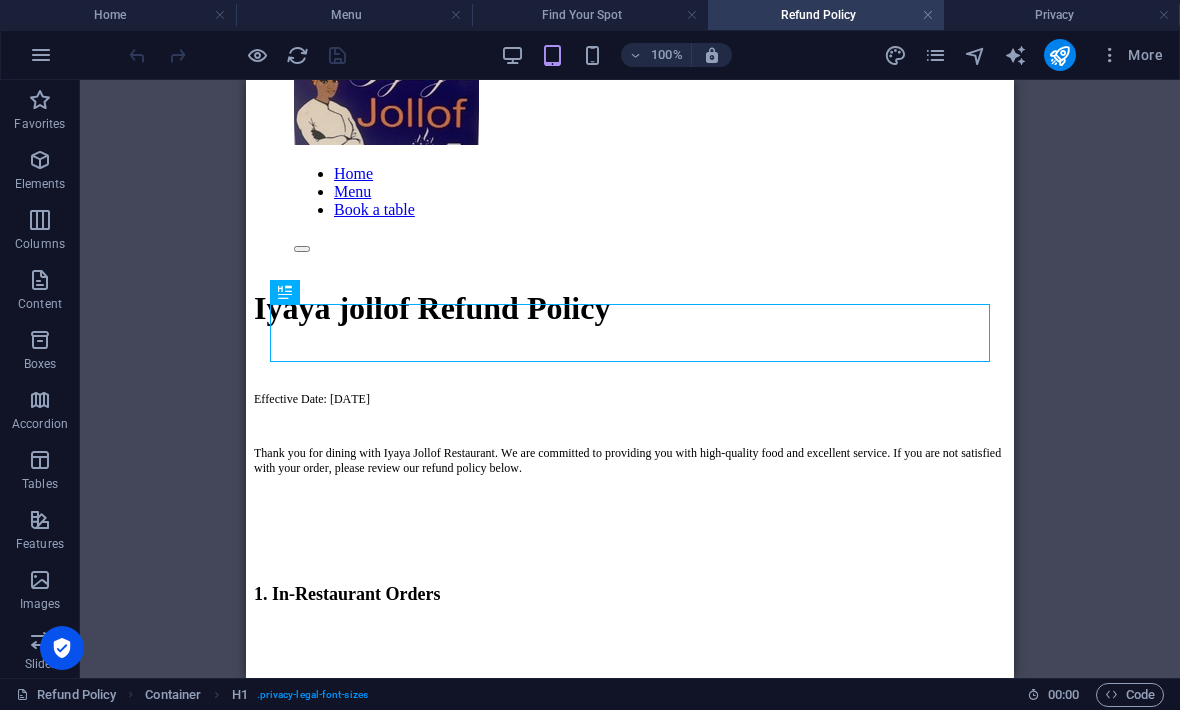 scroll, scrollTop: 98, scrollLeft: 0, axis: vertical 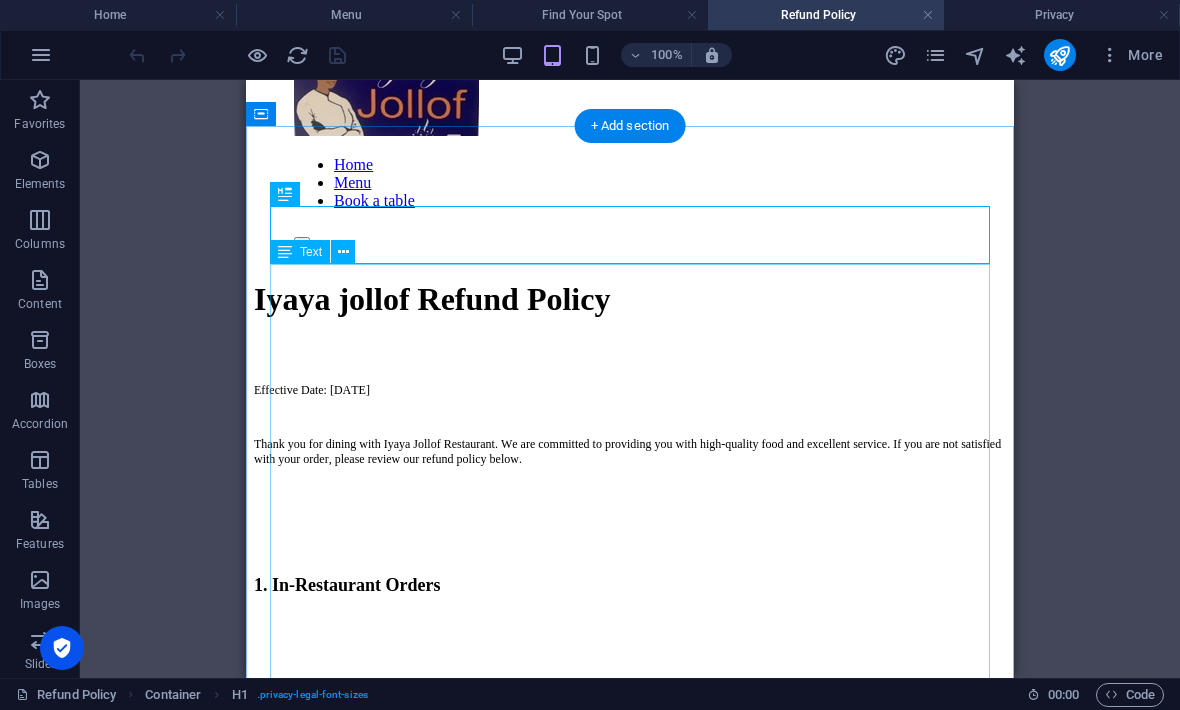 click on "Effective Date: 11 July 2025 Thank you for dining with Iyaya Jollof Restaurant. We are committed to providing you with high-quality food and excellent service. If you are not satisfied with your order, please review our refund policy below. 1. In-Restaurant Orders Cash Refunds Cash refunds are only applicable for in-store purchases. Requests must be made within 1 hour of the transaction. A valid receipt or proof of purchase is required. Refunds will be processed in cash at the restaurant. Card Refunds Card payments will be refunded to the same card used for the purchase. Refunds may take 3–7 business days to reflect, depending on your bank. A valid receipt and proof of transaction must be provided. Refund requests must be made on the same day as the purchase. 2. Online Orders (Uber Eats & Mr D Food) Uber Eats Orders Refunds for Uber Eats orders must be requested directly through the Uber Eats app. Uber Eats processes and handles all payments, refunds, and disputes. Mr D Food Orders 3. General Conditions" at bounding box center [630, 1520] 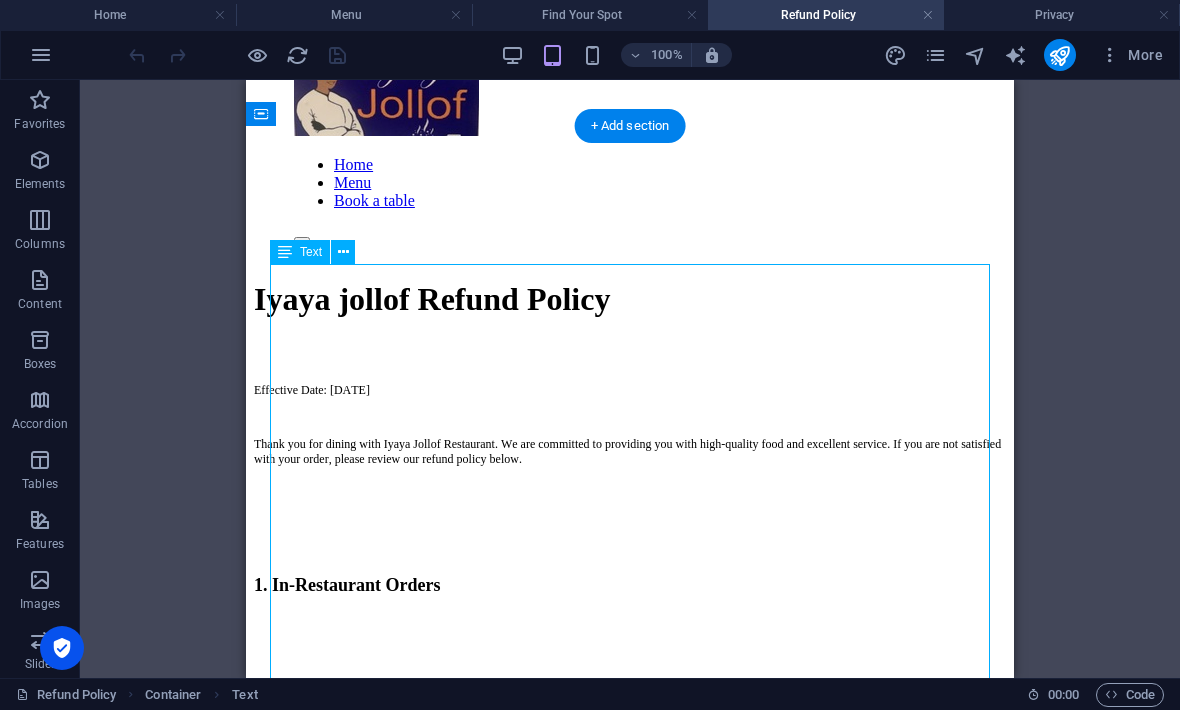 click on "Effective Date: 11 July 2025 Thank you for dining with Iyaya Jollof Restaurant. We are committed to providing you with high-quality food and excellent service. If you are not satisfied with your order, please review our refund policy below. 1. In-Restaurant Orders Cash Refunds Cash refunds are only applicable for in-store purchases. Requests must be made within 1 hour of the transaction. A valid receipt or proof of purchase is required. Refunds will be processed in cash at the restaurant. Card Refunds Card payments will be refunded to the same card used for the purchase. Refunds may take 3–7 business days to reflect, depending on your bank. A valid receipt and proof of transaction must be provided. Refund requests must be made on the same day as the purchase. 2. Online Orders (Uber Eats & Mr D Food) Uber Eats Orders Refunds for Uber Eats orders must be requested directly through the Uber Eats app. Uber Eats processes and handles all payments, refunds, and disputes. Mr D Food Orders 3. General Conditions" at bounding box center (630, 1520) 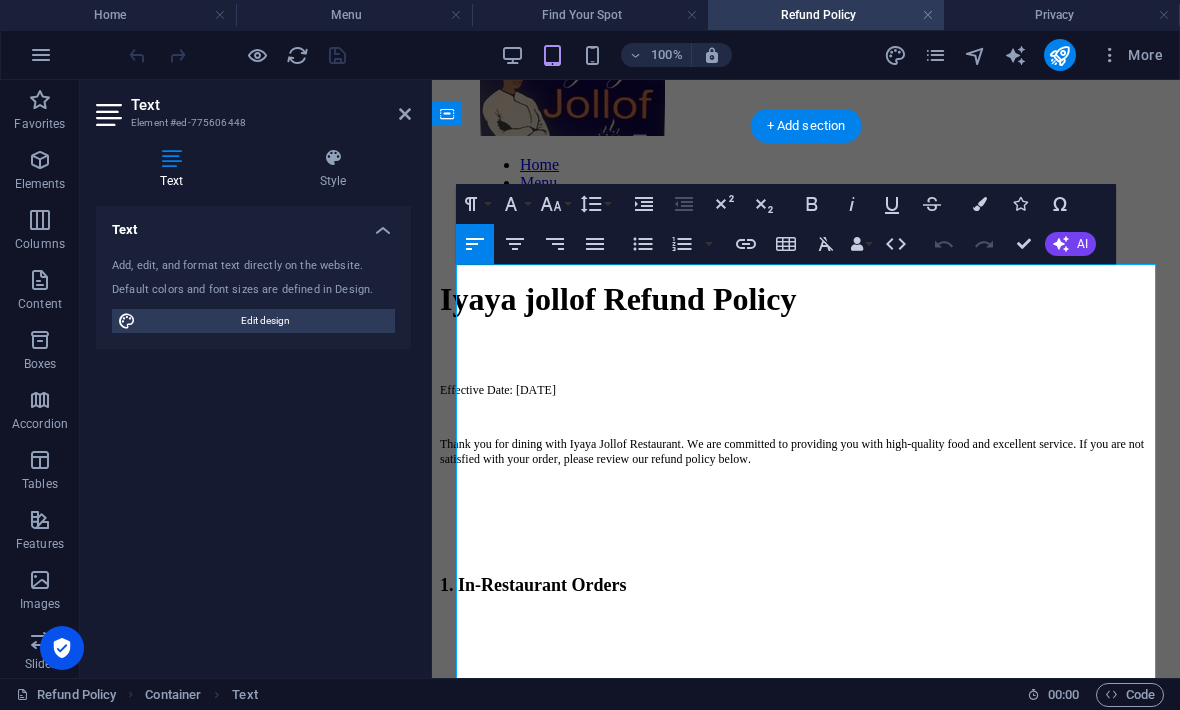 click at bounding box center (806, 528) 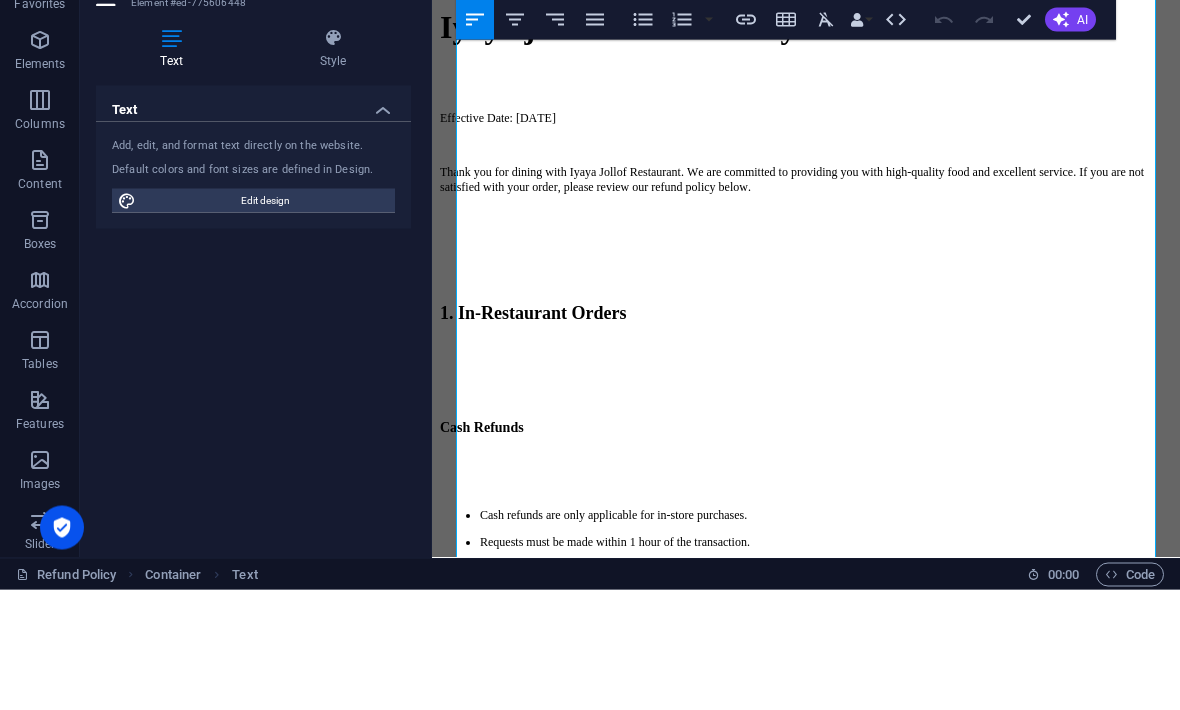 scroll, scrollTop: 270, scrollLeft: 0, axis: vertical 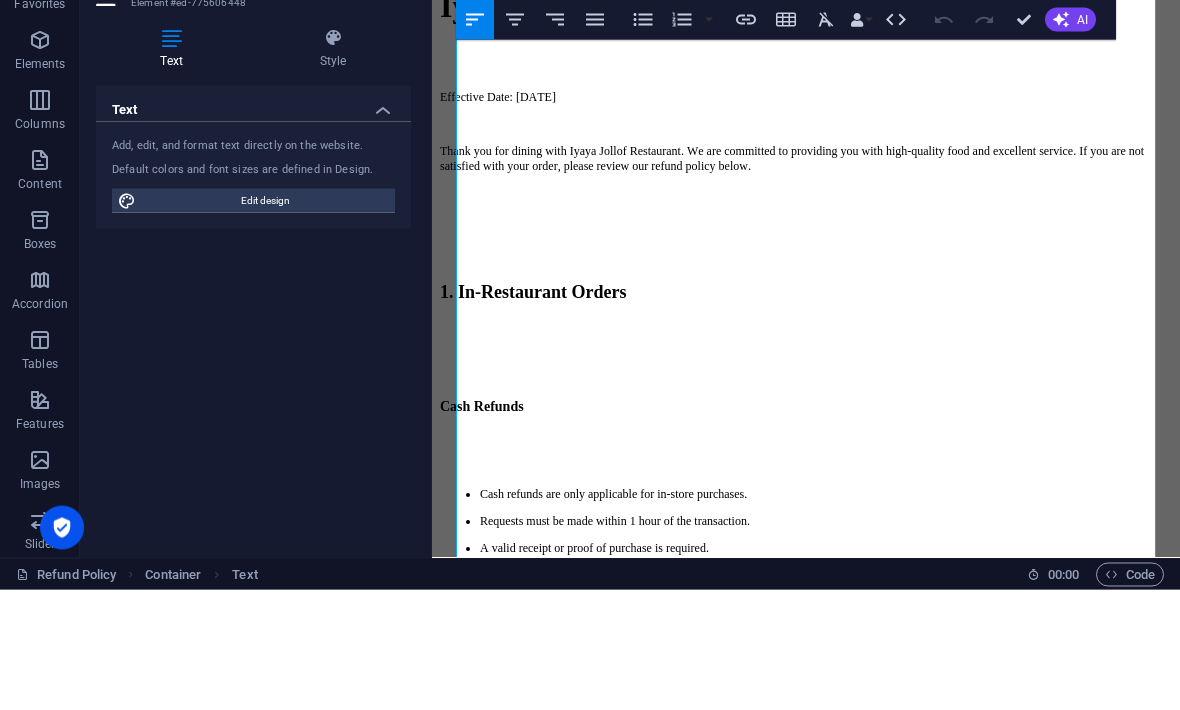 click on "Effective Date: 11 July 2025 Thank you for dining with Iyaya Jollof Restaurant. We are committed to providing you with high-quality food and excellent service. If you are not satisfied with your order, please review our refund policy below. 1. In-Restaurant Orders Cash Refunds Cash refunds are only applicable for in-store purchases. Requests must be made within 1 hour of the transaction. A valid receipt or proof of purchase is required. Refunds will be processed in cash at the restaurant. Card Refunds Card payments will be refunded to the same card used for the purchase. Refunds may take 3–7 business days to reflect, depending on your bank. A valid receipt and proof of transaction must be provided. Refund requests must be made on the same day as the purchase. 2. Online Orders (Uber Eats & Mr D Food) Uber Eats Orders Refunds for Uber Eats orders must be requested directly through the Uber Eats app. Uber Eats processes and handles all payments, refunds, and disputes. Mr D Food Orders 3. General Conditions" at bounding box center (806, 1228) 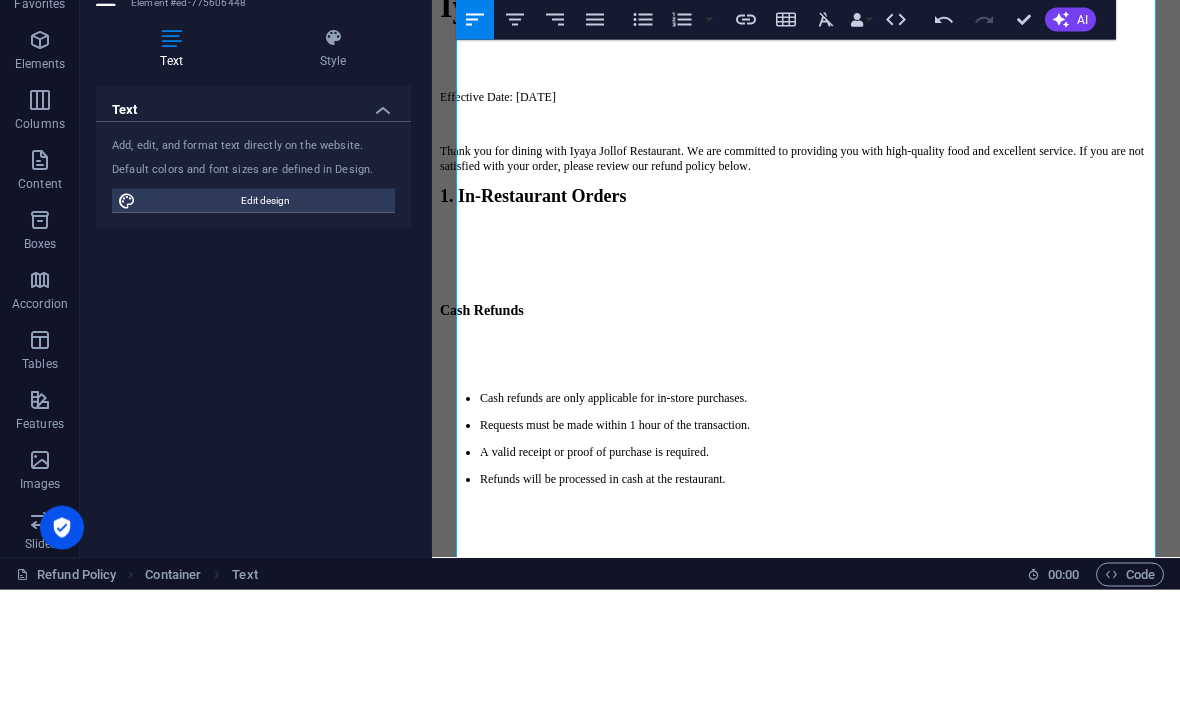 click at bounding box center (806, 284) 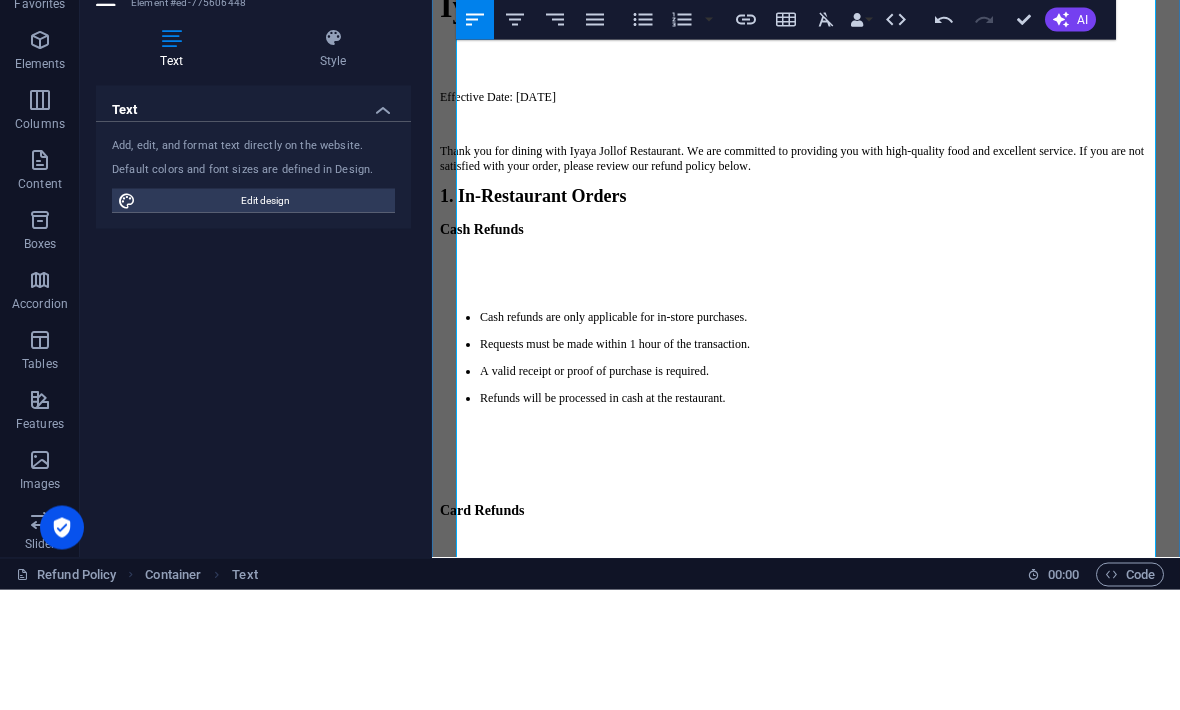 click at bounding box center [806, 287] 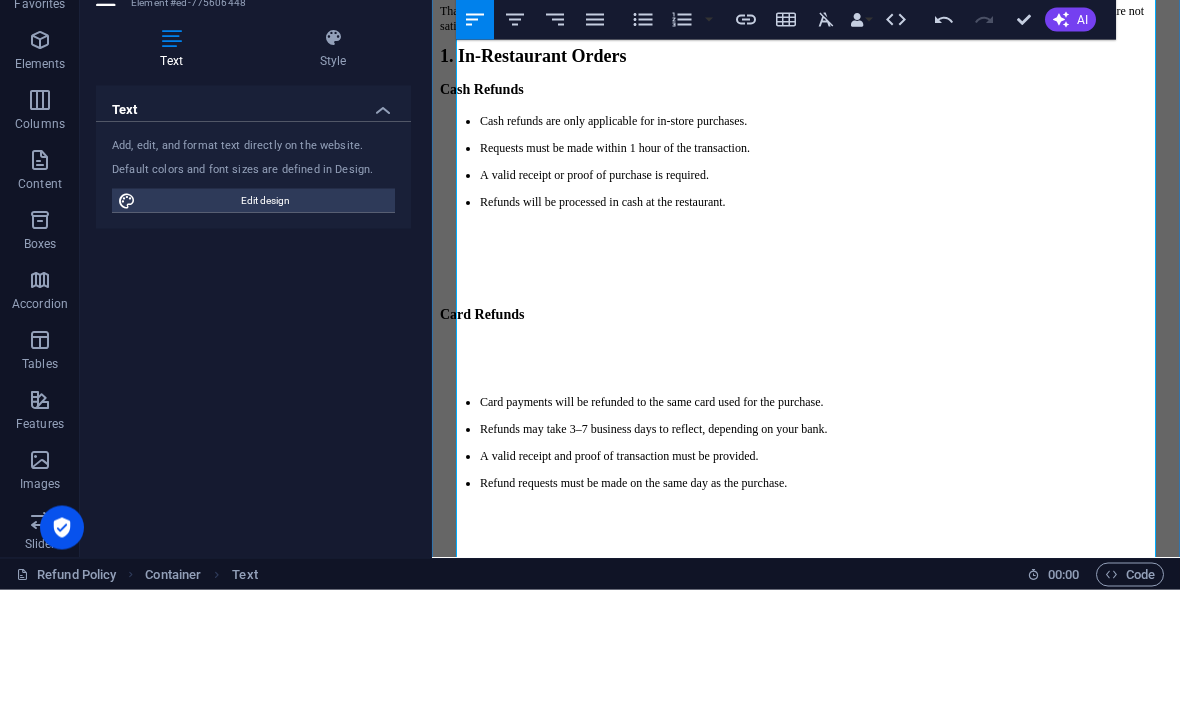 scroll, scrollTop: 411, scrollLeft: 0, axis: vertical 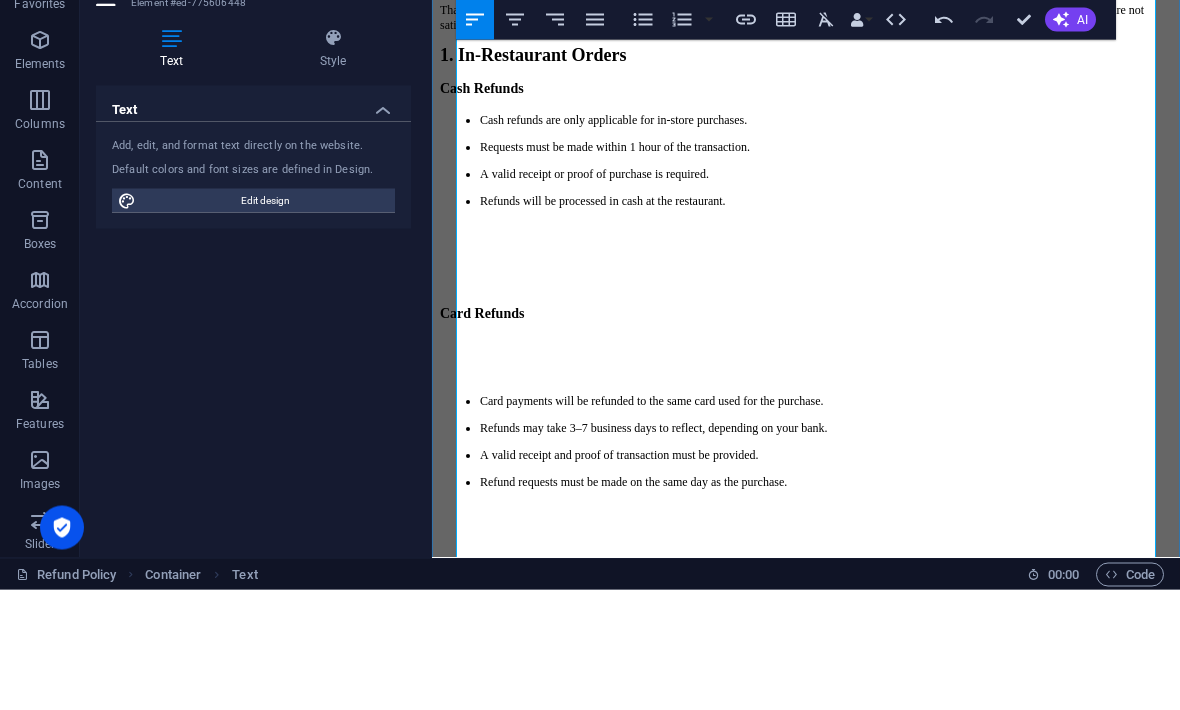 click at bounding box center (806, 287) 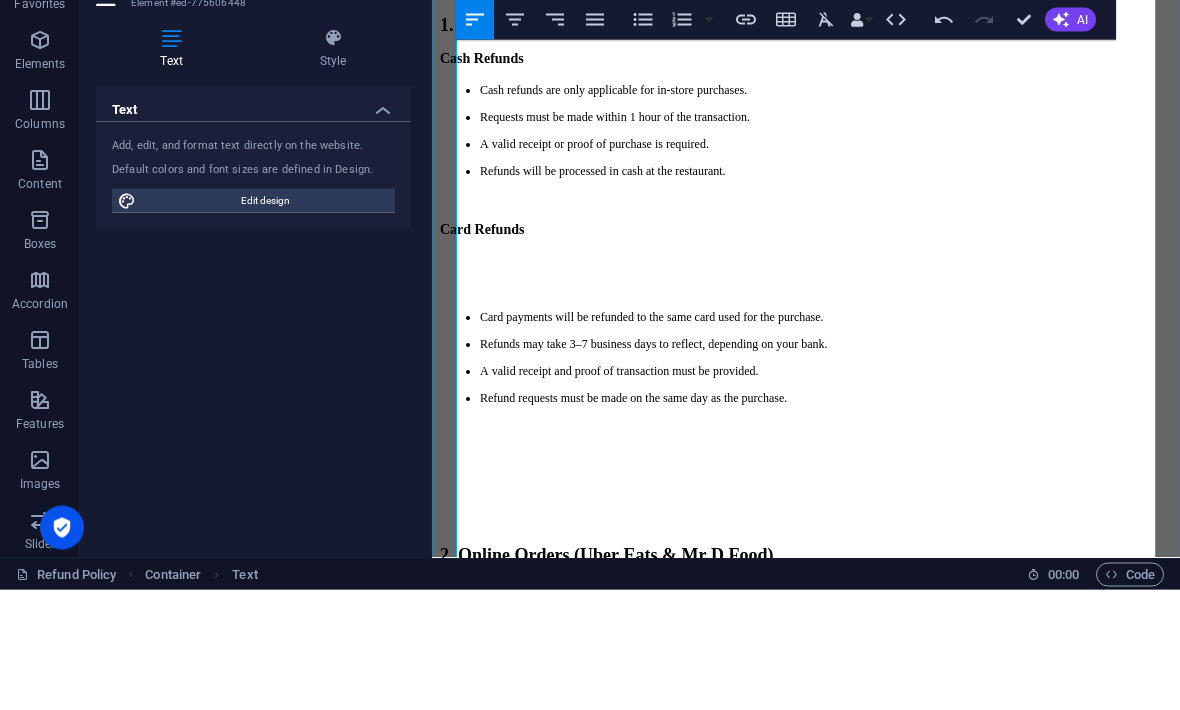 scroll, scrollTop: 485, scrollLeft: 0, axis: vertical 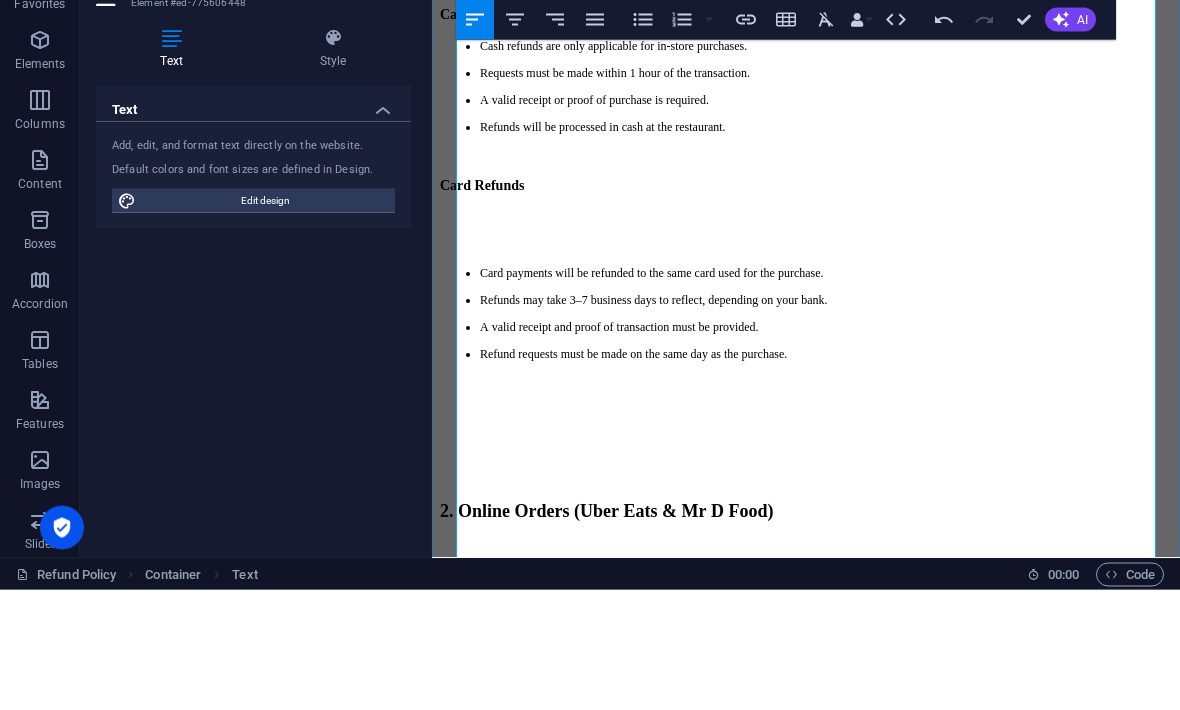 click on "Effective Date: 11 July 2025 Thank you for dining with Iyaya Jollof Restaurant. We are committed to providing you with high-quality food and excellent service. If you are not satisfied with your order, please review our refund policy below. 1. In-Restaurant Orders Cash Refunds Cash refunds are only applicable for in-store purchases. Requests must be made within 1 hour of the transaction. A valid receipt or proof of purchase is required. Refunds will be processed in cash at the restaurant. Card Refunds Card payments will be refunded to the same card used for the purchase. Refunds may take 3–7 business days to reflect, depending on your bank. A valid receipt and proof of transaction must be provided. Refund requests must be made on the same day as the purchase. 2. Online Orders (Uber Eats & Mr D Food) Uber Eats Orders Refunds for Uber Eats orders must be requested directly through the Uber Eats app. Uber Eats processes and handles all payments, refunds, and disputes. Mr D Food Orders 3. General Conditions" at bounding box center (806, 869) 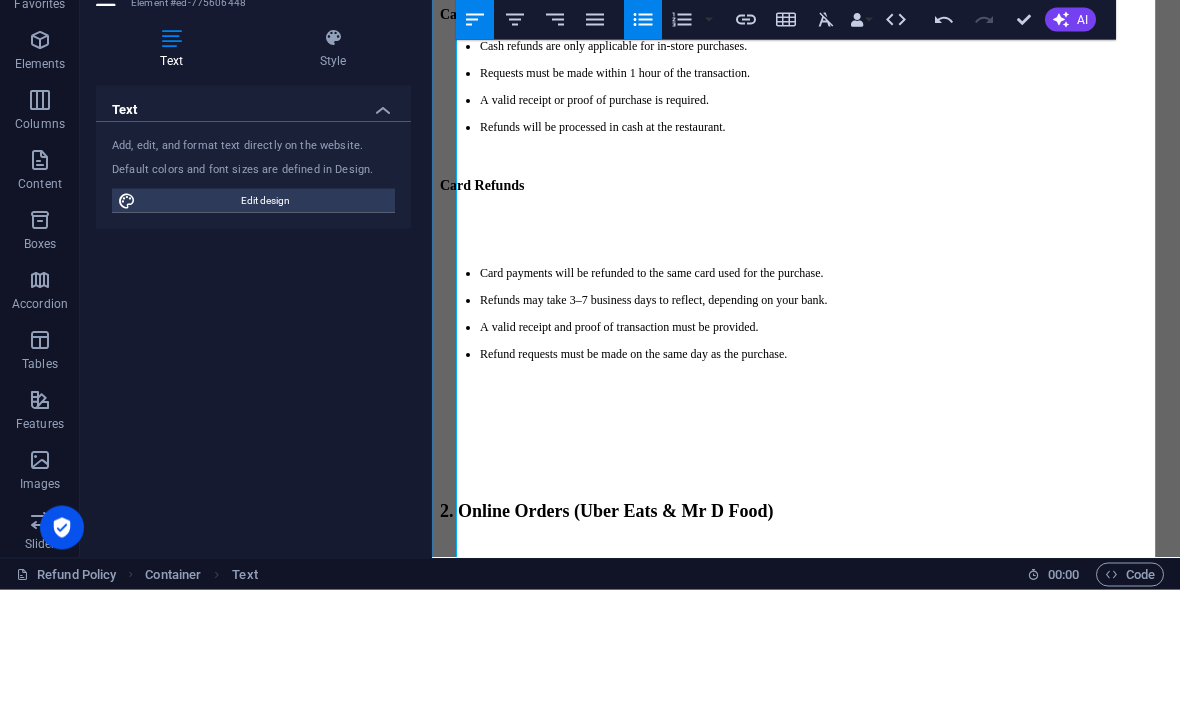 click at bounding box center (806, 243) 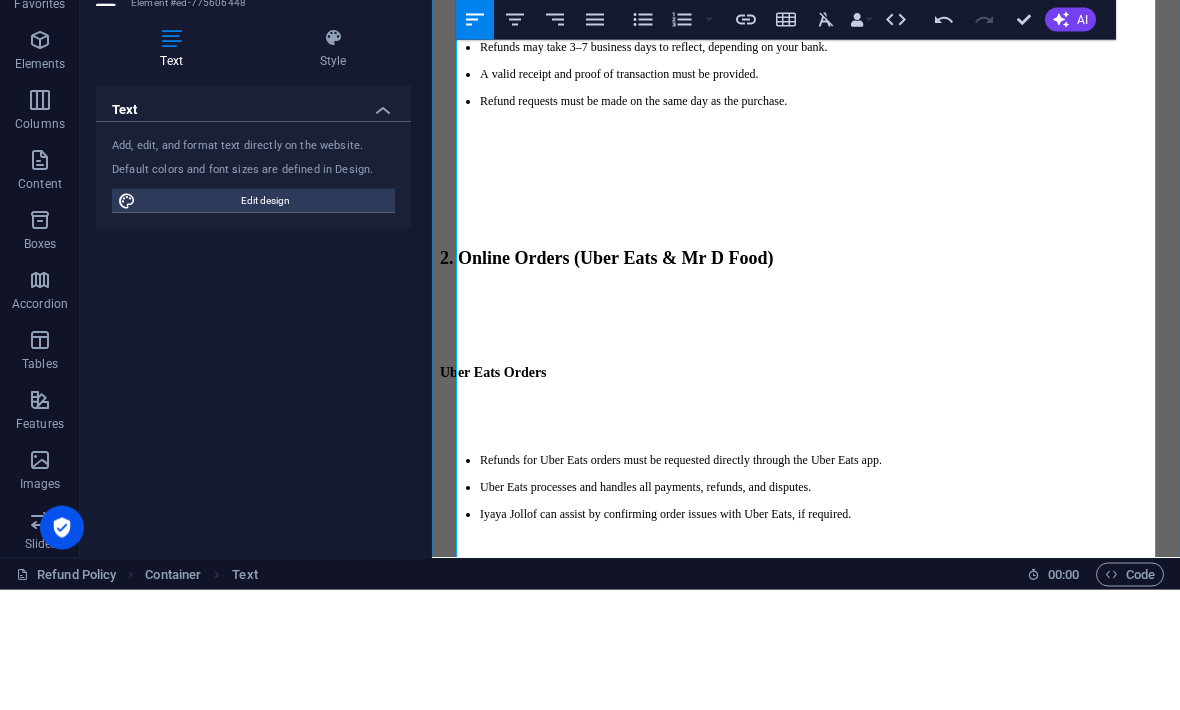 scroll, scrollTop: 683, scrollLeft: 0, axis: vertical 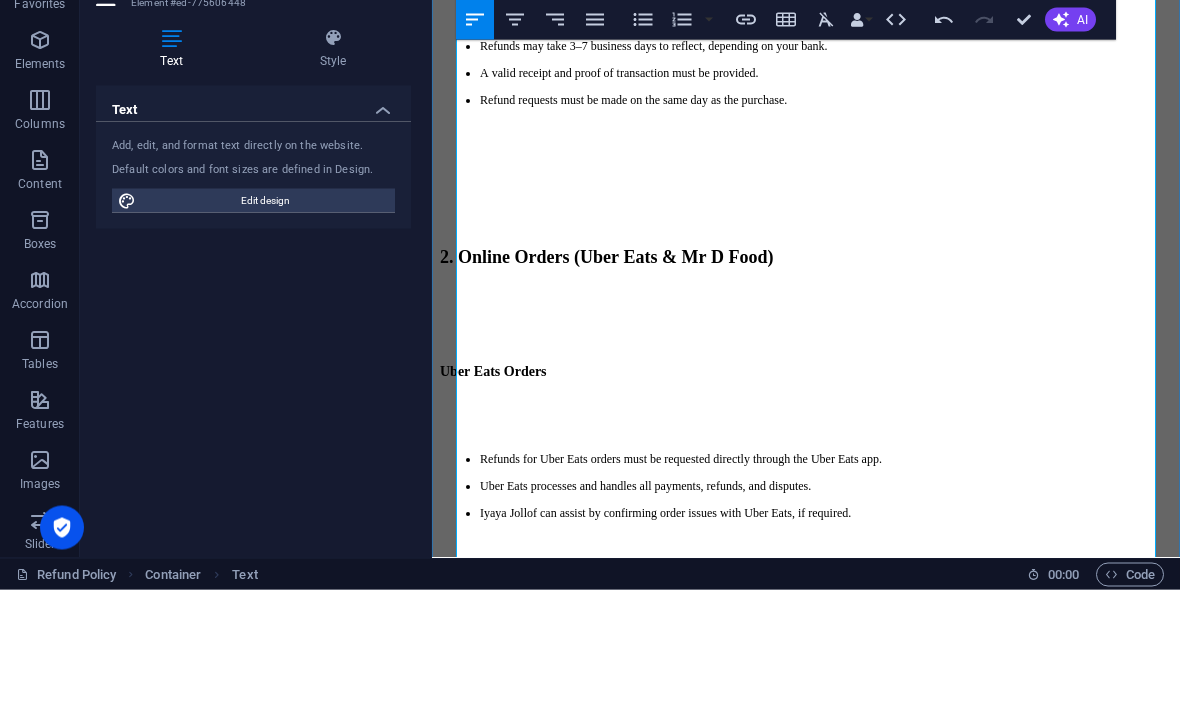 click at bounding box center (806, 228) 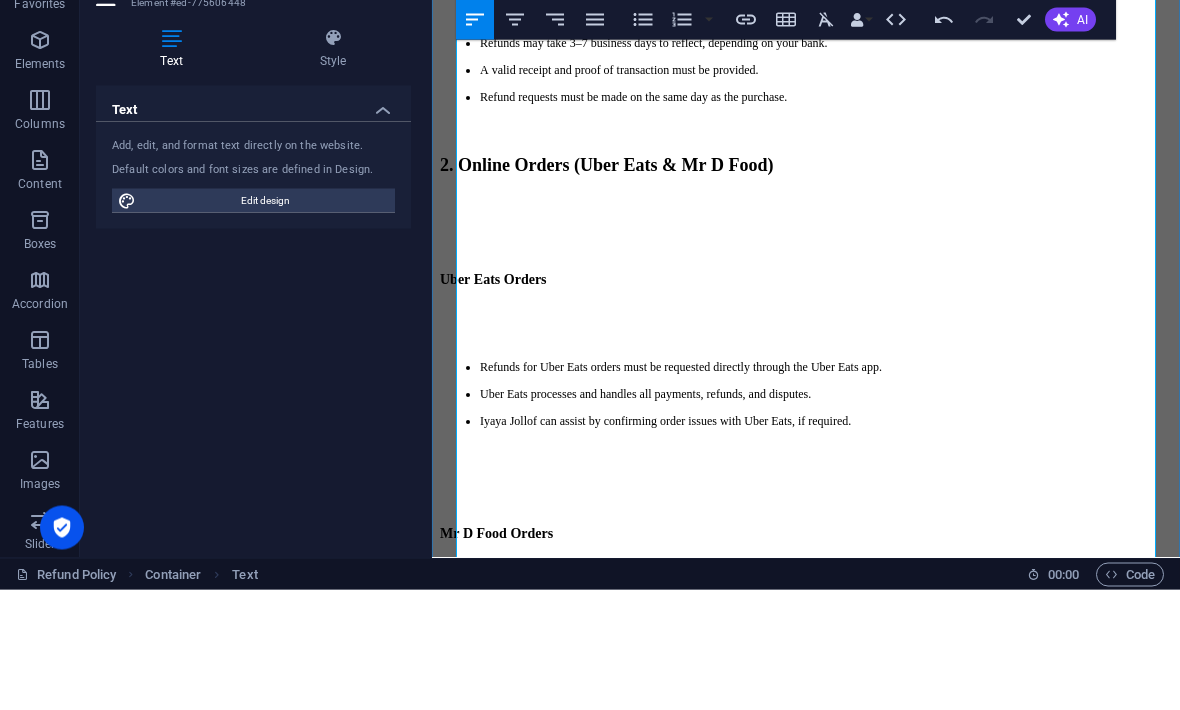 scroll, scrollTop: 687, scrollLeft: 0, axis: vertical 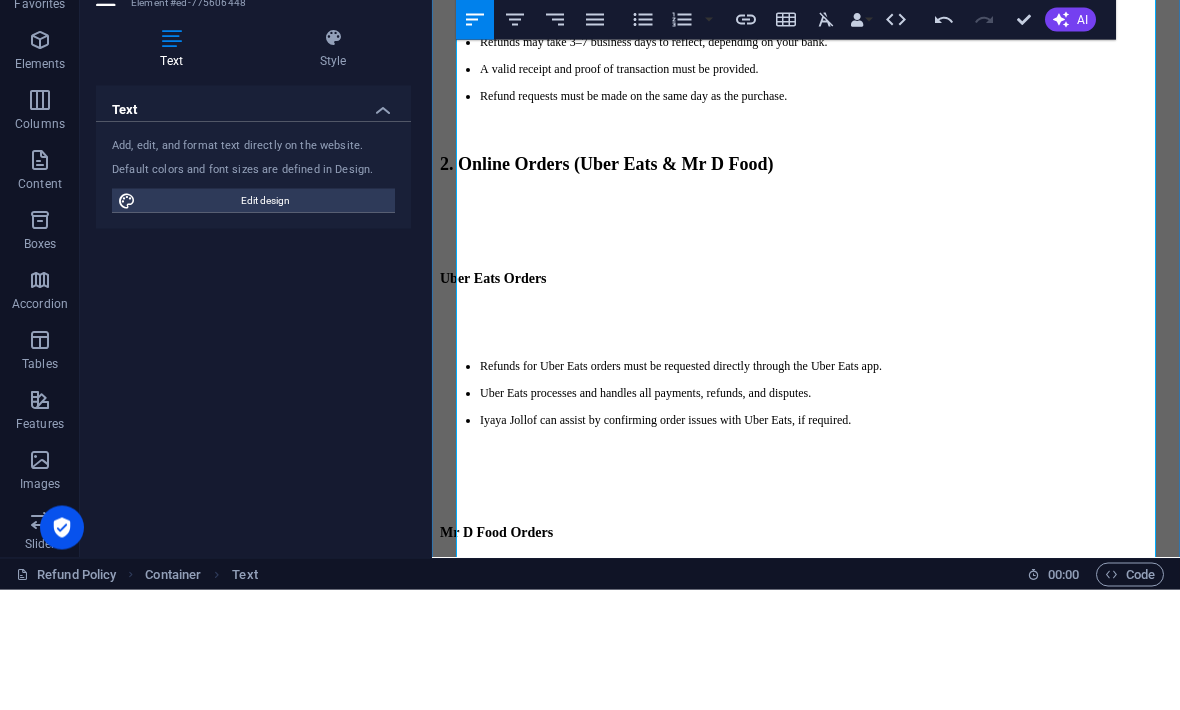 click on "Effective Date: 11 July 2025 Thank you for dining with Iyaya Jollof Restaurant. We are committed to providing you with high-quality food and excellent service. If you are not satisfied with your order, please review our refund policy below. 1. In-Restaurant Orders Cash Refunds Cash refunds are only applicable for in-store purchases. Requests must be made within 1 hour of the transaction. A valid receipt or proof of purchase is required. Refunds will be processed in cash at the restaurant. Card Refunds Card payments will be refunded to the same card used for the purchase. Refunds may take 3–7 business days to reflect, depending on your bank. A valid receipt and proof of transaction must be provided. Refund requests must be made on the same day as the purchase. 2. Online Orders (Uber Eats & Mr D Food) Uber Eats Orders Refunds for Uber Eats orders must be requested directly through the Uber Eats app. Uber Eats processes and handles all payments, refunds, and disputes. Mr D Food Orders 3. General Conditions" at bounding box center [806, 595] 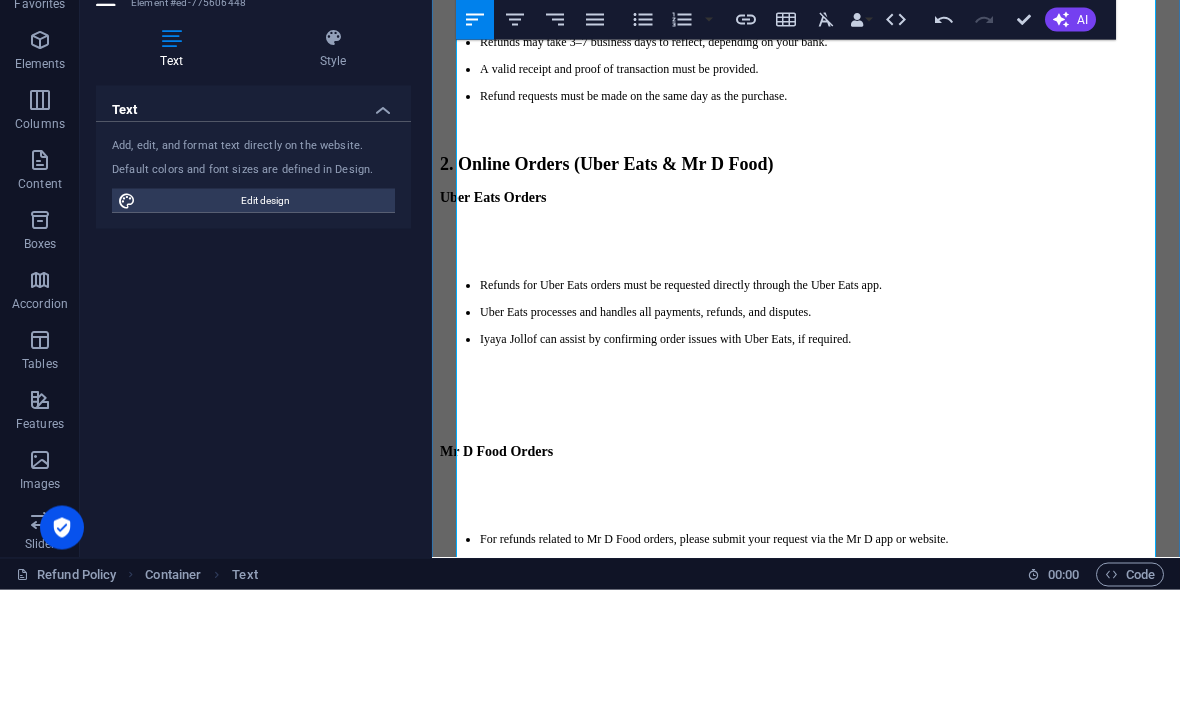 click at bounding box center [806, 255] 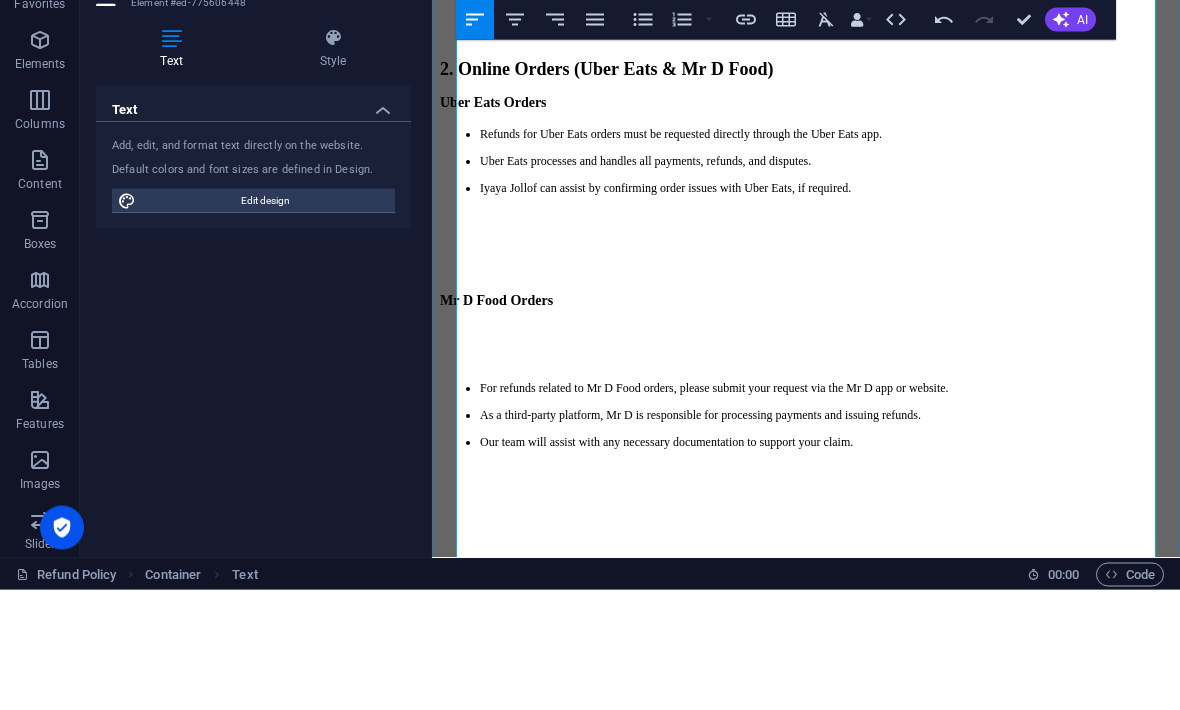 scroll, scrollTop: 794, scrollLeft: 0, axis: vertical 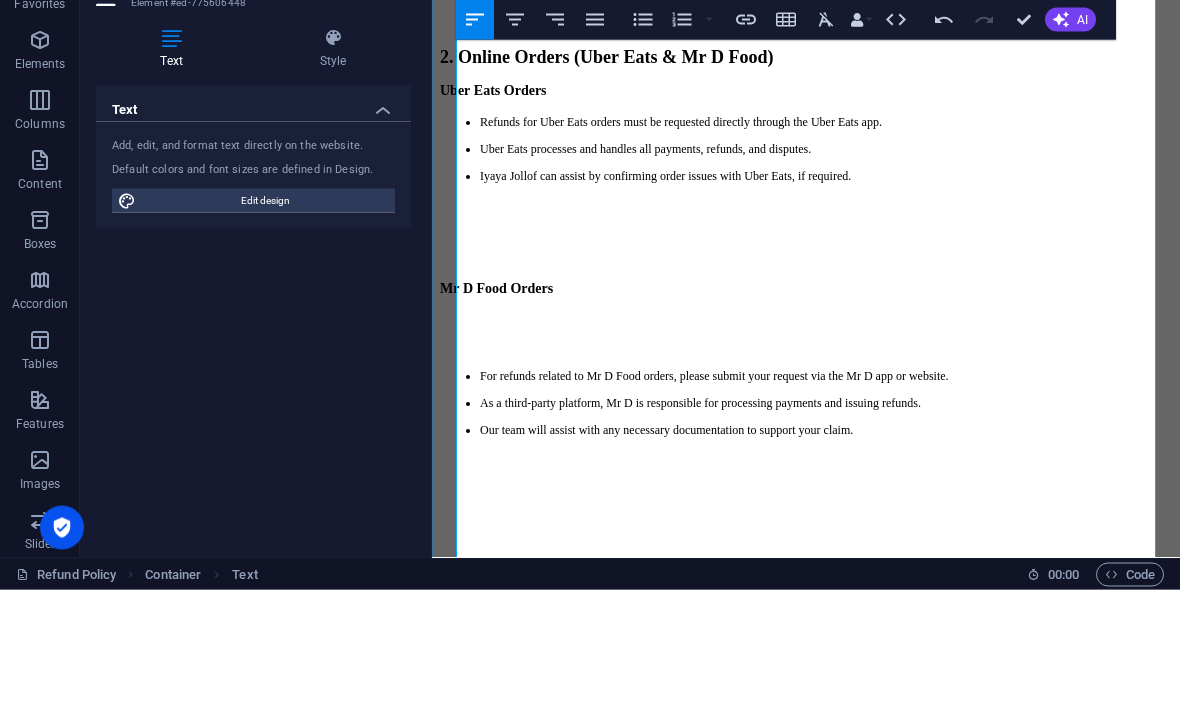 click at bounding box center [806, 262] 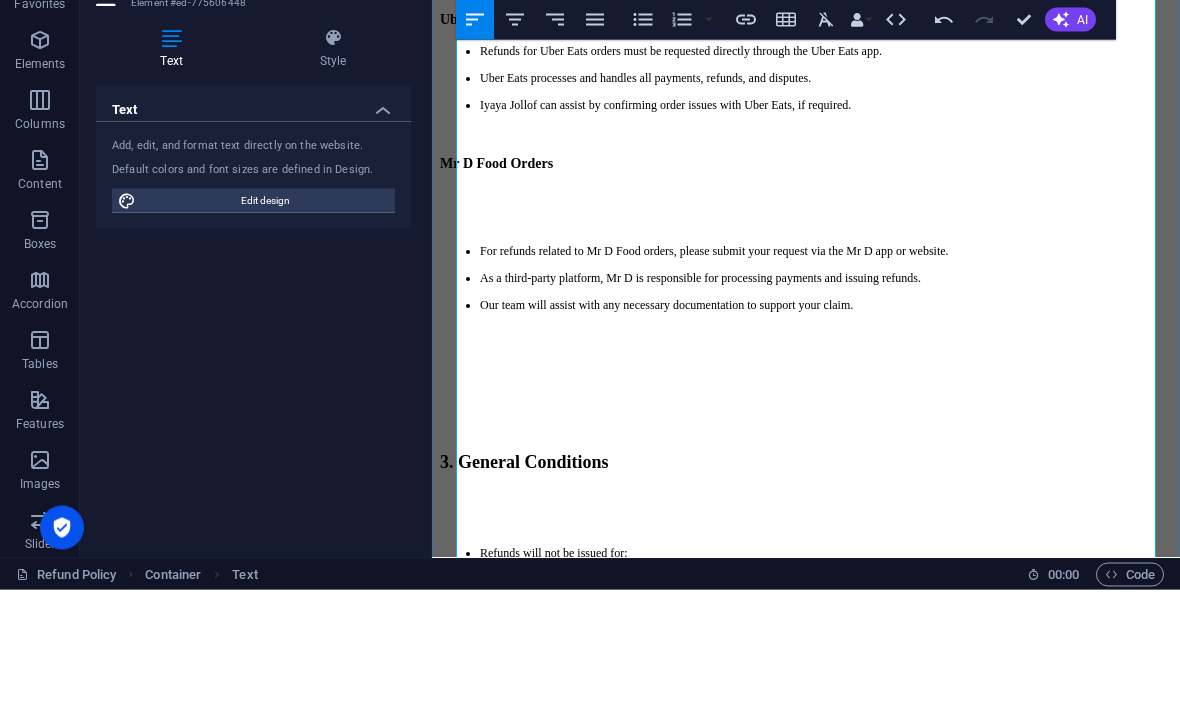 scroll, scrollTop: 866, scrollLeft: 0, axis: vertical 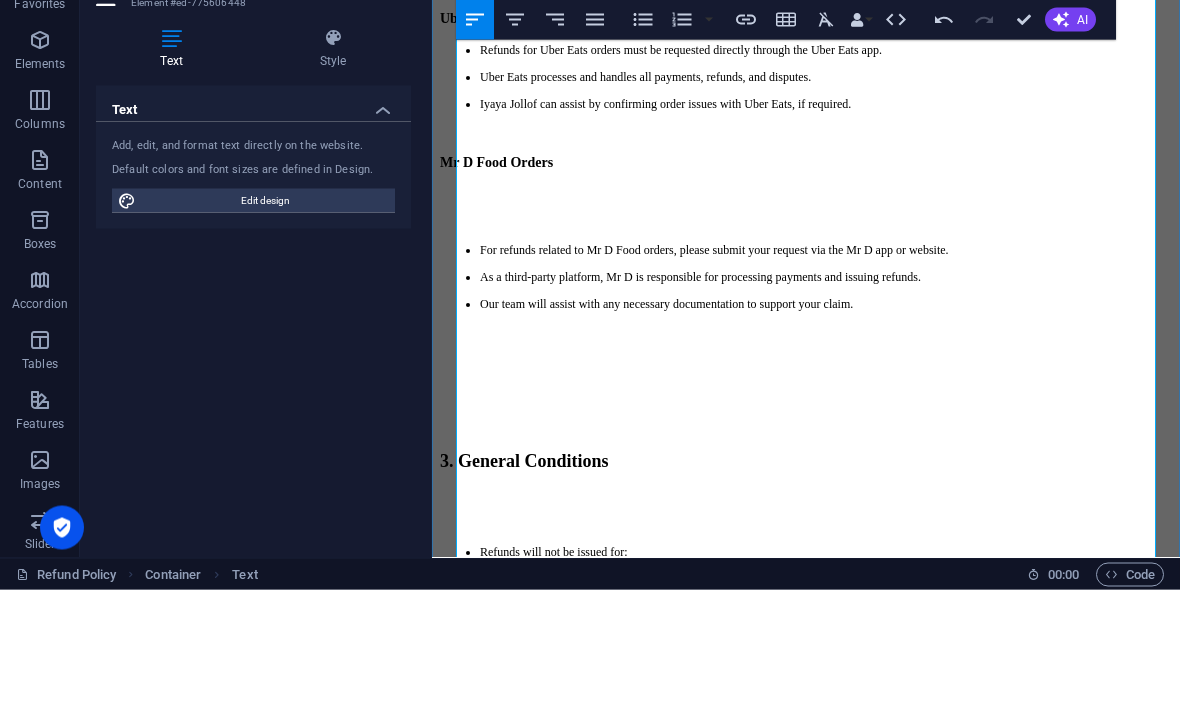 click at bounding box center (806, 220) 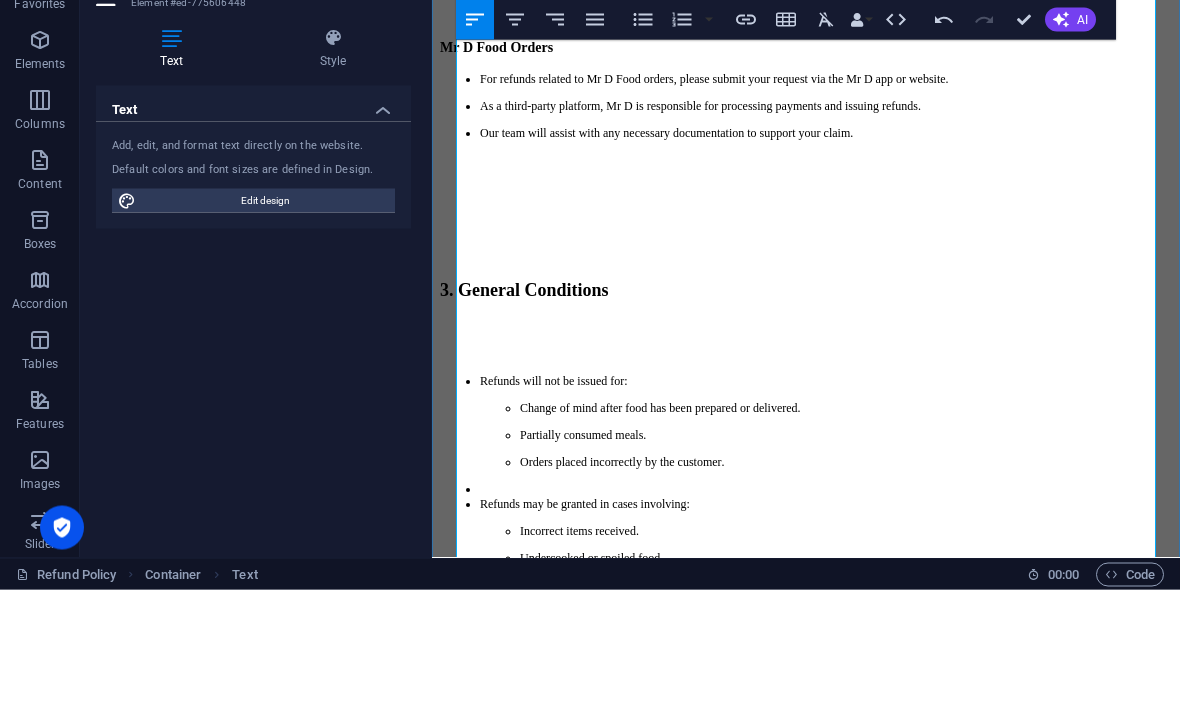 scroll, scrollTop: 985, scrollLeft: 0, axis: vertical 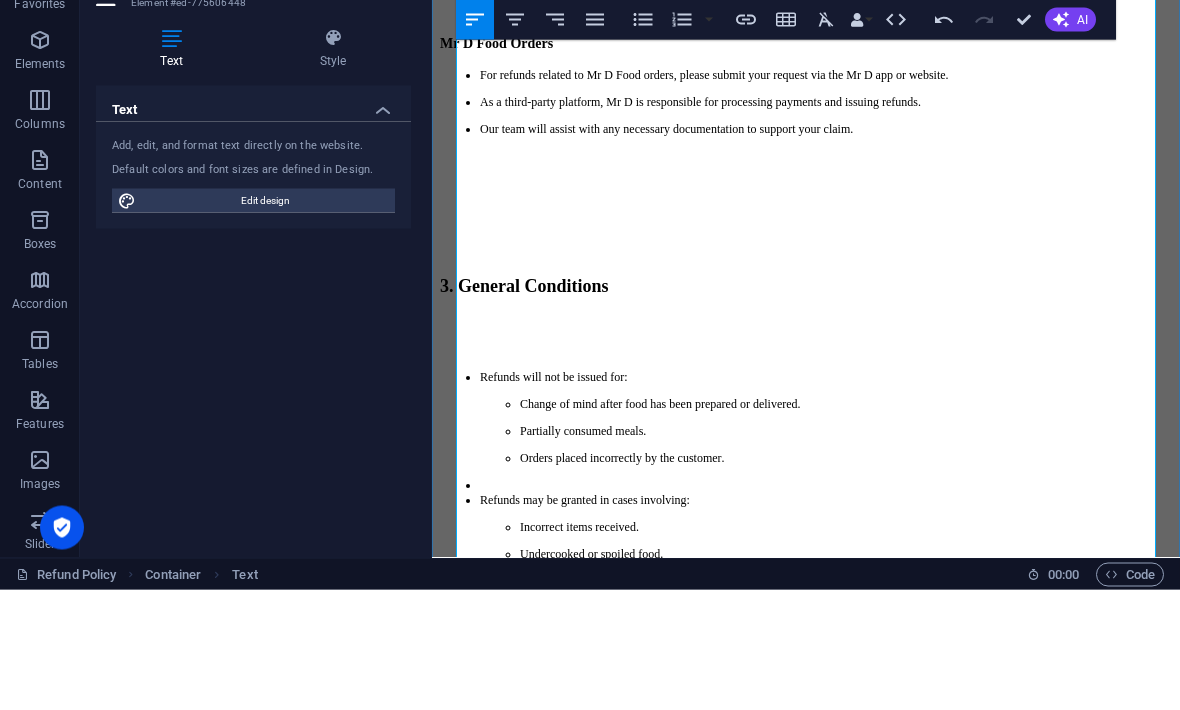 click at bounding box center (806, 257) 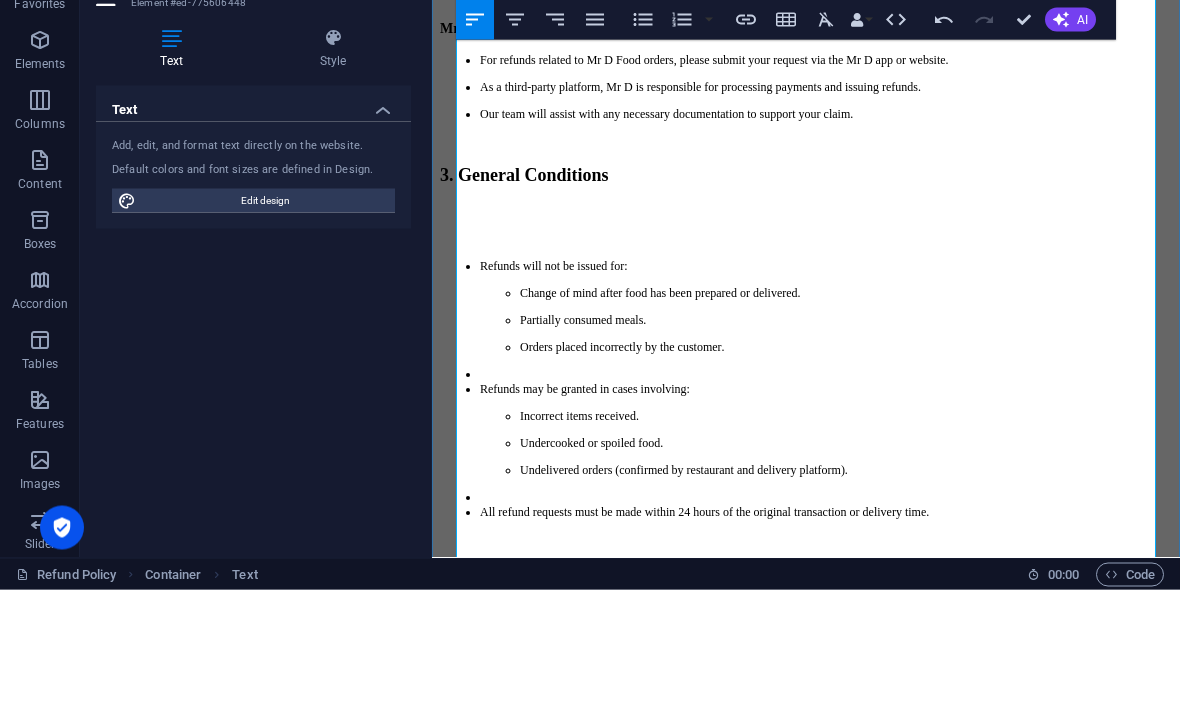 scroll, scrollTop: 1057, scrollLeft: 0, axis: vertical 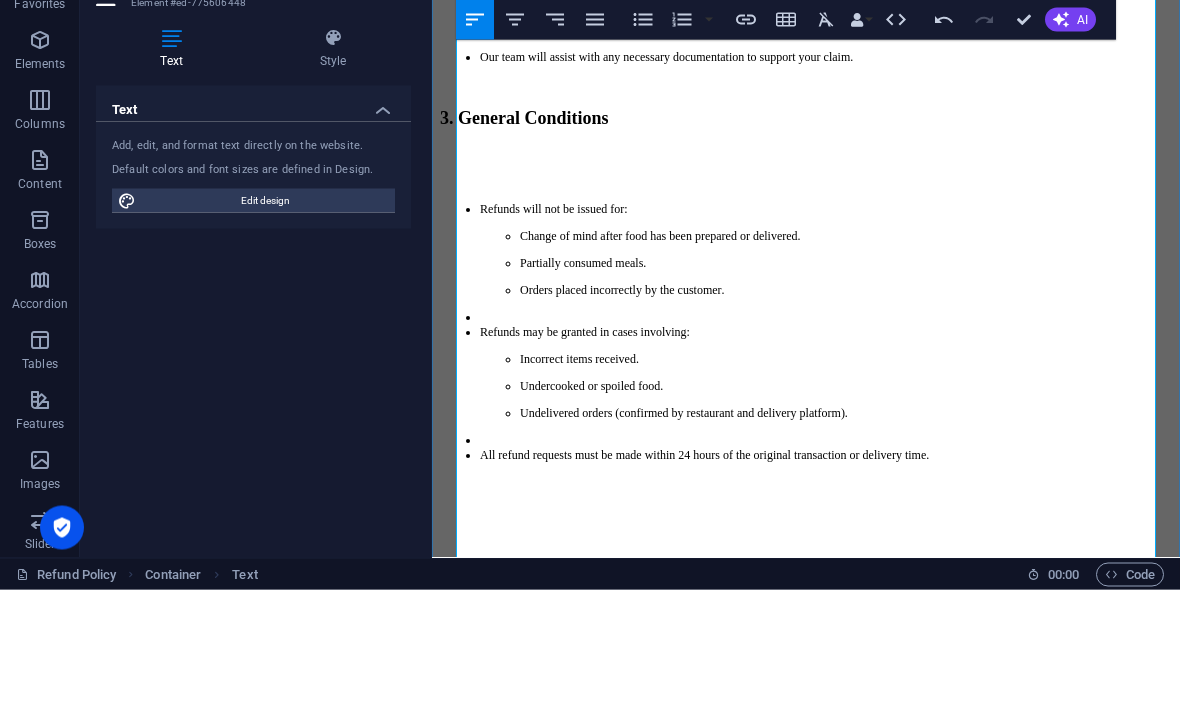 click on "Effective Date: 11 July 2025 Thank you for dining with Iyaya Jollof Restaurant. We are committed to providing you with high-quality food and excellent service. If you are not satisfied with your order, please review our refund policy below. 1. In-Restaurant Orders Cash Refunds Cash refunds are only applicable for in-store purchases. Requests must be made within 1 hour of the transaction. A valid receipt or proof of purchase is required. Refunds will be processed in cash at the restaurant. Card Refunds Card payments will be refunded to the same card used for the purchase. Refunds may take 3–7 business days to reflect, depending on your bank. A valid receipt and proof of transaction must be provided. Refund requests must be made on the same day as the purchase. 2. Online Orders (Uber Eats & Mr D Food) Uber Eats Orders Refunds for Uber Eats orders must be requested directly through the Uber Eats app. Uber Eats processes and handles all payments, refunds, and disputes. Mr D Food Orders 3. General Conditions" at bounding box center (806, 53) 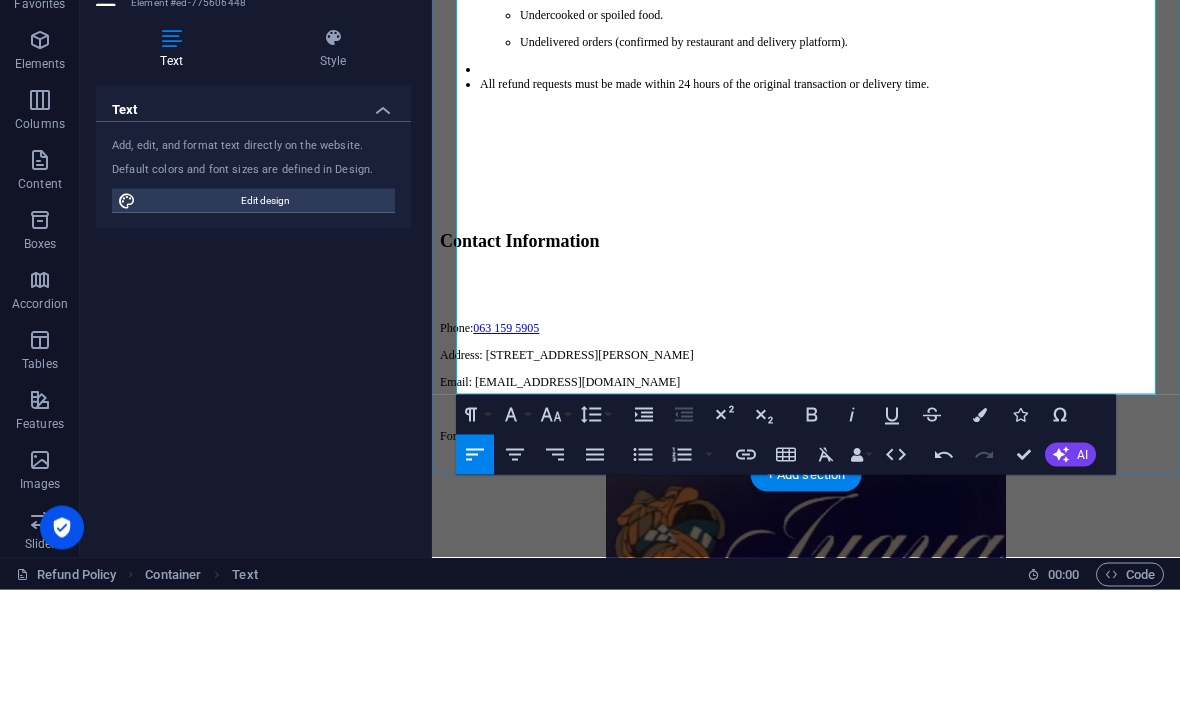 scroll, scrollTop: 1369, scrollLeft: 0, axis: vertical 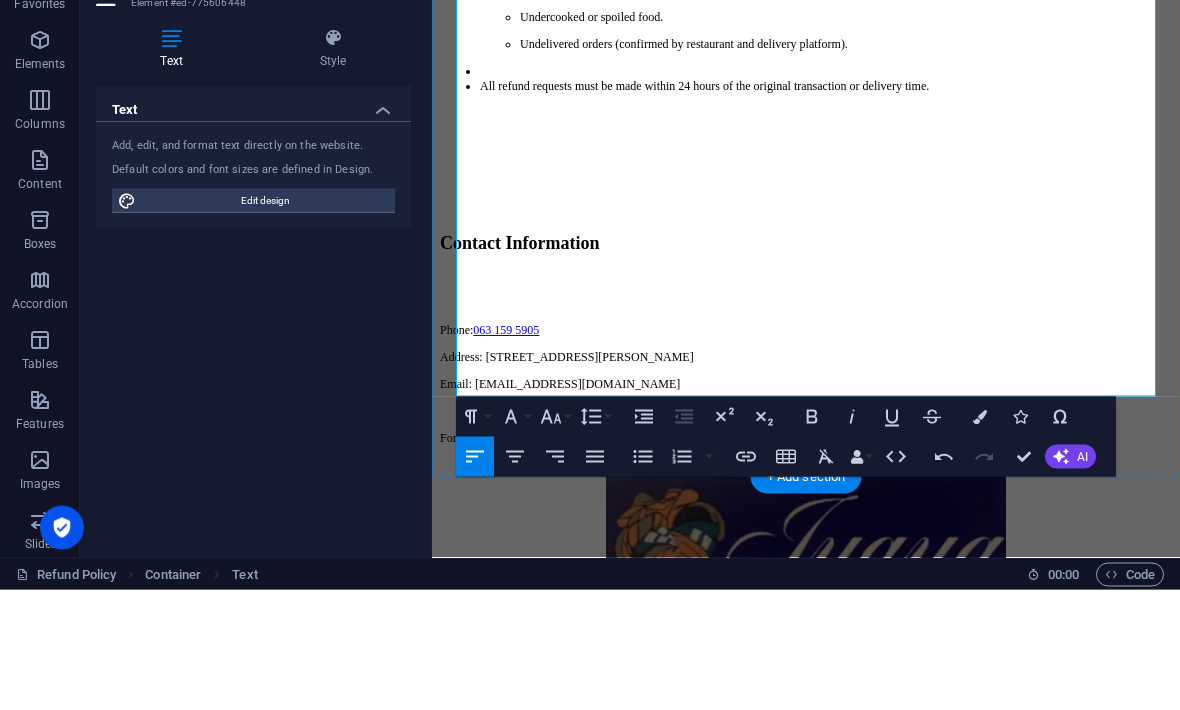 click at bounding box center (806, 214) 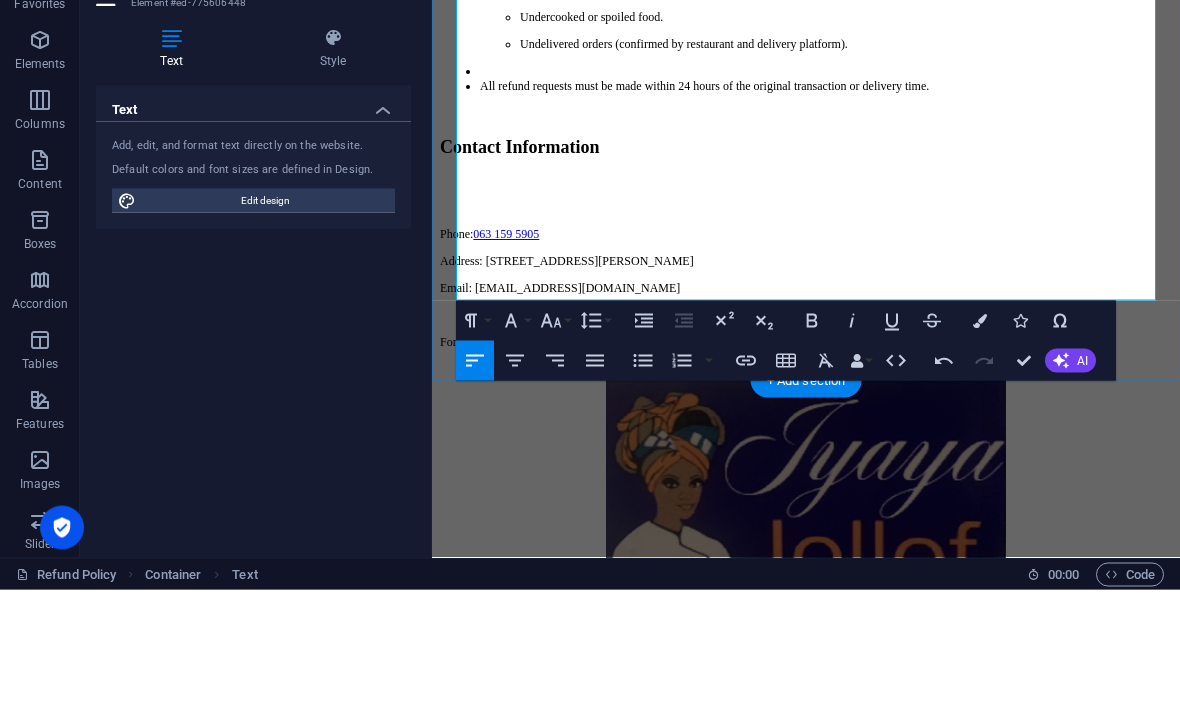 click at bounding box center (806, 208) 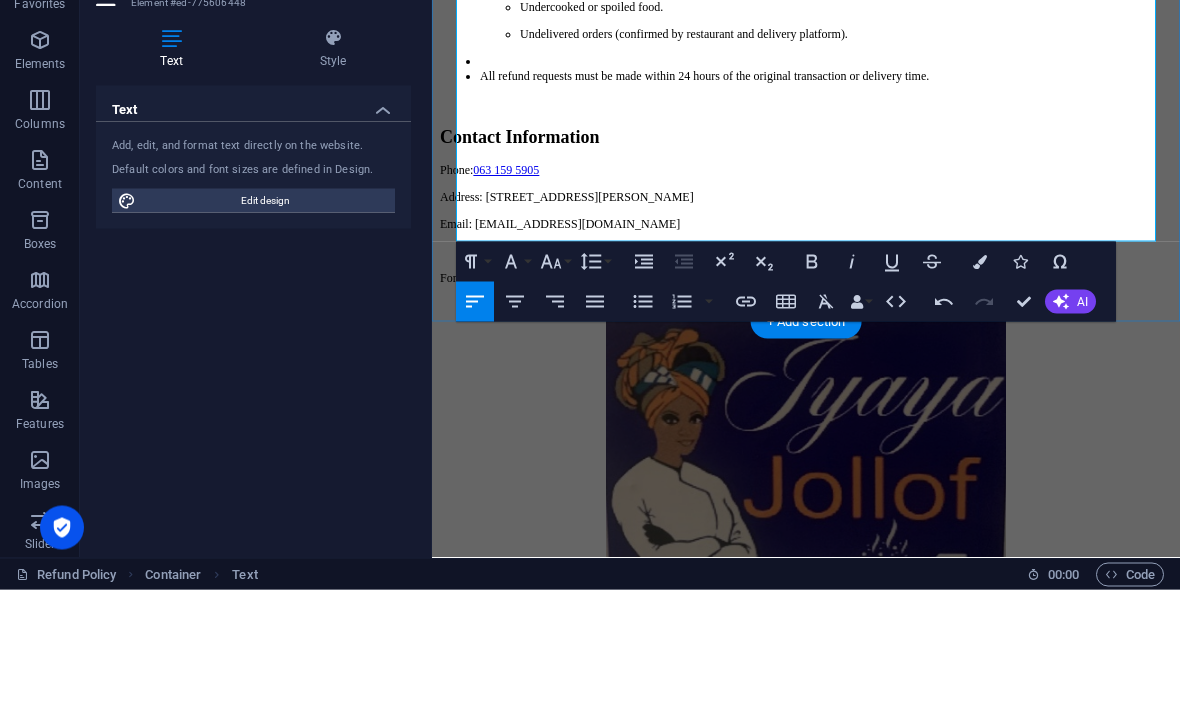 scroll, scrollTop: 1396, scrollLeft: 0, axis: vertical 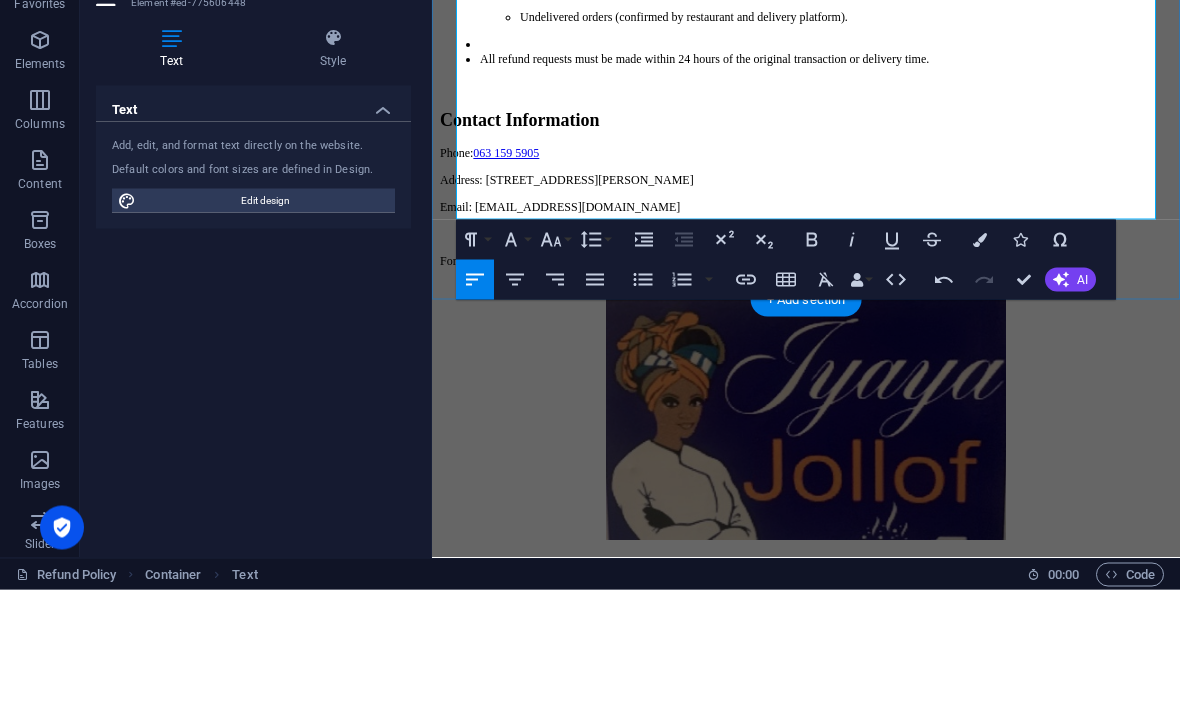 click on "Effective Date: 11 July 2025 Thank you for dining with Iyaya Jollof Restaurant. We are committed to providing you with high-quality food and excellent service. If you are not satisfied with your order, please review our refund policy below. 1. In-Restaurant Orders Cash Refunds Cash refunds are only applicable for in-store purchases. Requests must be made within 1 hour of the transaction. A valid receipt or proof of purchase is required. Refunds will be processed in cash at the restaurant. Card Refunds Card payments will be refunded to the same card used for the purchase. Refunds may take 3–7 business days to reflect, depending on your bank. A valid receipt and proof of transaction must be provided. Refund requests must be made on the same day as the purchase. 2. Online Orders (Uber Eats & Mr D Food) Uber Eats Orders Refunds for Uber Eats orders must be requested directly through the Uber Eats app. Uber Eats processes and handles all payments, refunds, and disputes. Mr D Food Orders 3. General Conditions" at bounding box center [806, -389] 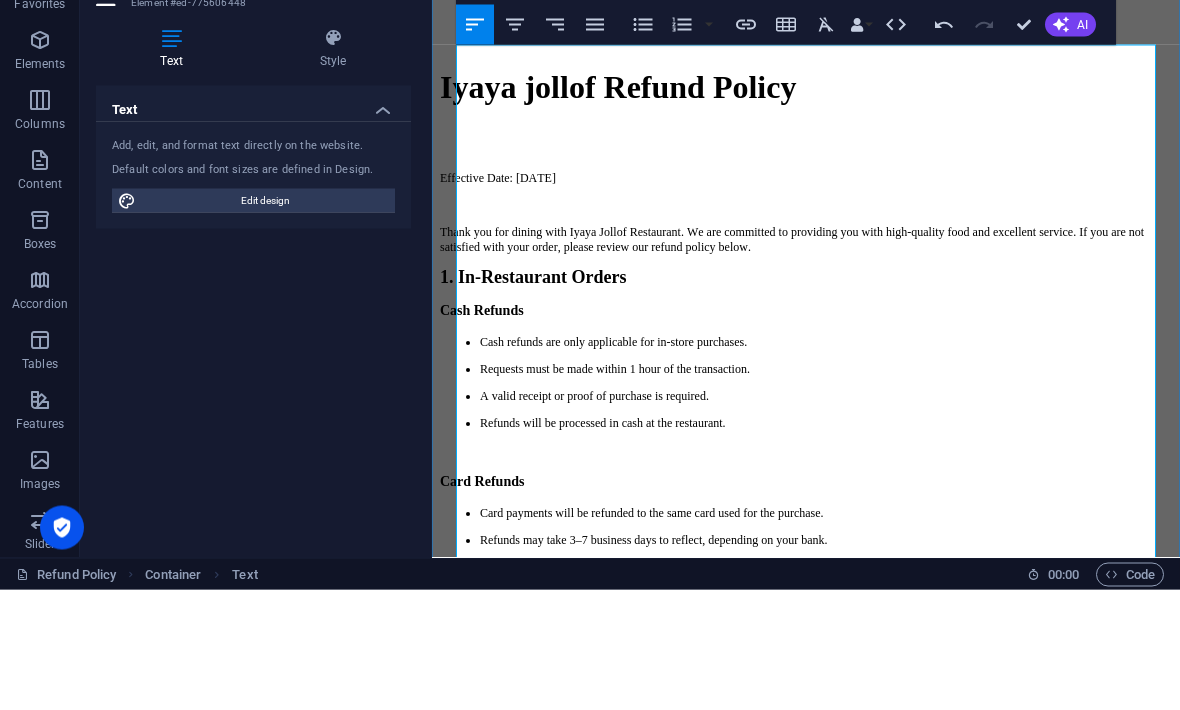 scroll, scrollTop: 225, scrollLeft: 0, axis: vertical 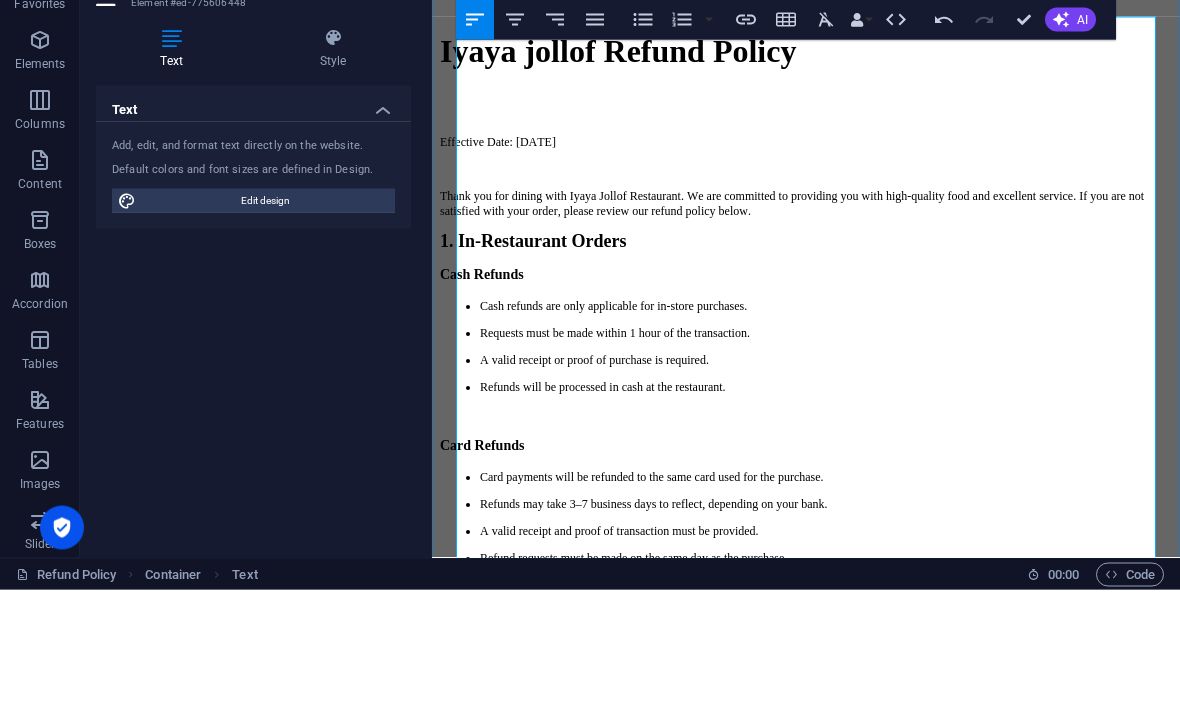 click on "Effective Date: 11 July 2025 Thank you for dining with Iyaya Jollof Restaurant. We are committed to providing you with high-quality food and excellent service. If you are not satisfied with your order, please review our refund policy below. 1. In-Restaurant Orders Cash Refunds Cash refunds are only applicable for in-store purchases. Requests must be made within 1 hour of the transaction. A valid receipt or proof of purchase is required. Refunds will be processed in cash at the restaurant. Card Refunds Card payments will be refunded to the same card used for the purchase. Refunds may take 3–7 business days to reflect, depending on your bank. A valid receipt and proof of transaction must be provided. Refund requests must be made on the same day as the purchase. 2. Online Orders (Uber Eats & Mr D Food) Uber Eats Orders Refunds for Uber Eats orders must be requested directly through the Uber Eats app. Uber Eats processes and handles all payments, refunds, and disputes. Mr D Food Orders 3. General Conditions" at bounding box center (806, 782) 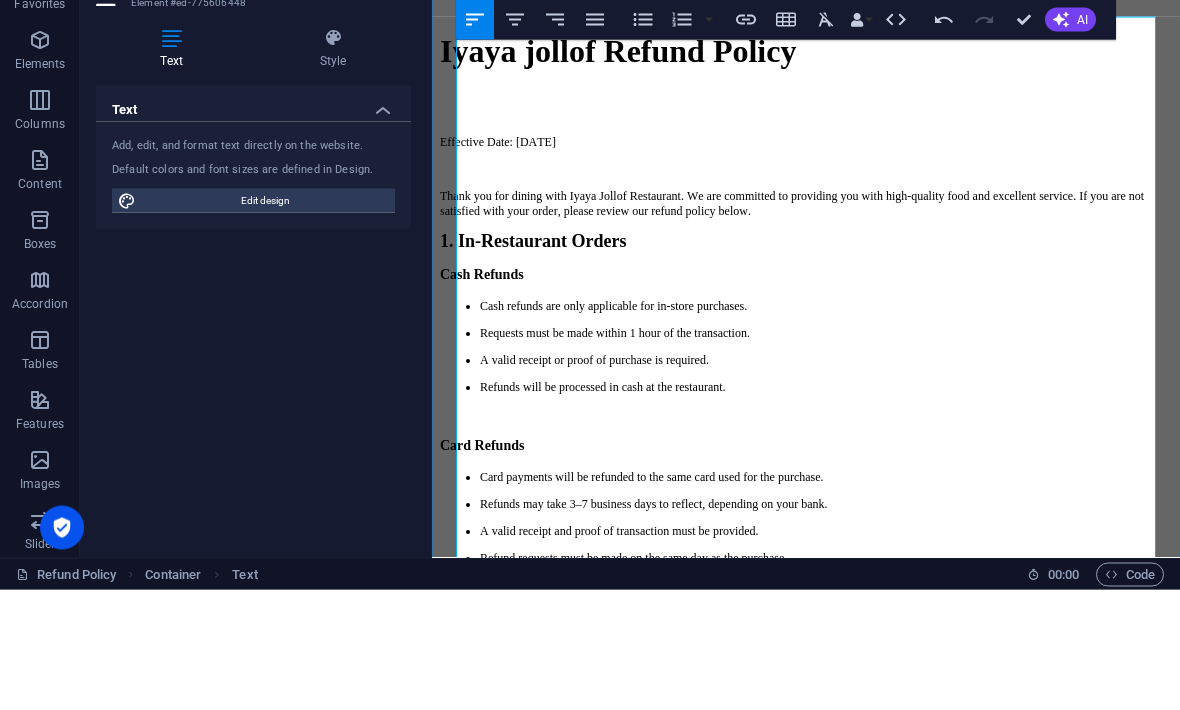click on "Thank you for dining with Iyaya Jollof Restaurant. We are committed to providing you with high-quality food and excellent service. If you are not satisfied with your order, please review our refund policy below." at bounding box center [806, 205] 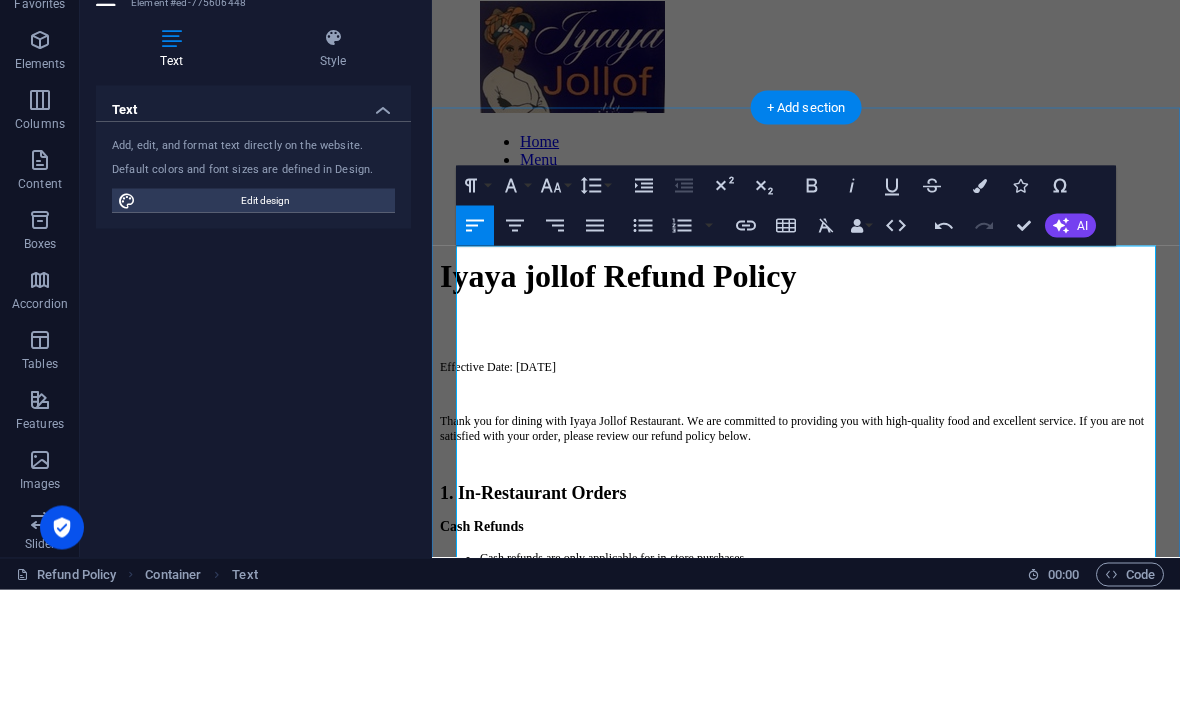 scroll, scrollTop: 0, scrollLeft: 0, axis: both 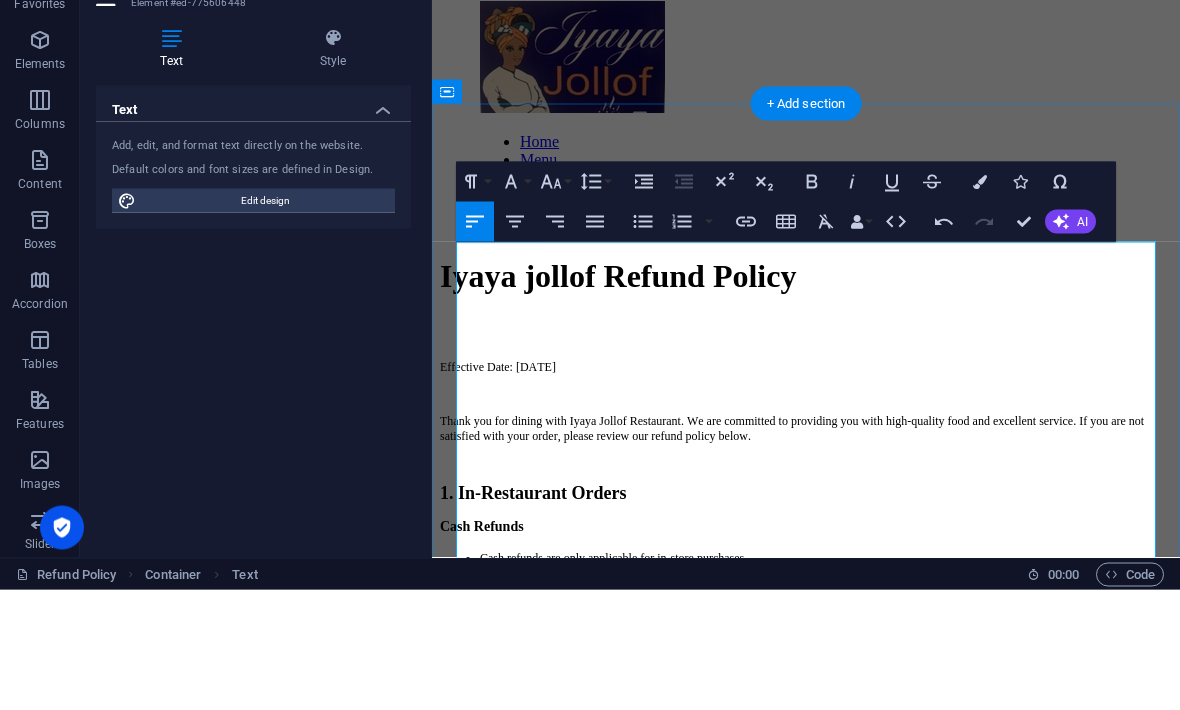 click at bounding box center [333, 158] 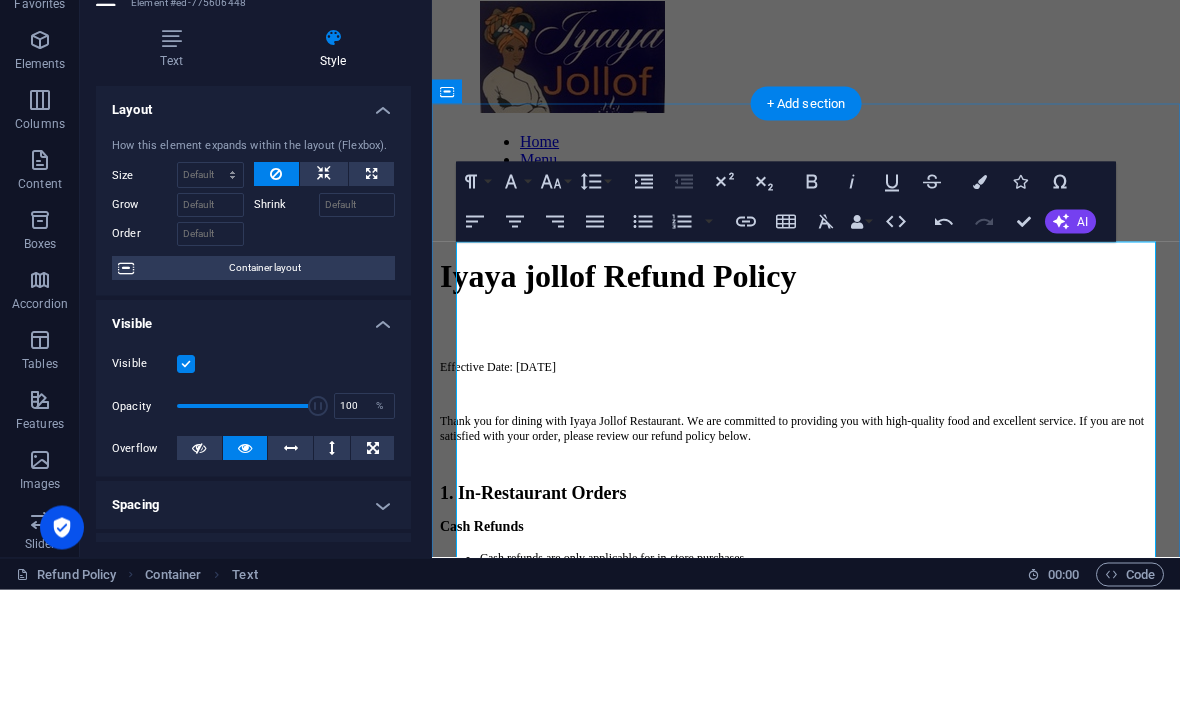 click on "Refund Policy Container Text" at bounding box center (513, 695) 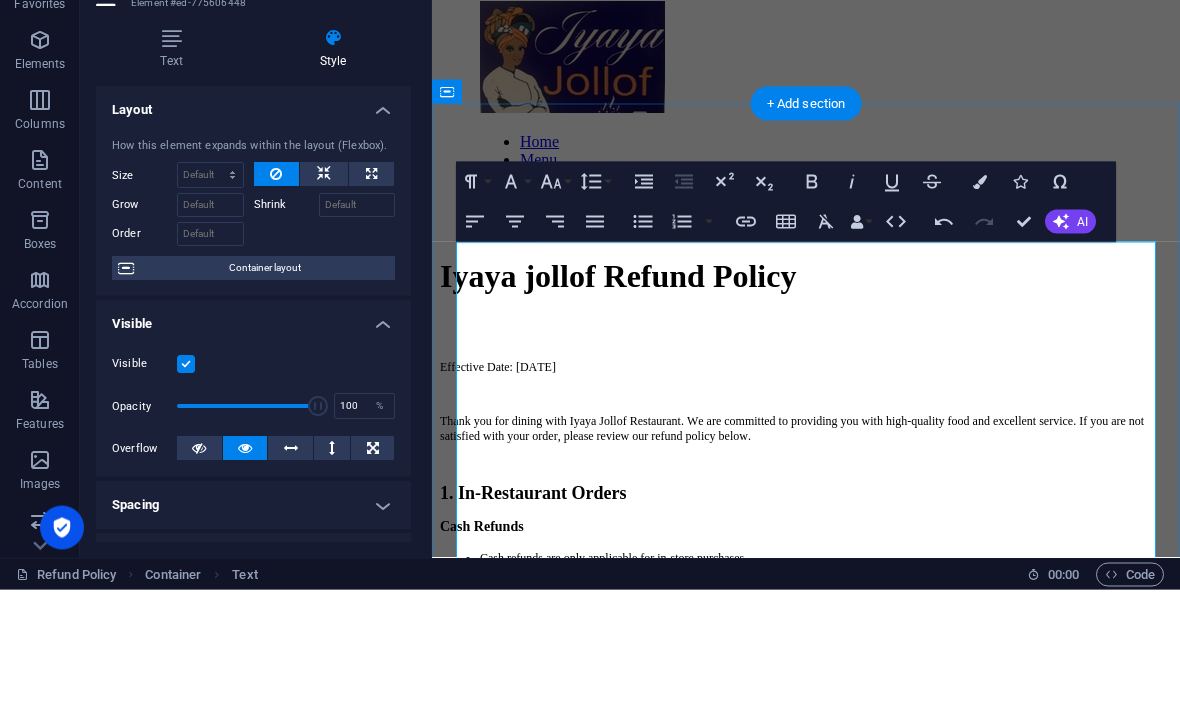 click at bounding box center (405, 114) 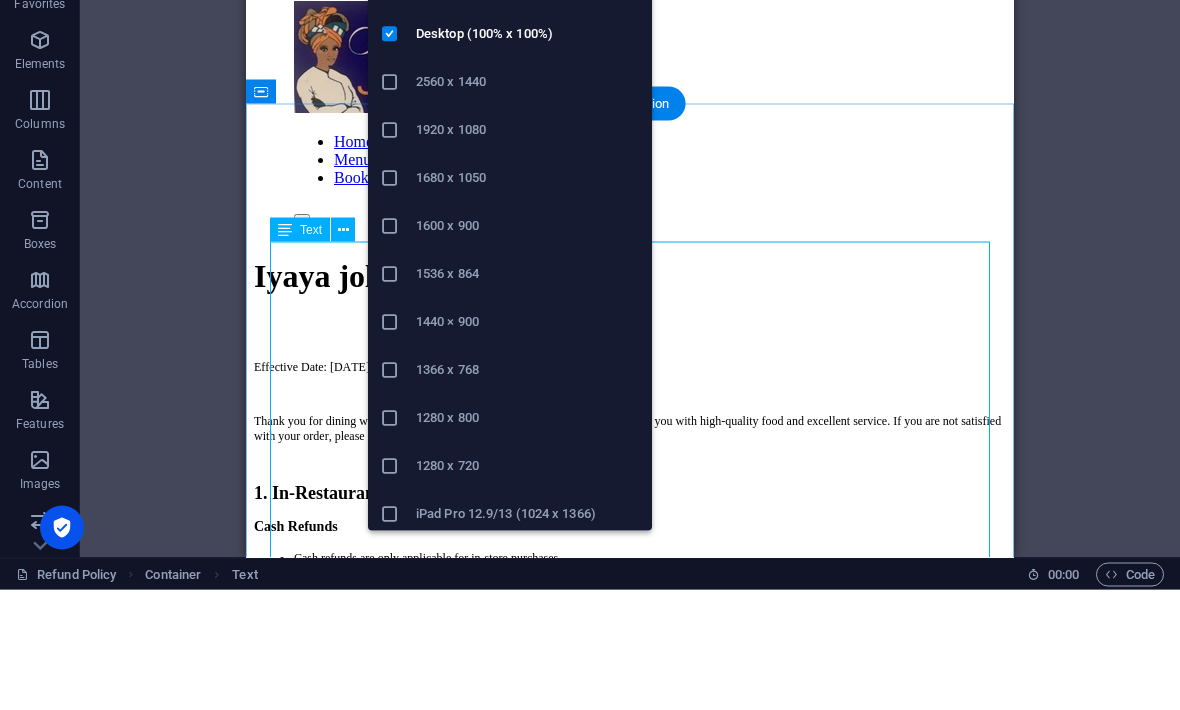click on "Desktop (100% x 100%)" at bounding box center [528, 155] 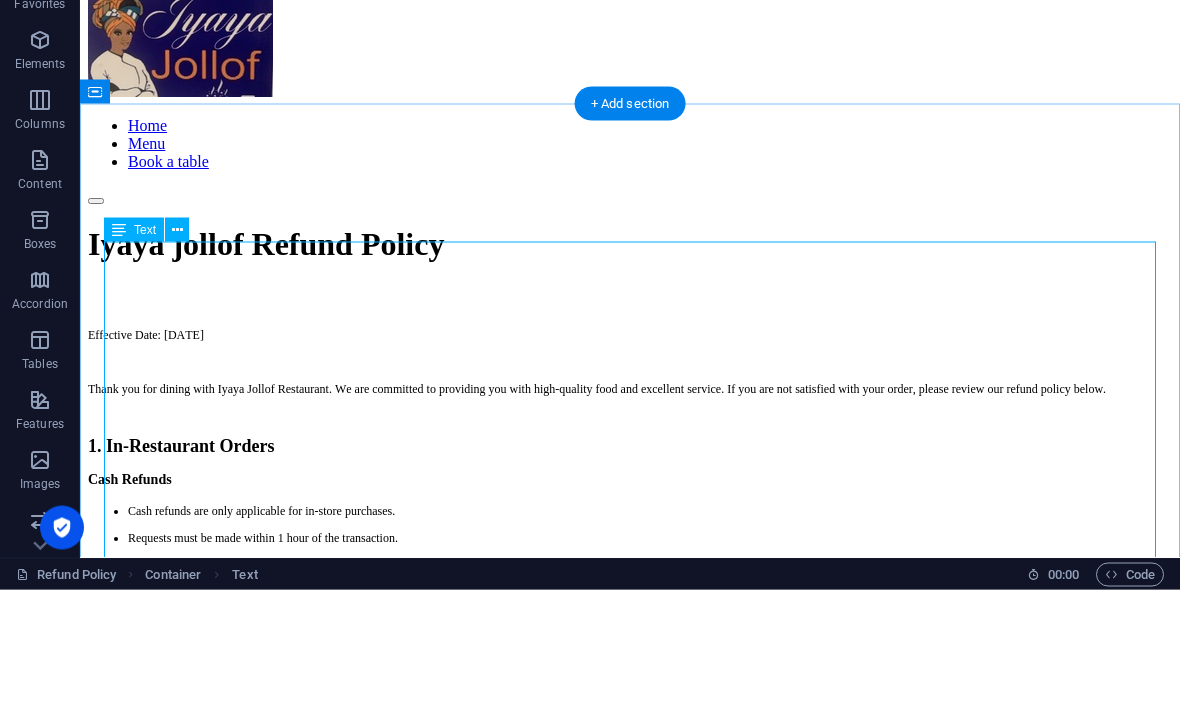 click at bounding box center (337, 55) 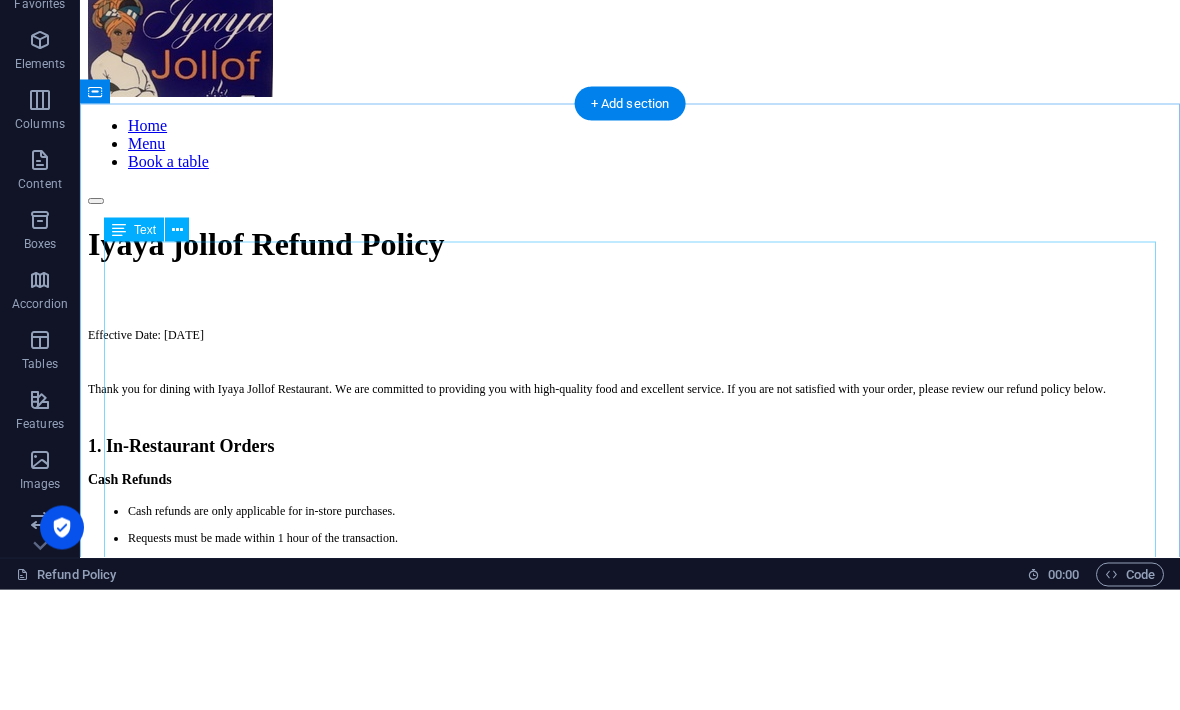 click at bounding box center [1059, 55] 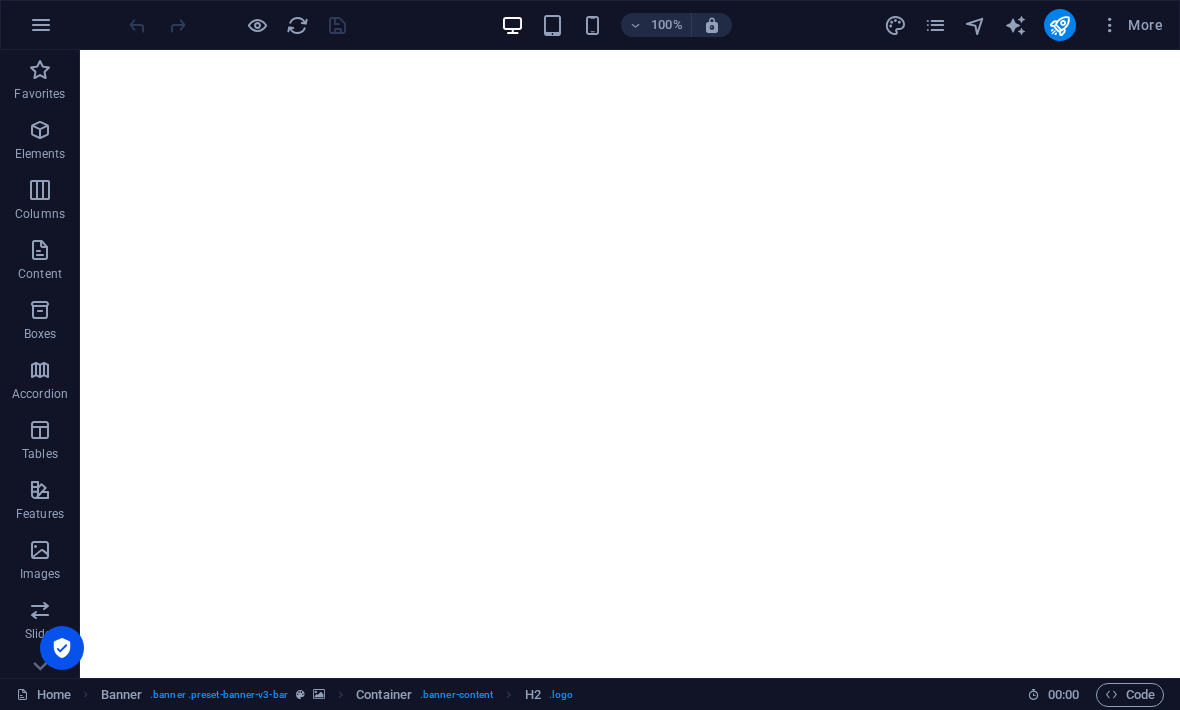 scroll, scrollTop: 0, scrollLeft: 0, axis: both 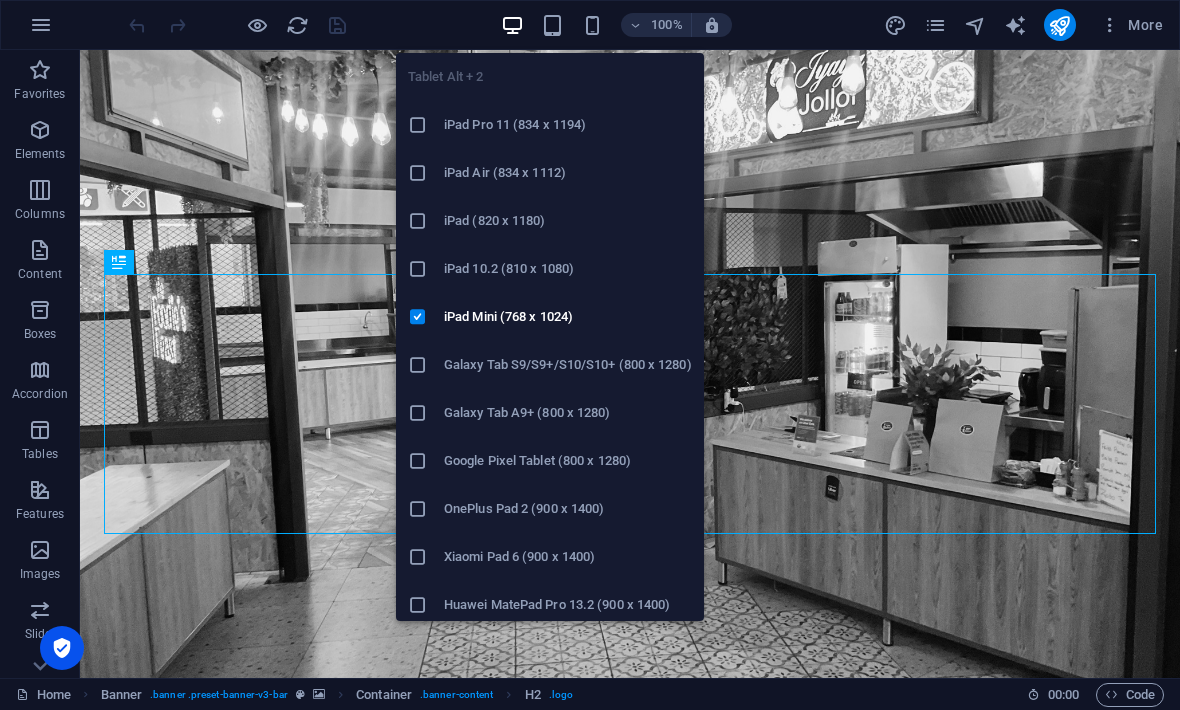 click on "iPad Mini (768 x 1024)" at bounding box center (568, 317) 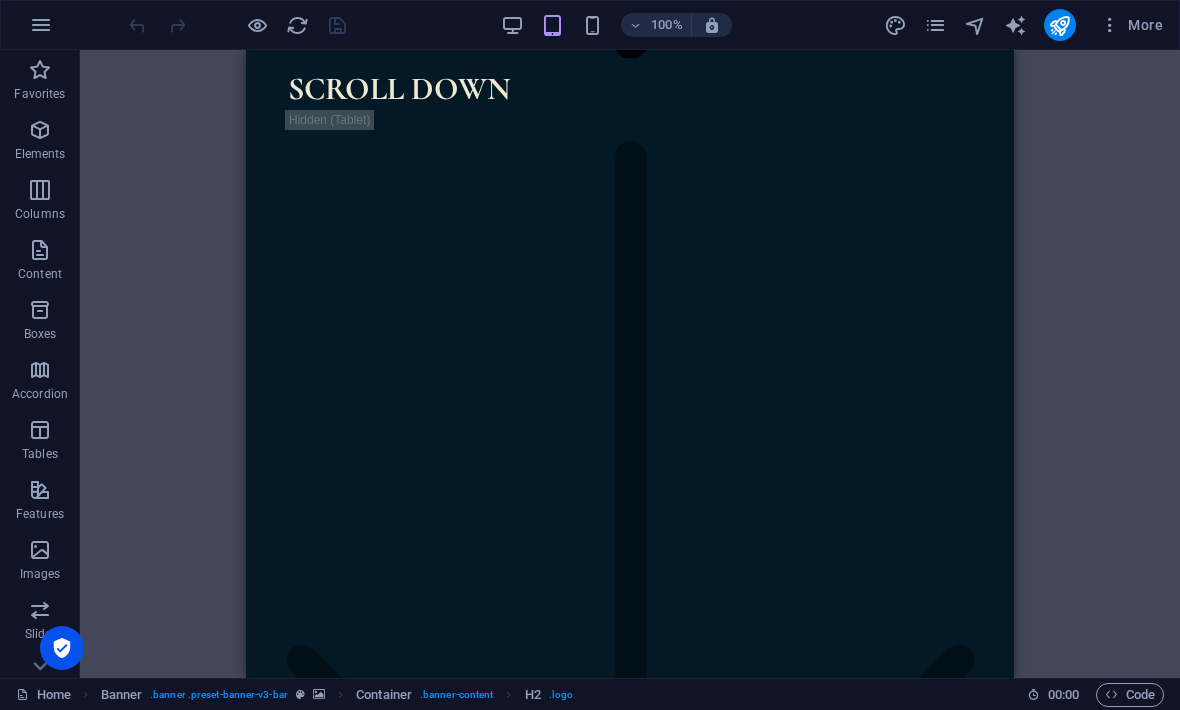 scroll, scrollTop: 2545, scrollLeft: 0, axis: vertical 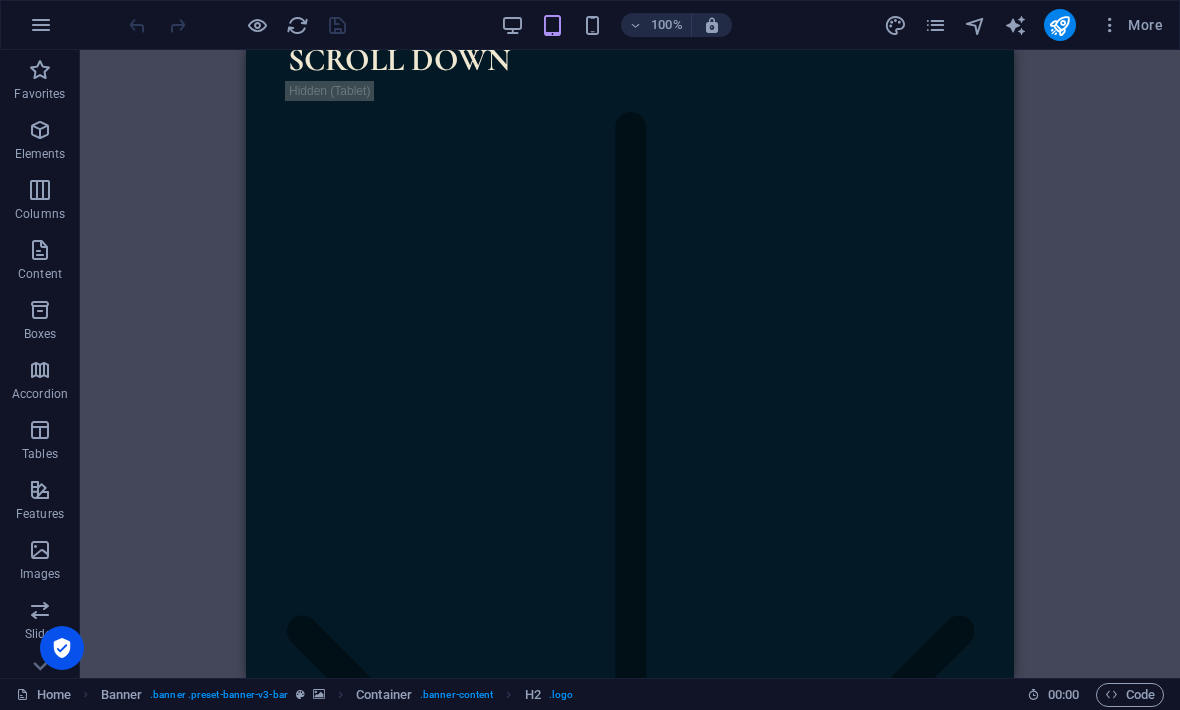 click at bounding box center [935, 25] 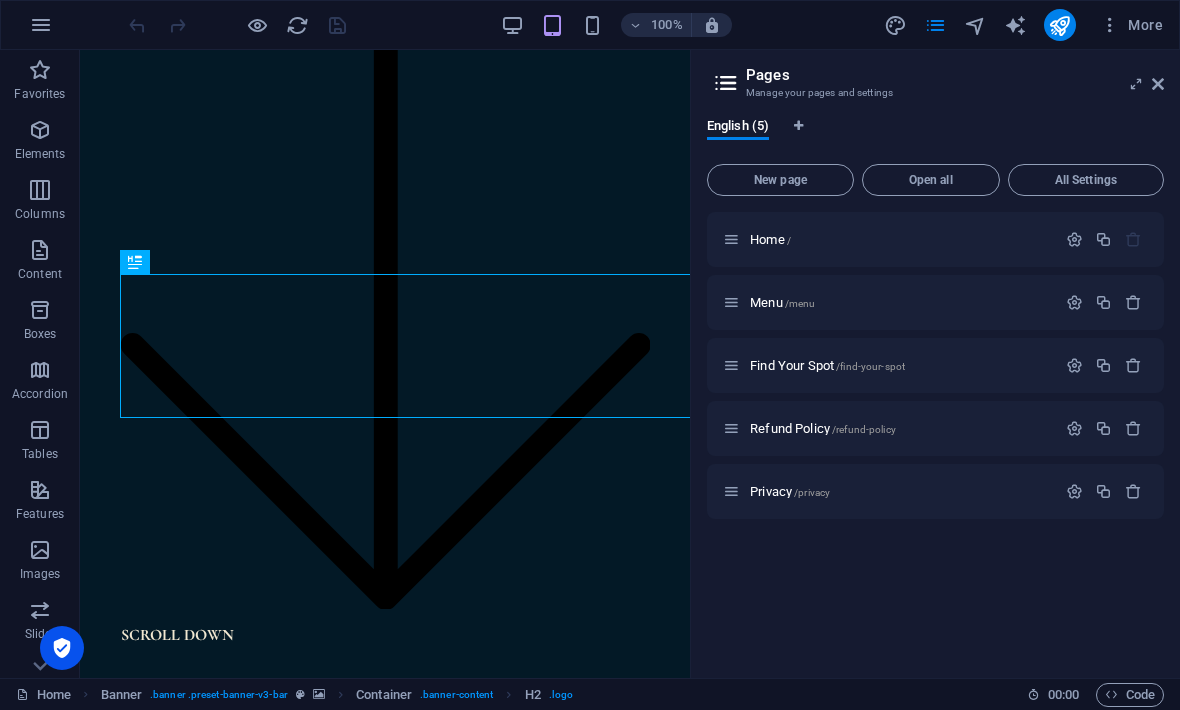 scroll, scrollTop: 0, scrollLeft: 0, axis: both 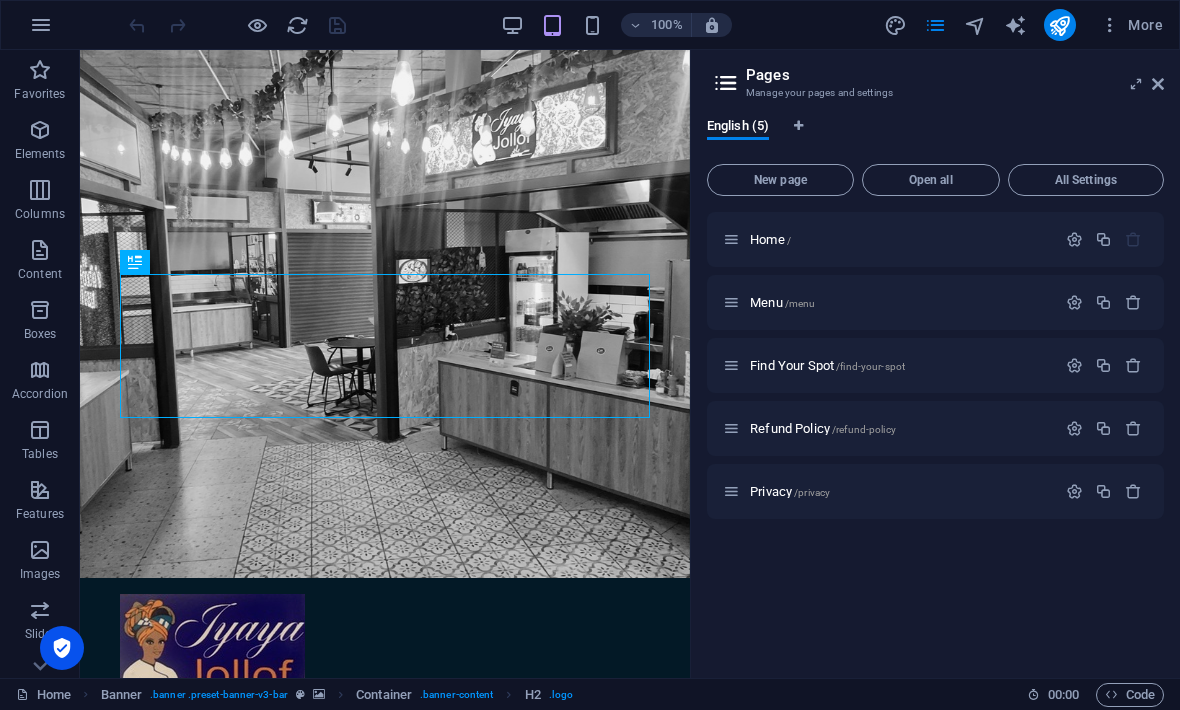 click on "Open all" at bounding box center [931, 180] 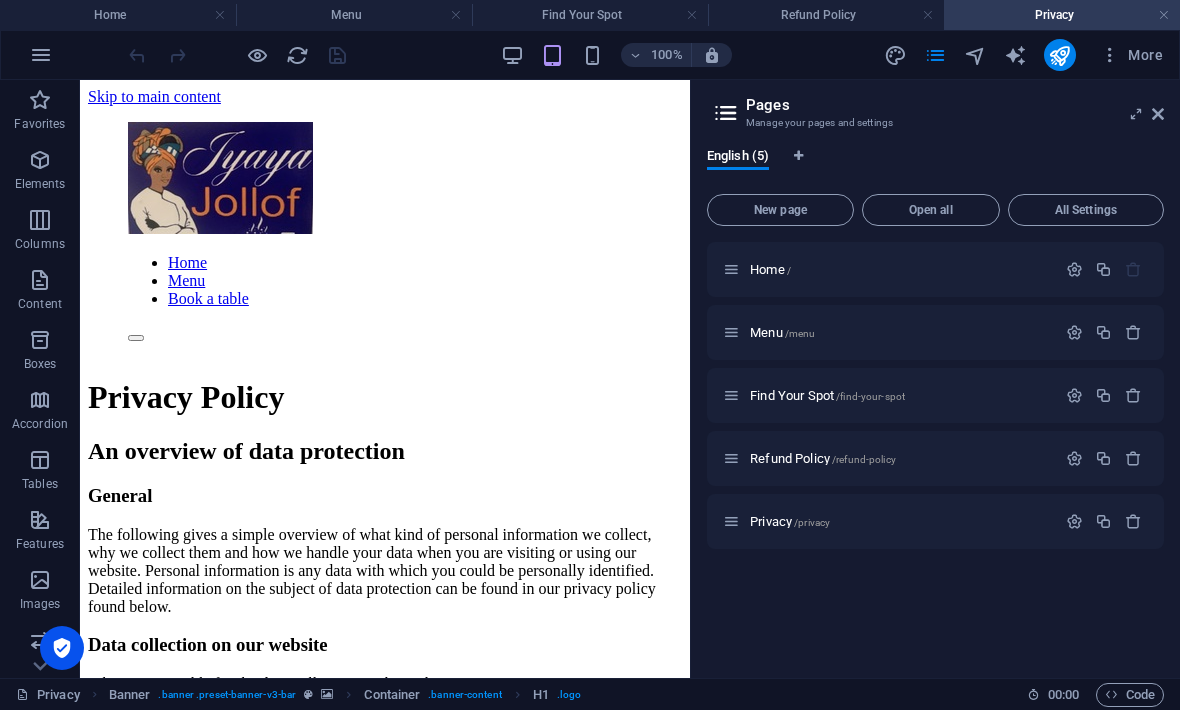 scroll, scrollTop: 0, scrollLeft: 0, axis: both 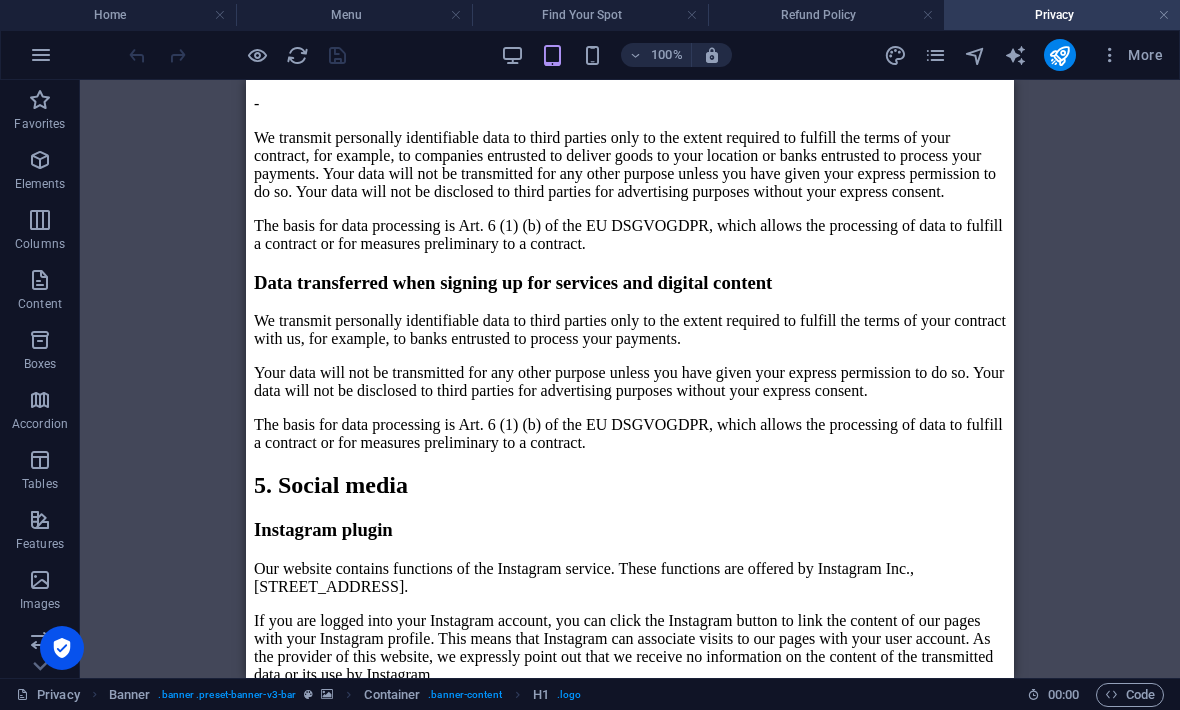 click on "Home" at bounding box center [118, 15] 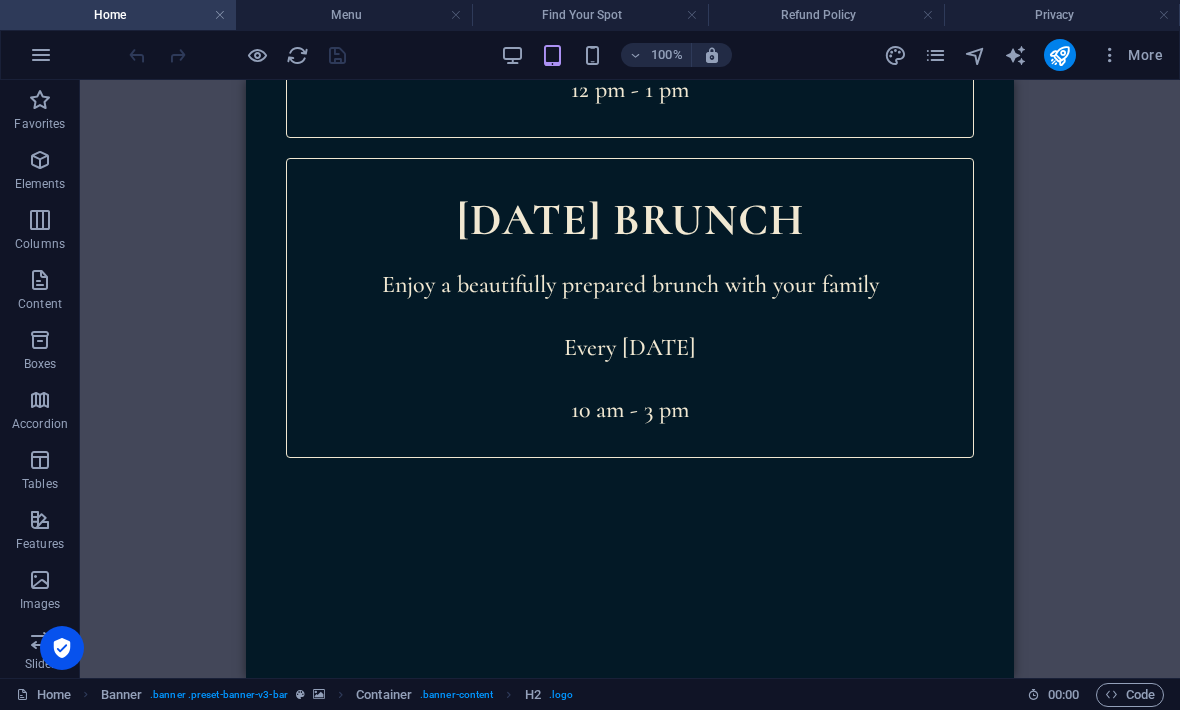 scroll, scrollTop: 10165, scrollLeft: 0, axis: vertical 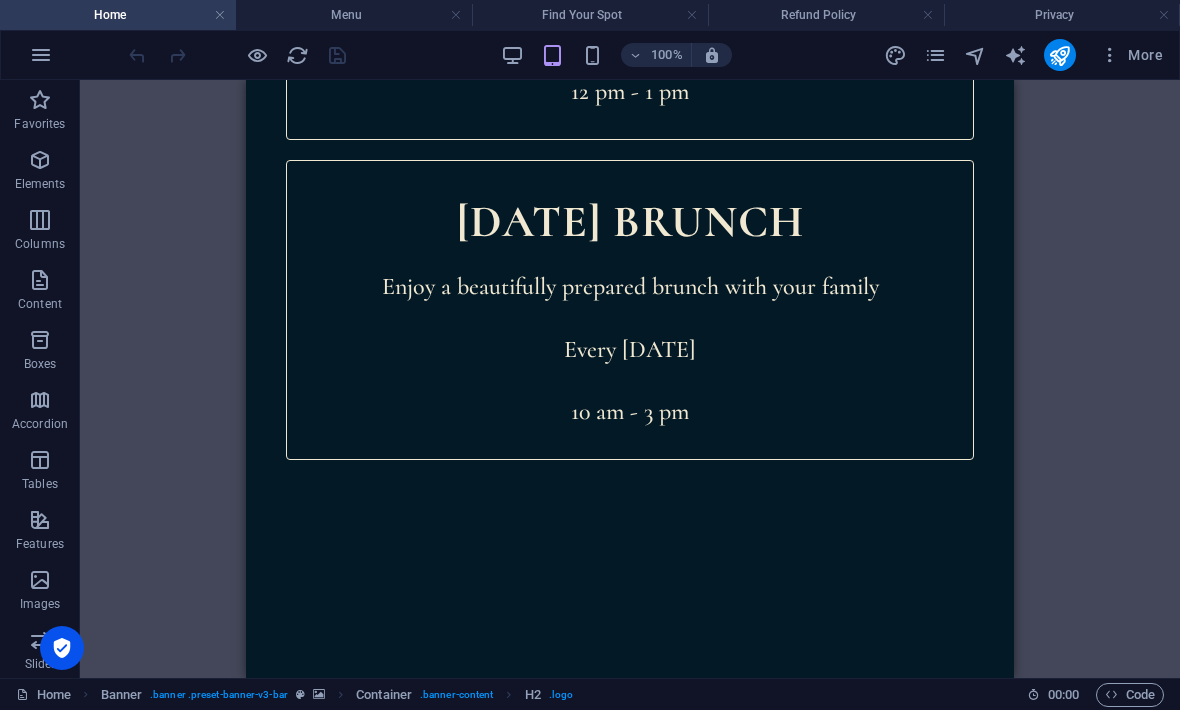 click on "Menu" at bounding box center [354, 15] 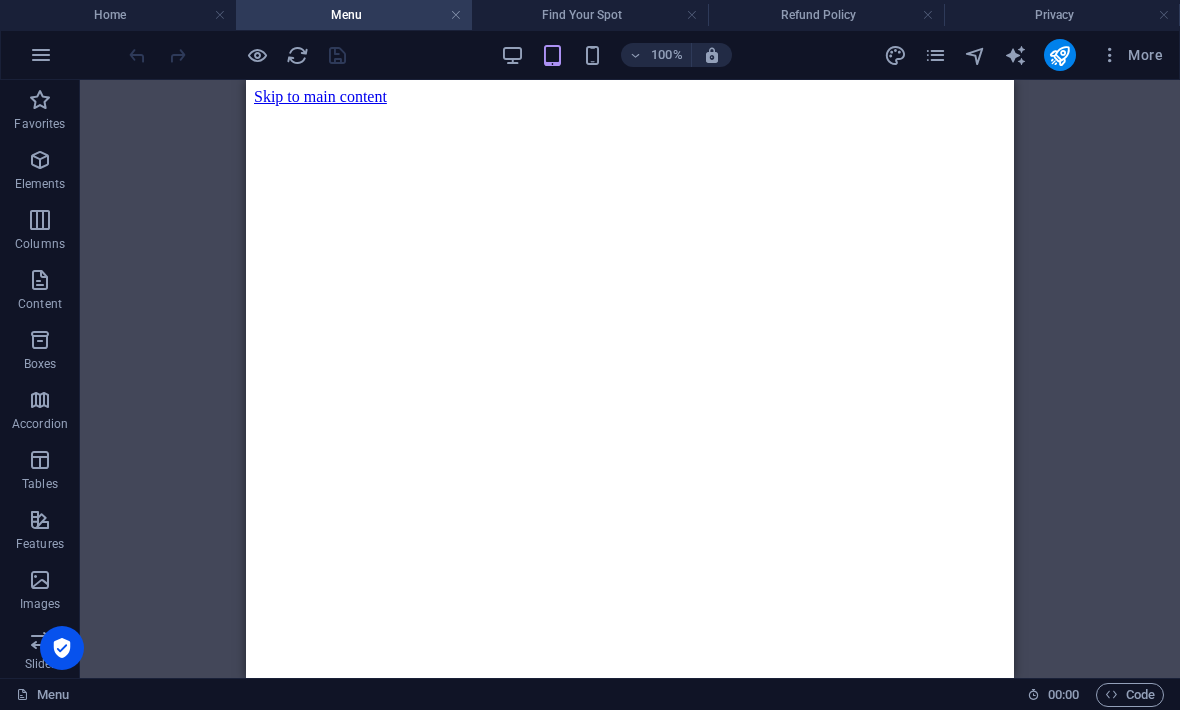 scroll, scrollTop: -28, scrollLeft: 0, axis: vertical 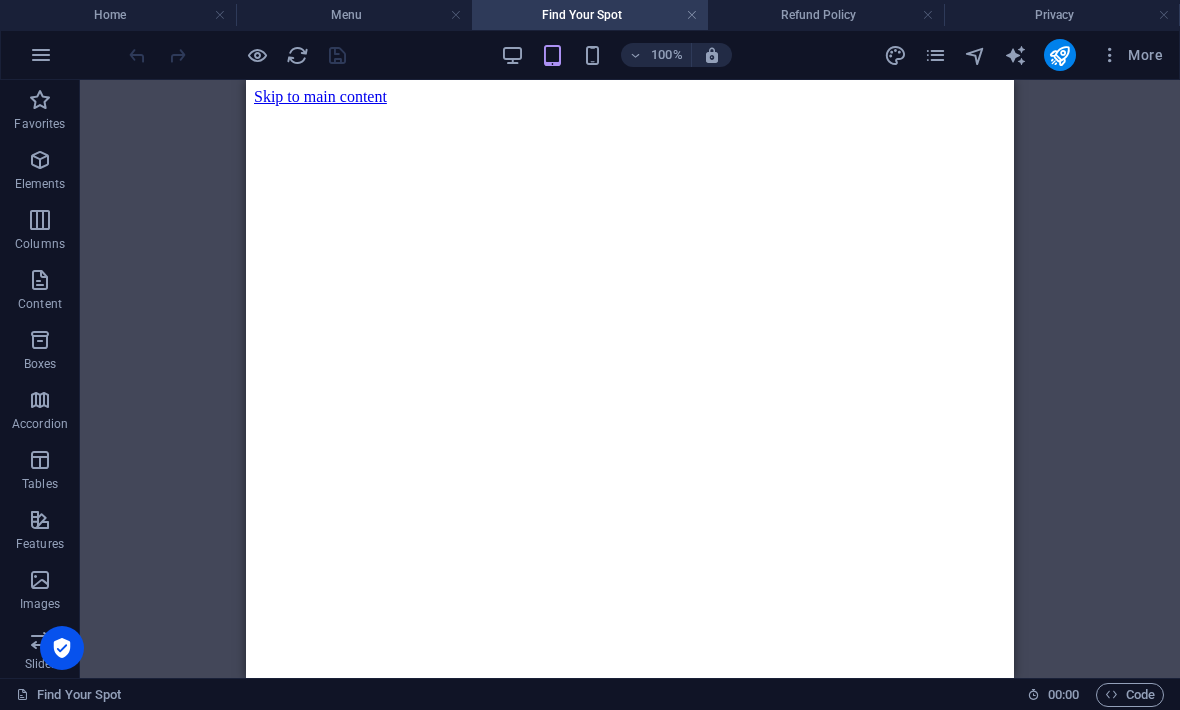 click on "Refund Policy" at bounding box center (826, 15) 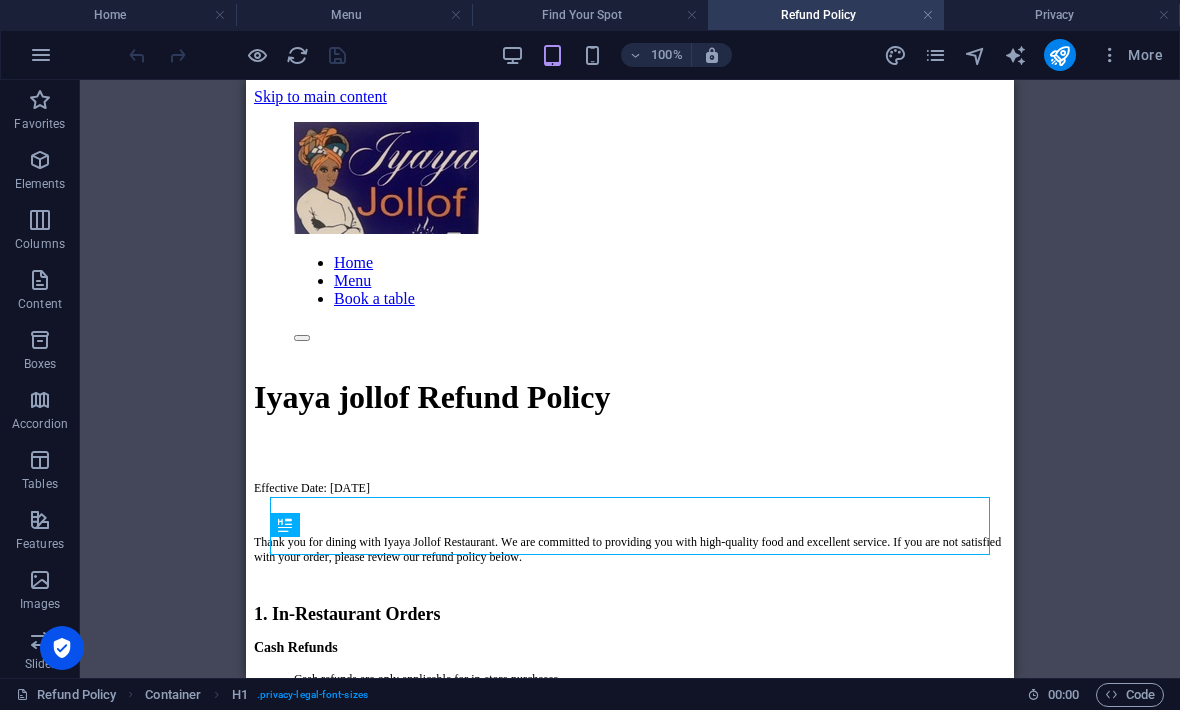 scroll, scrollTop: 443, scrollLeft: 0, axis: vertical 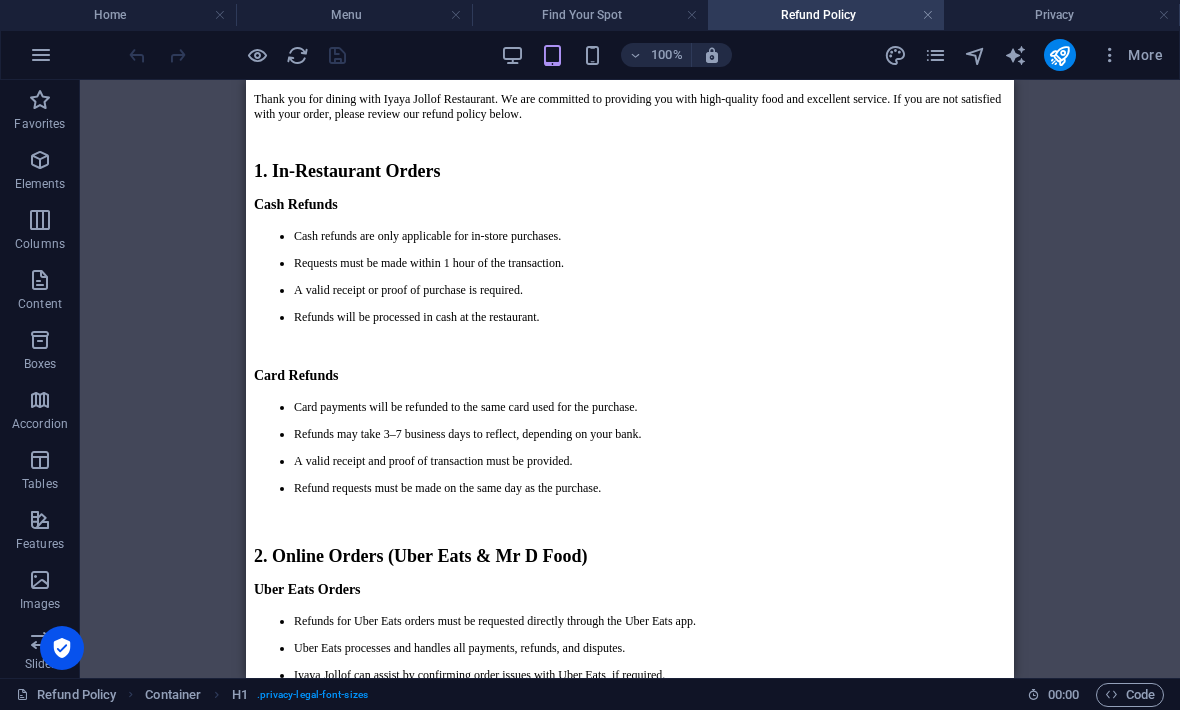 click on "Privacy" at bounding box center [1062, 15] 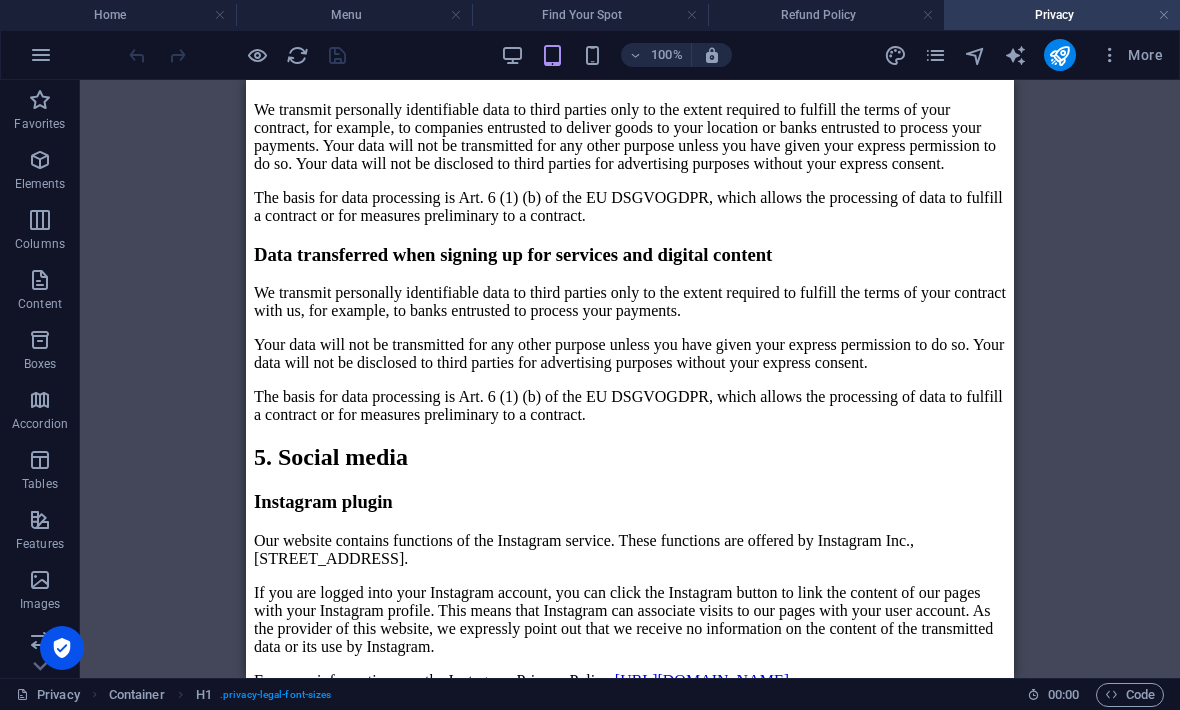 click at bounding box center (1059, 55) 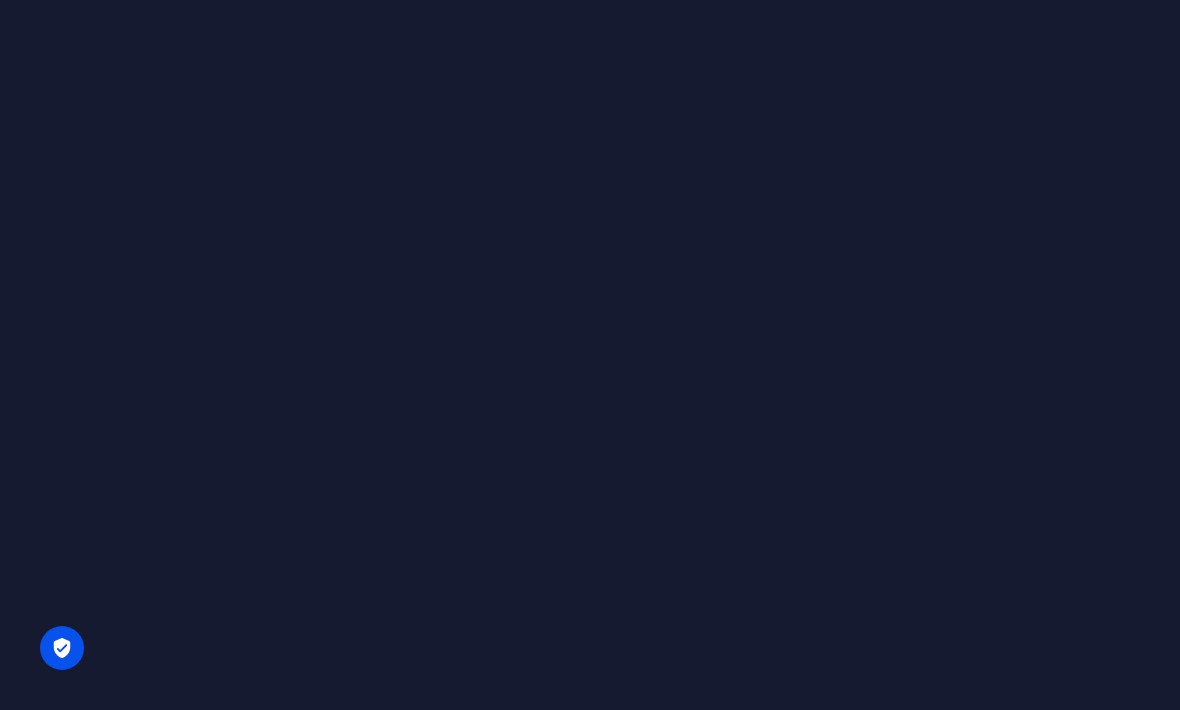 scroll, scrollTop: 0, scrollLeft: 0, axis: both 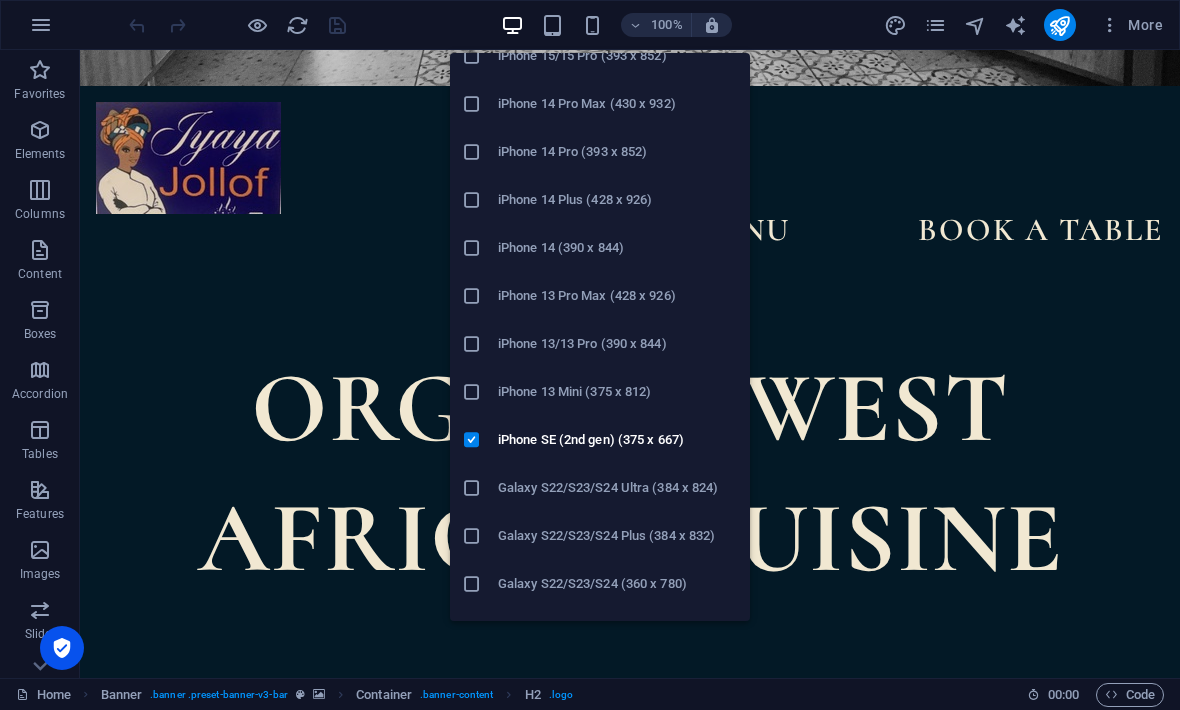 click on "iPhone SE (2nd gen) (375 x 667)" at bounding box center [618, 440] 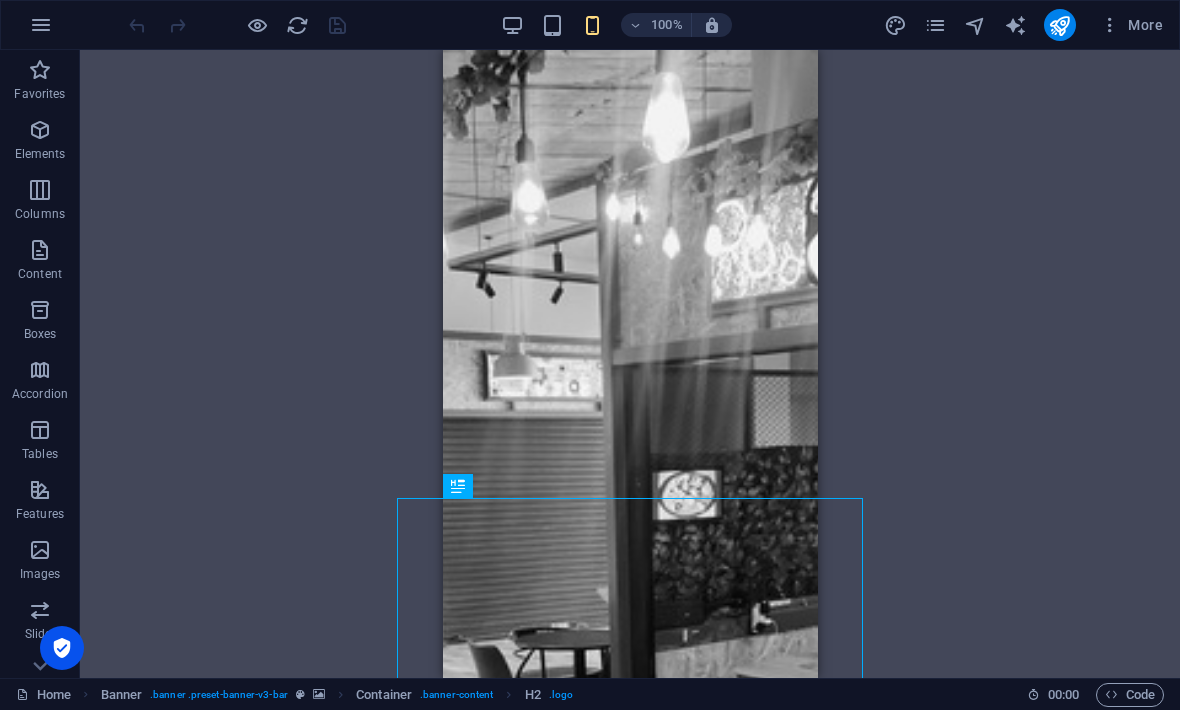 scroll, scrollTop: 0, scrollLeft: 0, axis: both 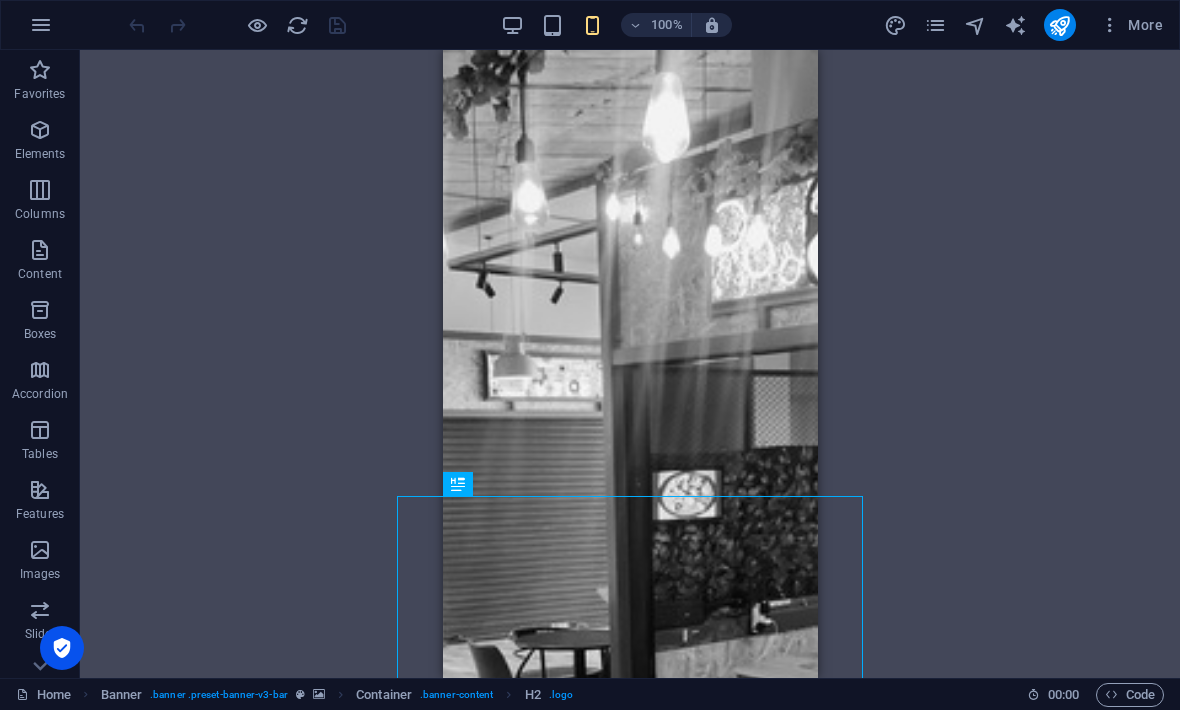 click on "100%" at bounding box center [667, 25] 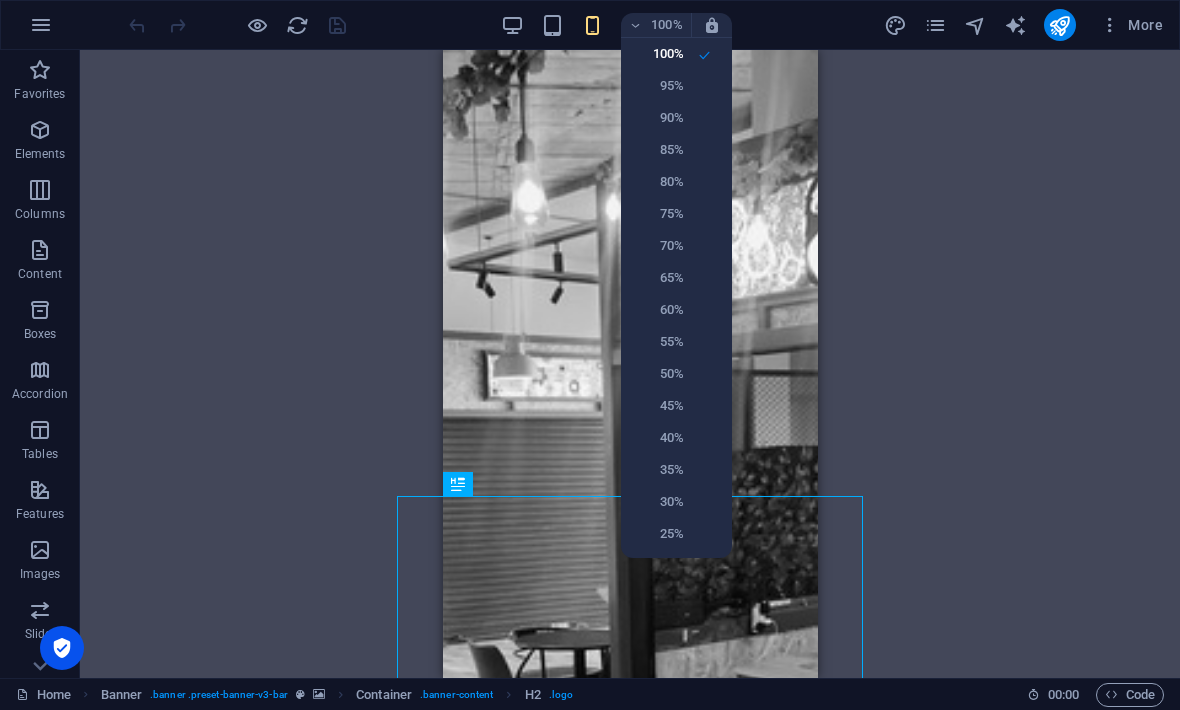 click on "25%" at bounding box center [658, 534] 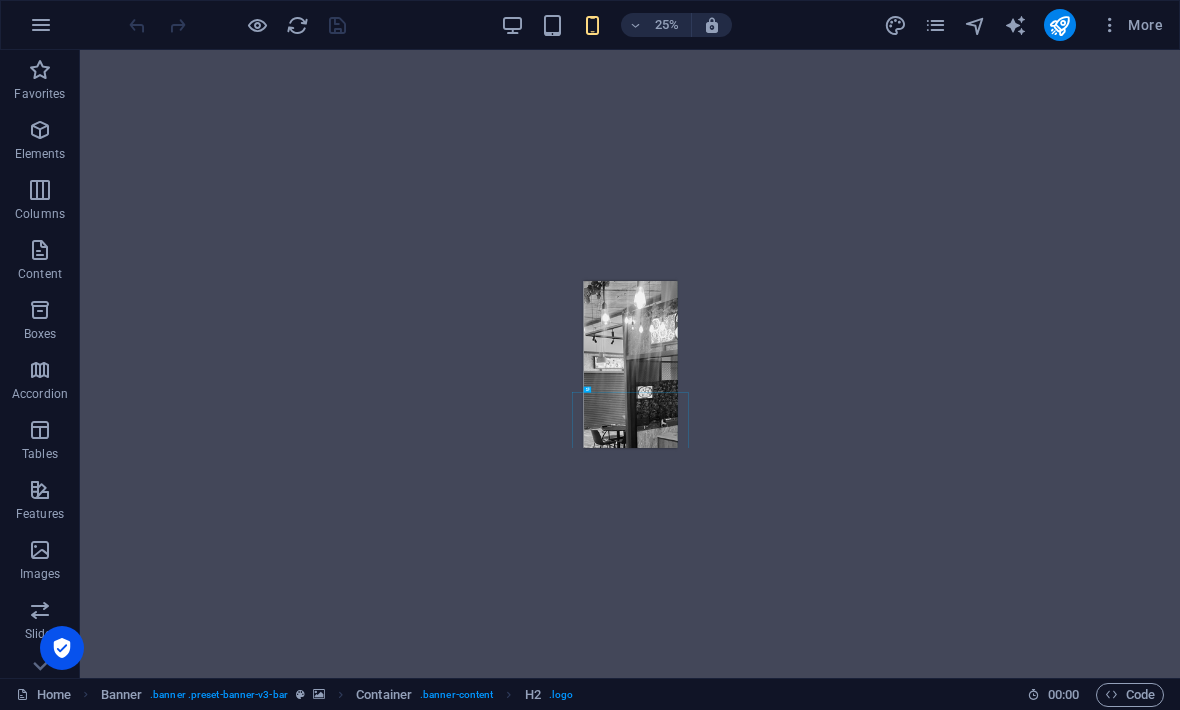 click on "25%" at bounding box center (656, 25) 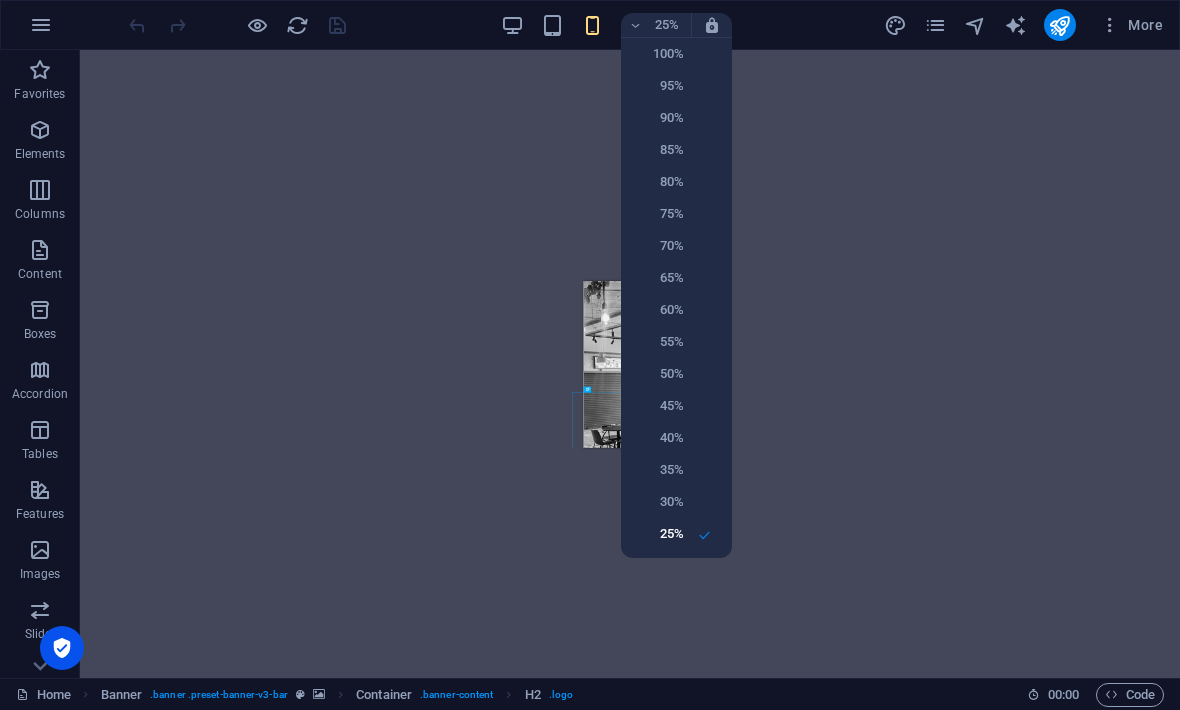 click on "100%" at bounding box center [676, 54] 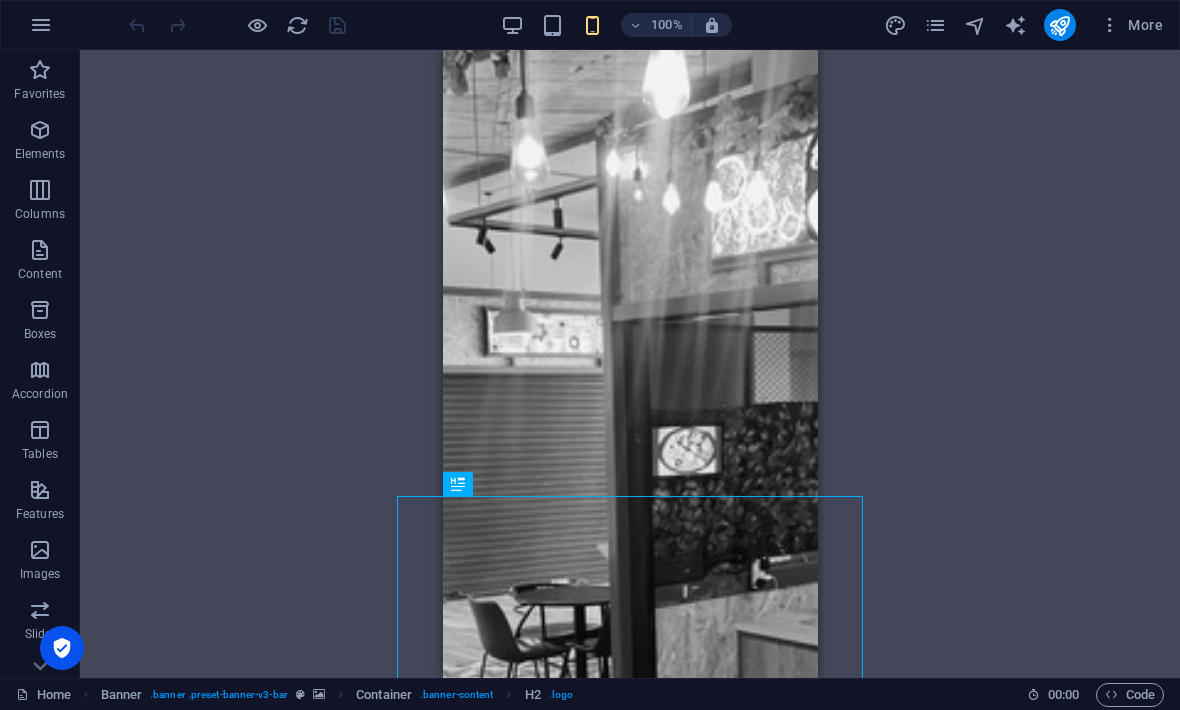 scroll, scrollTop: 54, scrollLeft: 0, axis: vertical 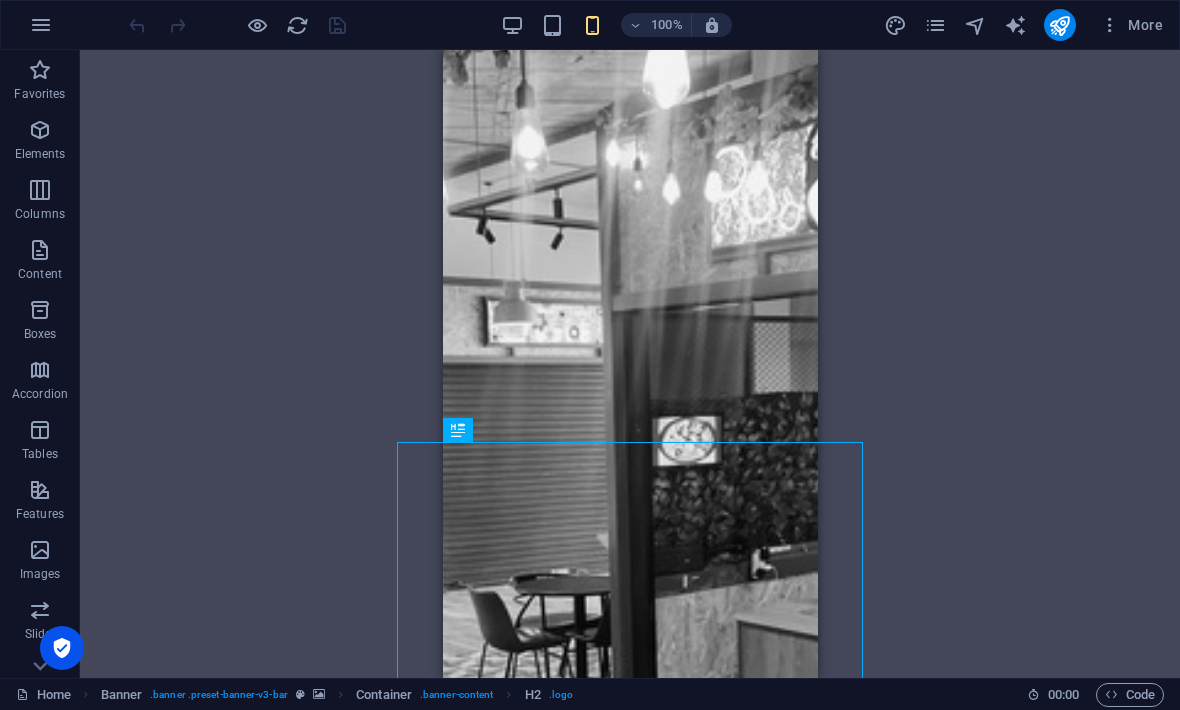 click at bounding box center [712, 25] 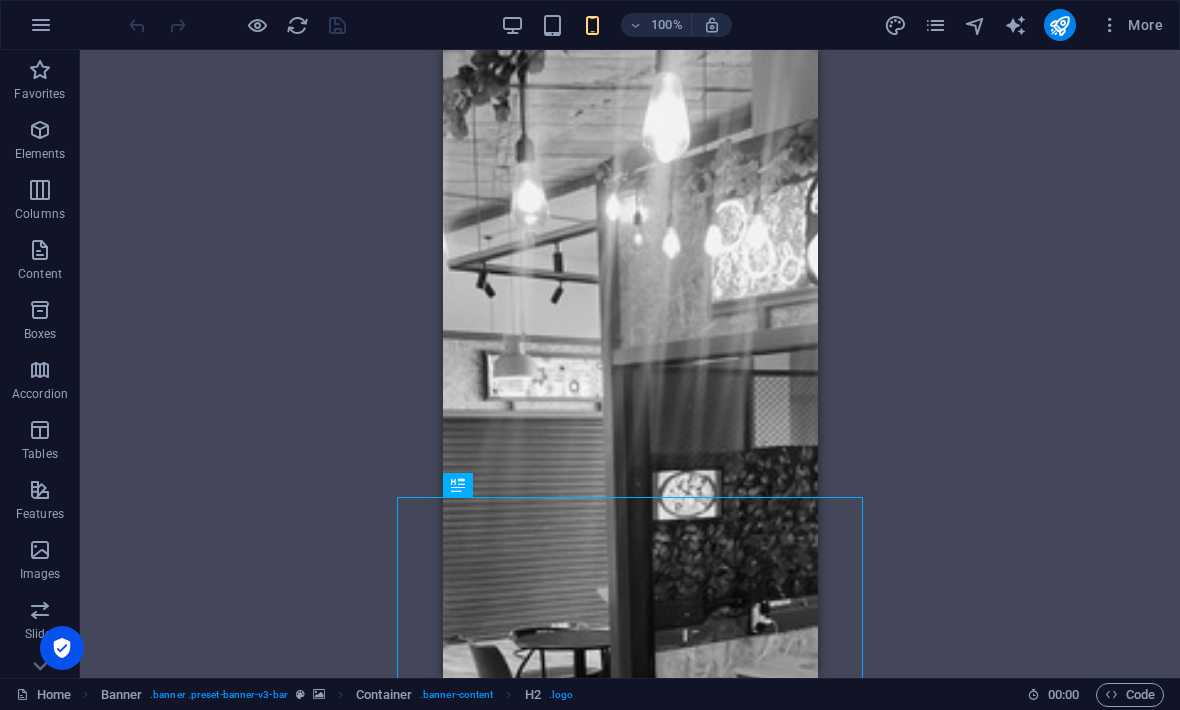 scroll, scrollTop: 0, scrollLeft: 0, axis: both 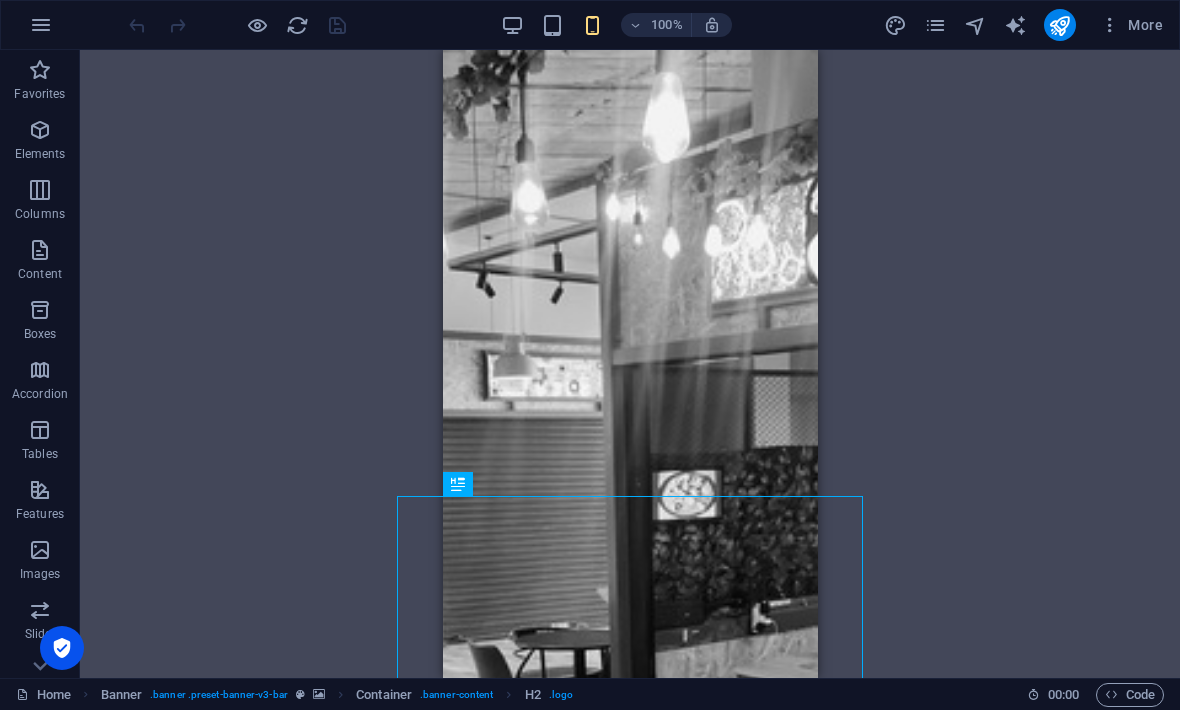 click on "Drag here to replace the existing content. Press “Ctrl” if you want to create a new element.
H2   Banner   Container" at bounding box center [630, 364] 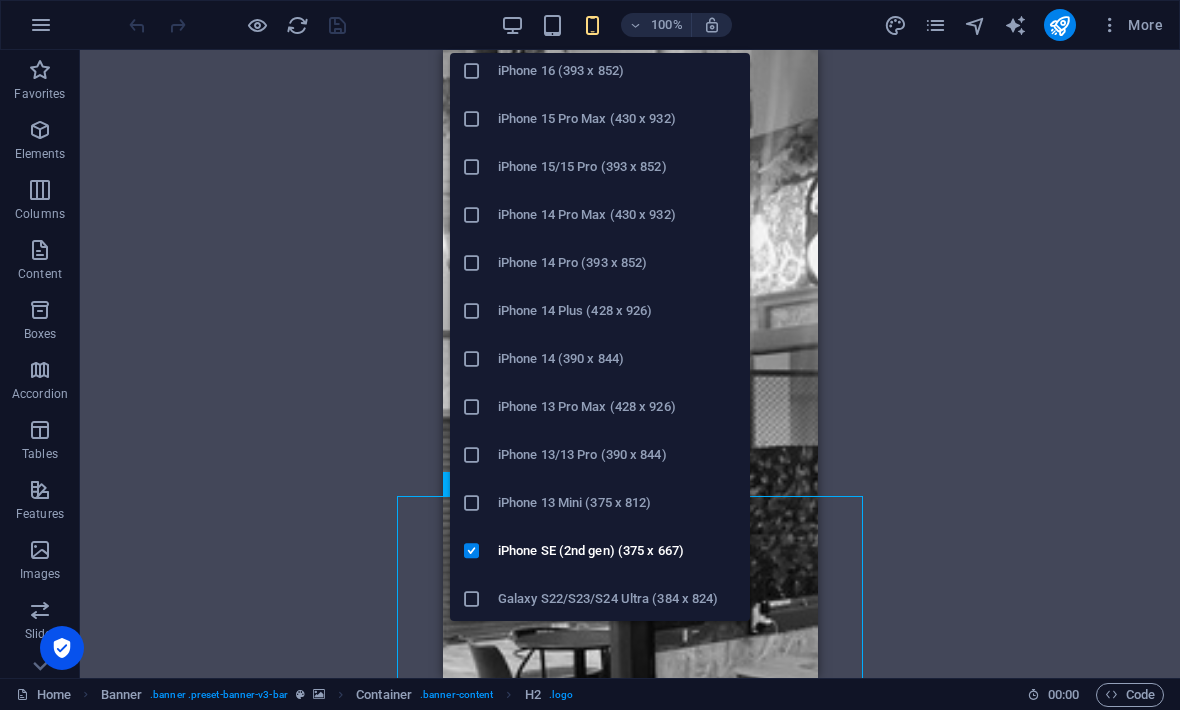scroll, scrollTop: 226, scrollLeft: 0, axis: vertical 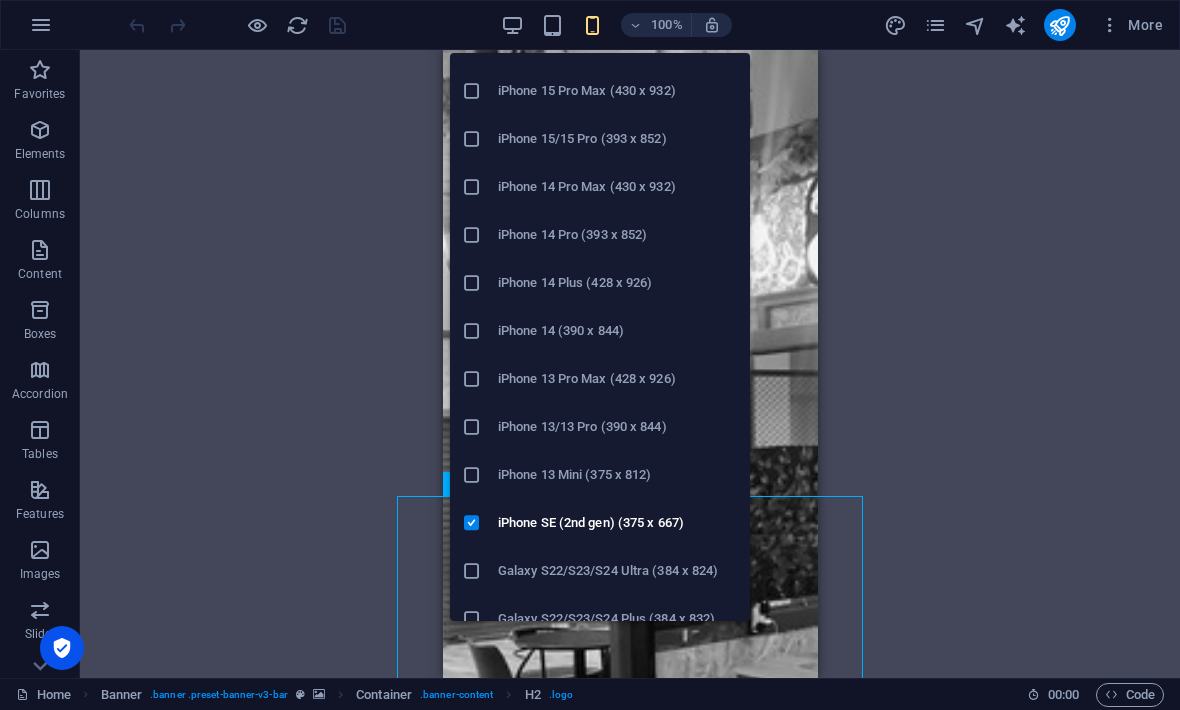 click on "iPhone 13 Mini (375 x 812)" at bounding box center [618, 475] 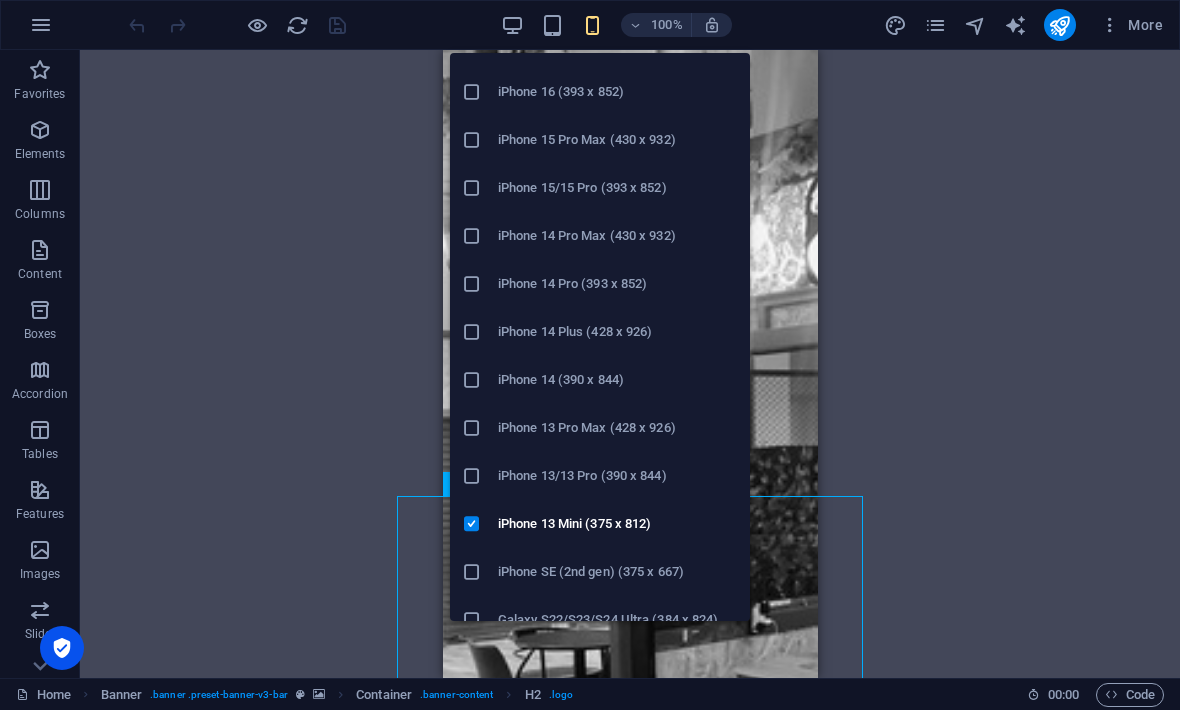 scroll, scrollTop: 182, scrollLeft: 0, axis: vertical 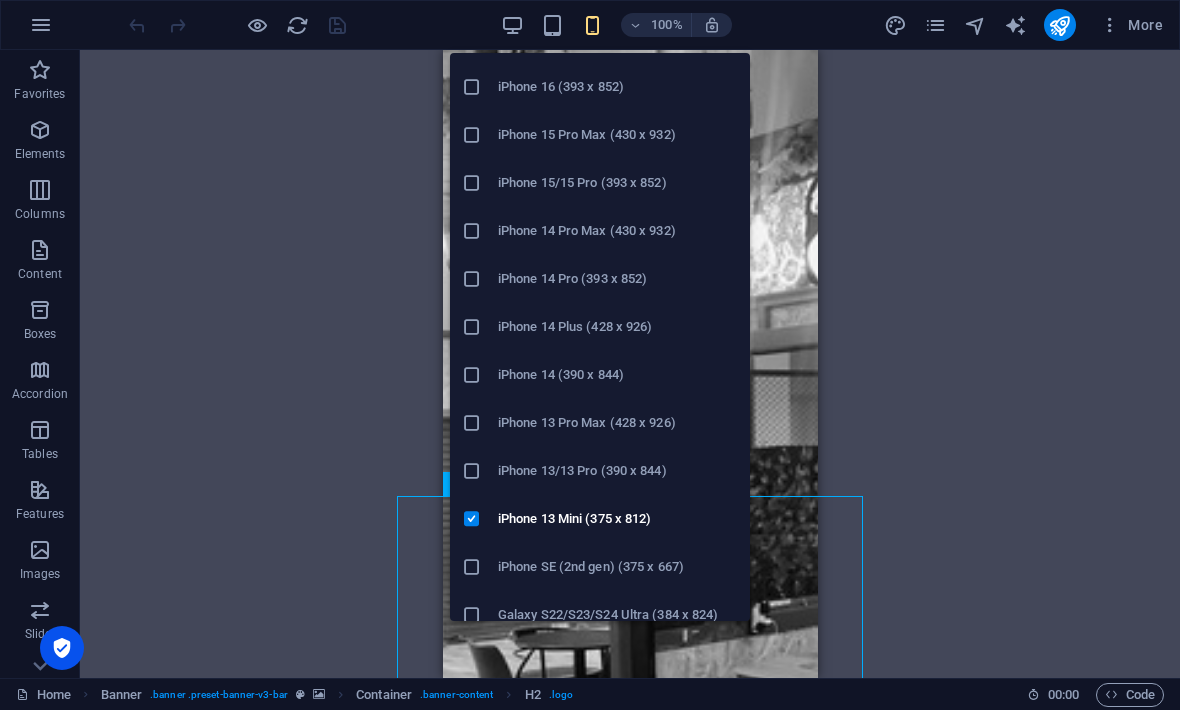 click at bounding box center (472, 471) 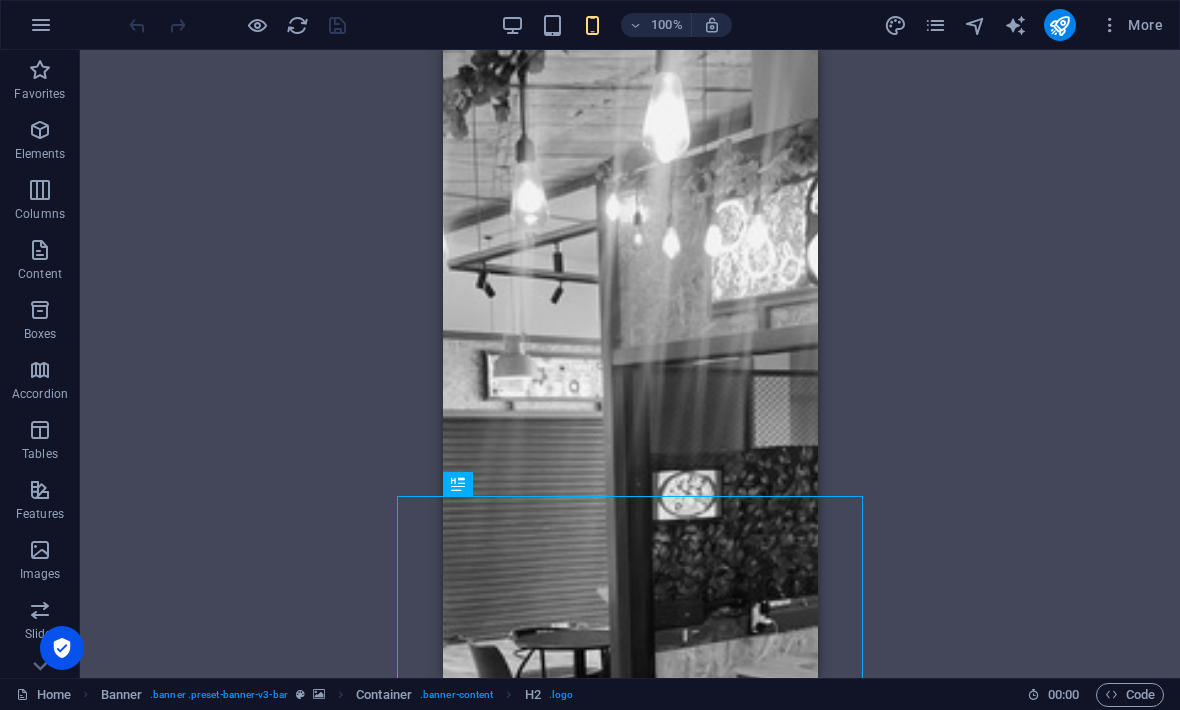 scroll, scrollTop: 0, scrollLeft: 0, axis: both 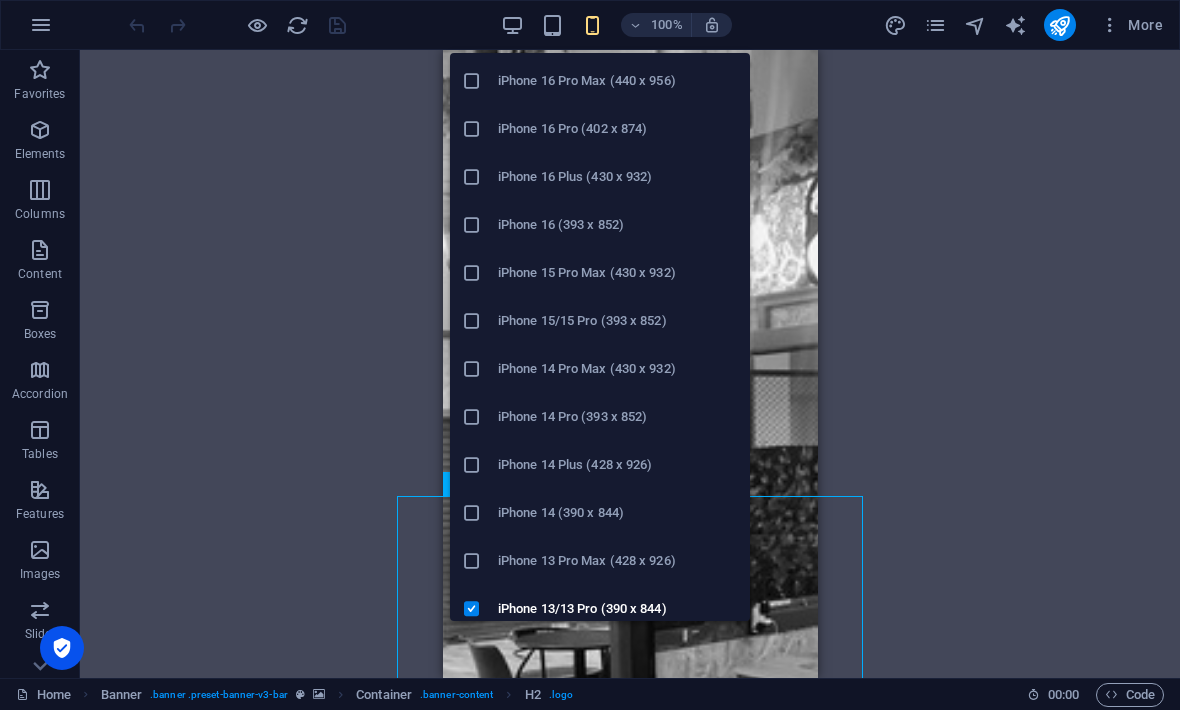 click at bounding box center (472, 561) 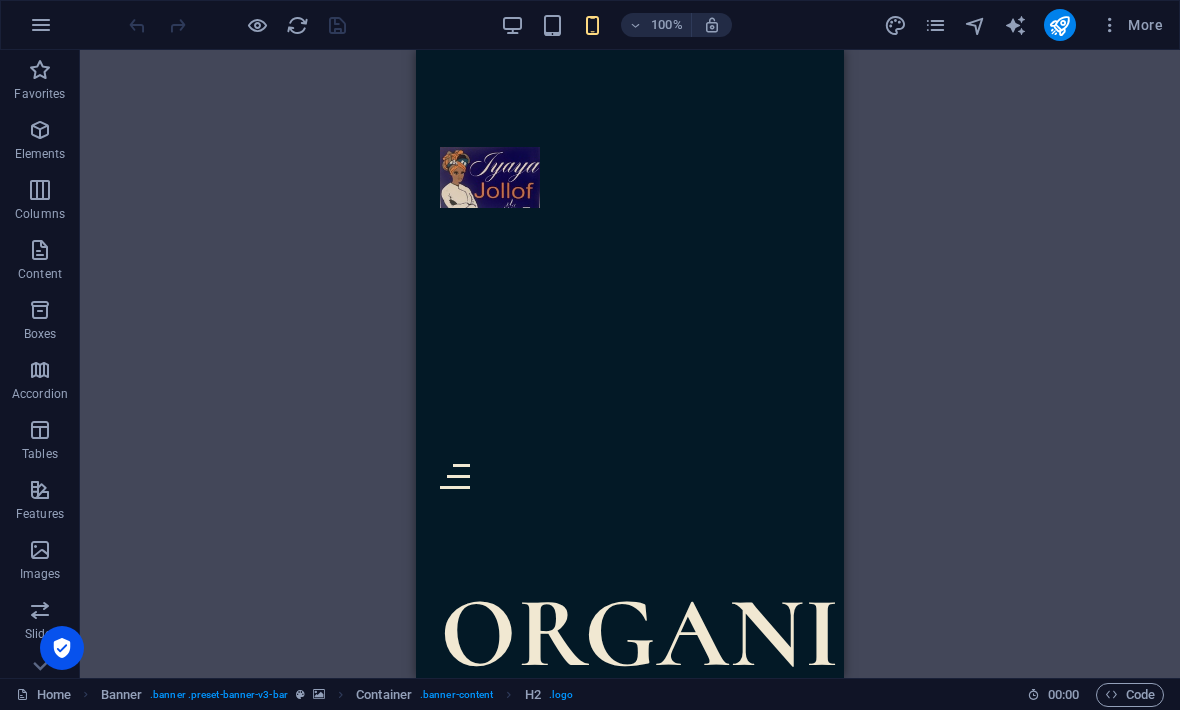 scroll, scrollTop: 1216, scrollLeft: 0, axis: vertical 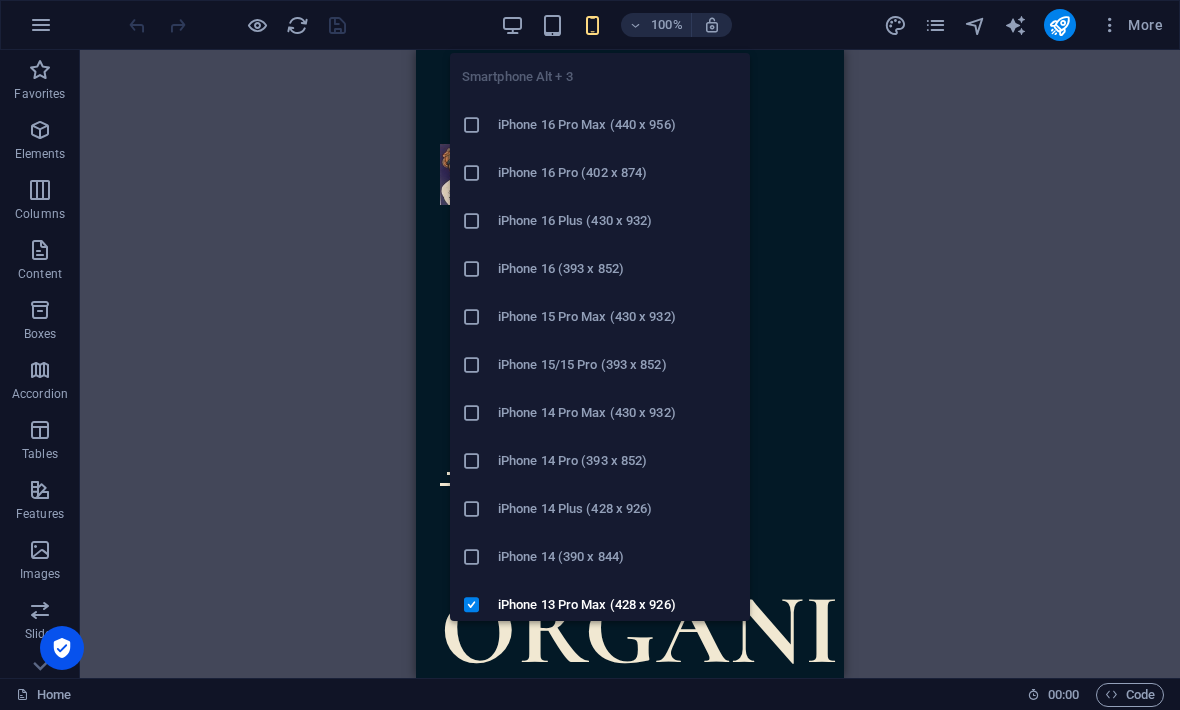 click at bounding box center [472, 557] 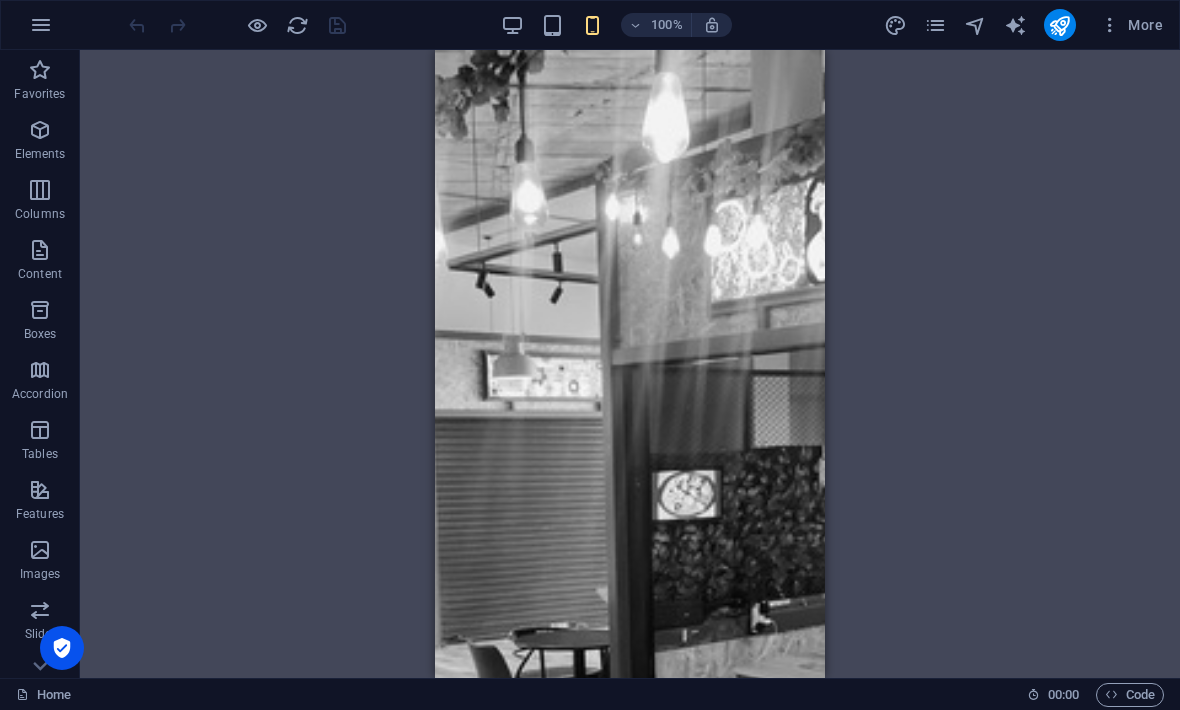 scroll, scrollTop: 0, scrollLeft: 0, axis: both 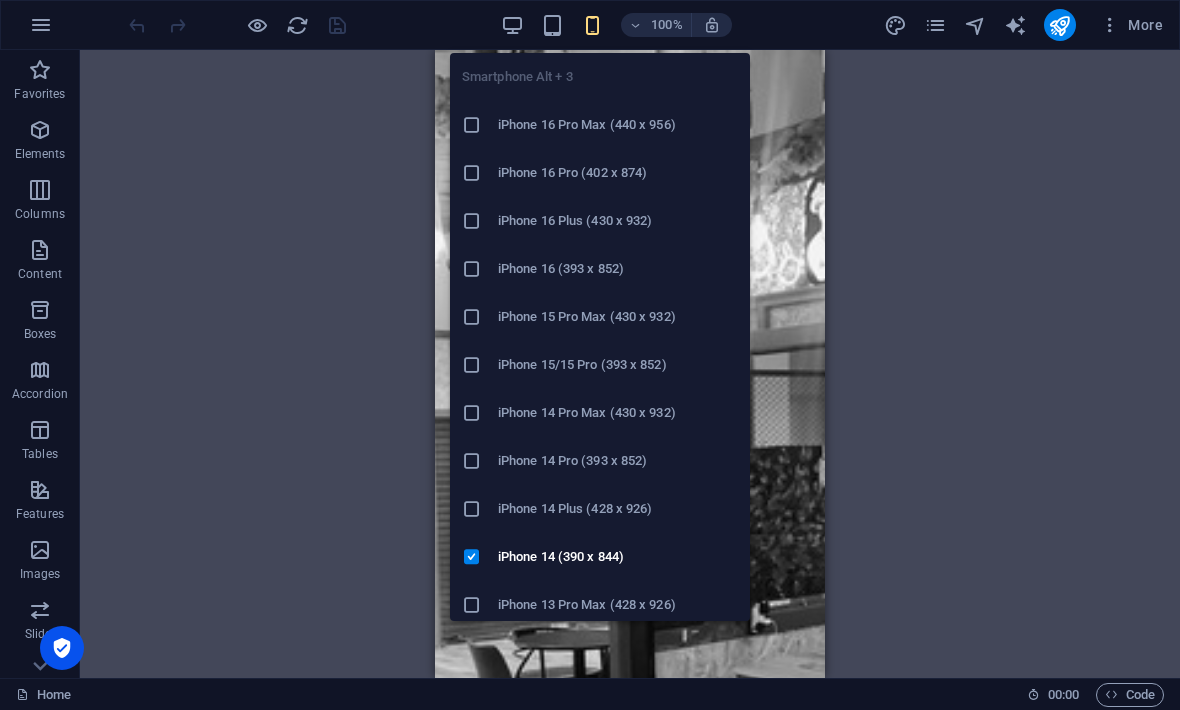 click at bounding box center (480, 509) 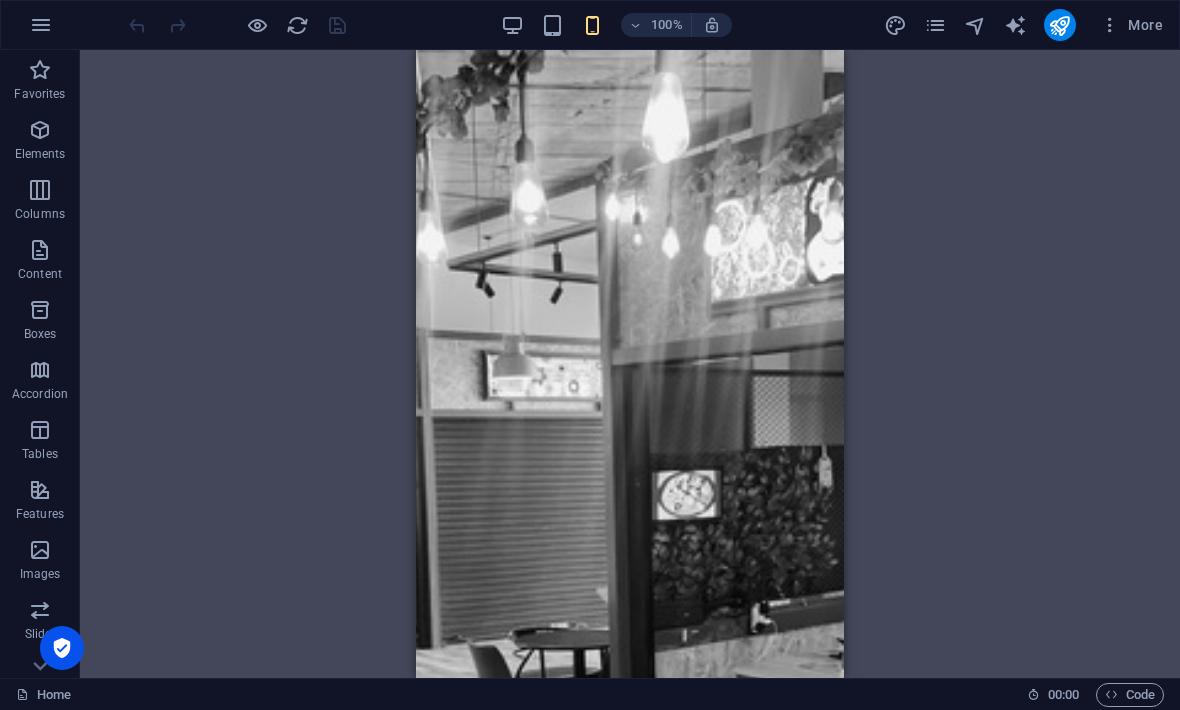 scroll, scrollTop: 0, scrollLeft: 0, axis: both 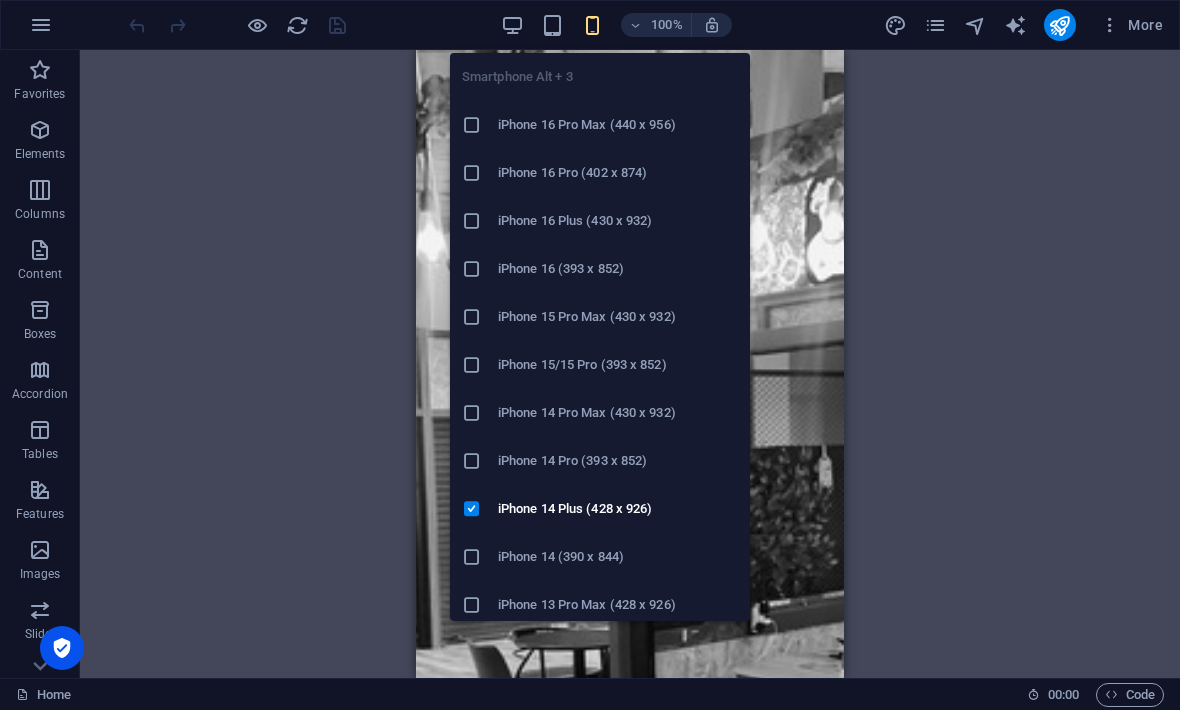 click on "iPhone 14 Pro (393 x 852)" at bounding box center (600, 461) 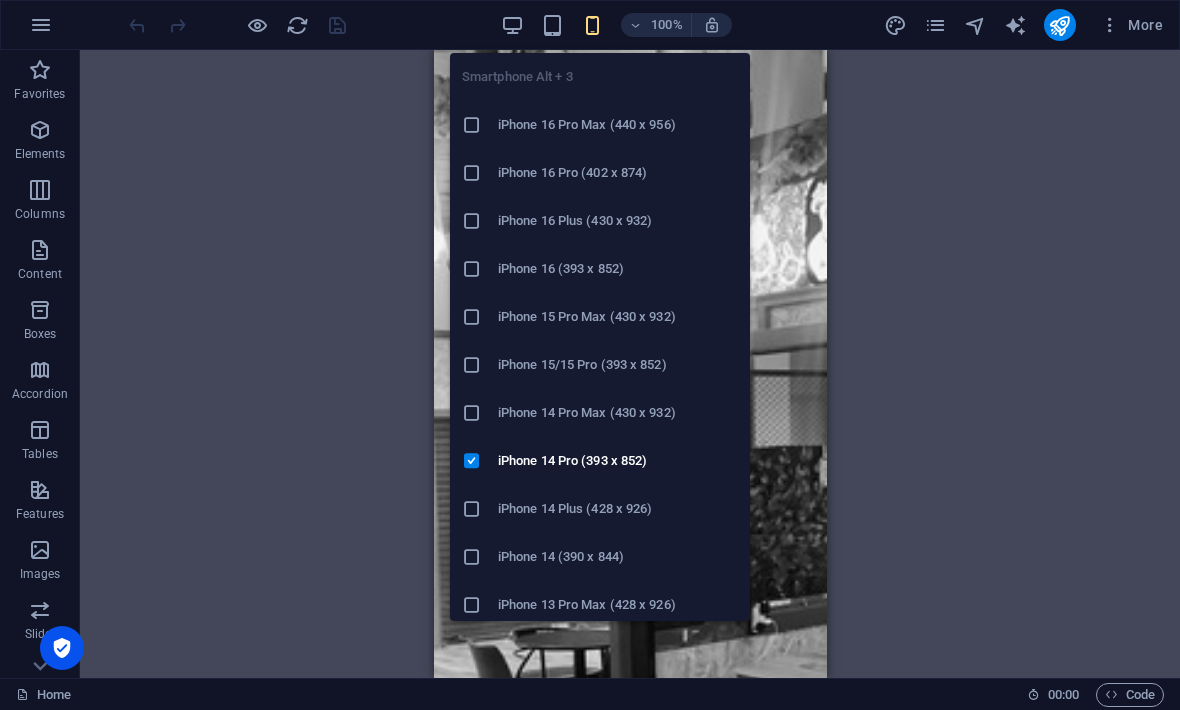 click on "iPhone 14 Pro Max (430 x 932)" at bounding box center (618, 413) 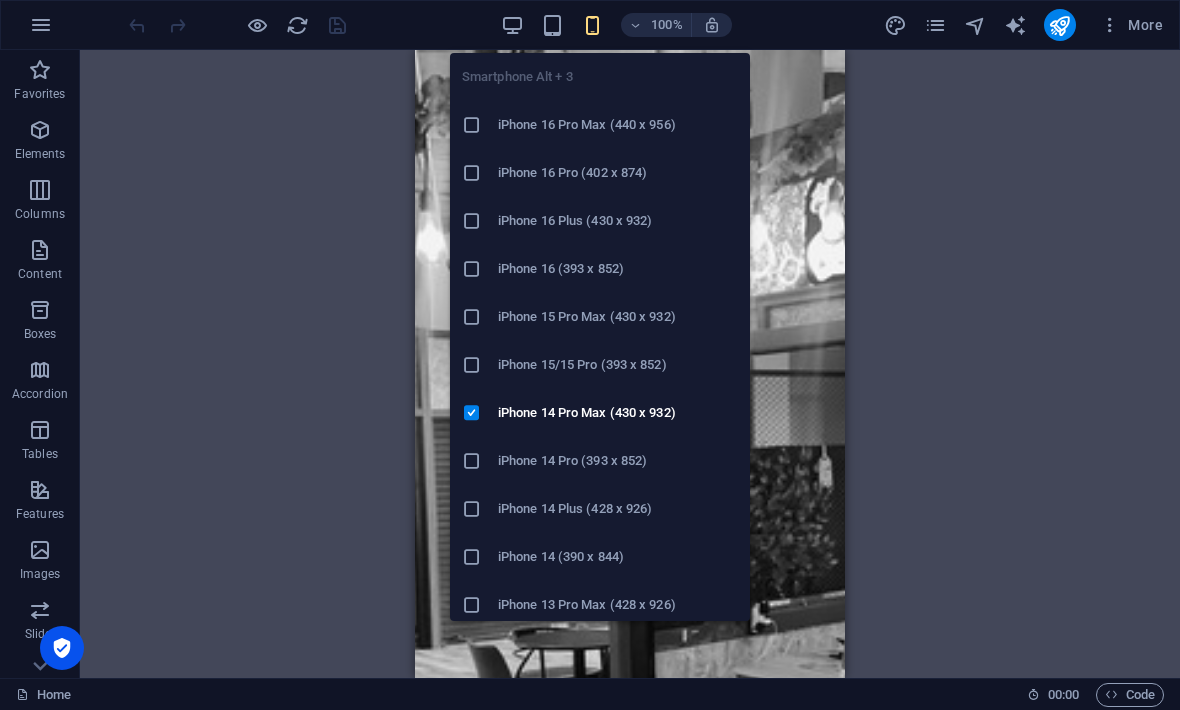 click on "iPhone 15/15 Pro (393 x 852)" at bounding box center [618, 365] 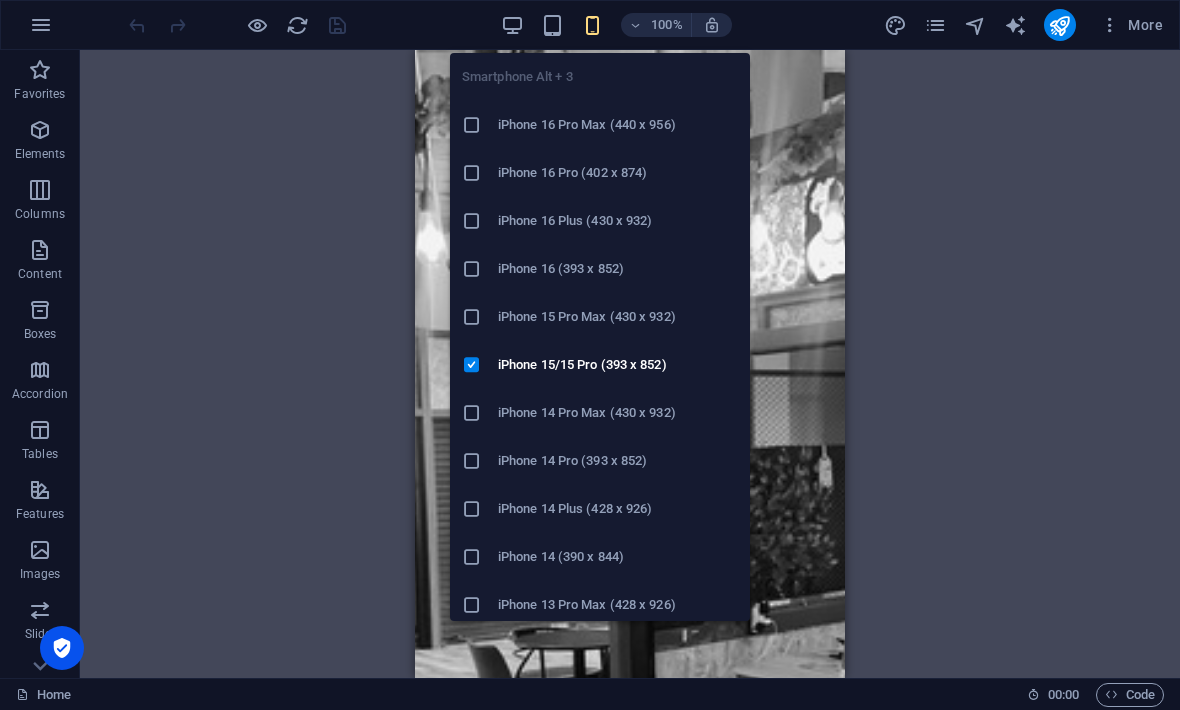 click at bounding box center (480, 317) 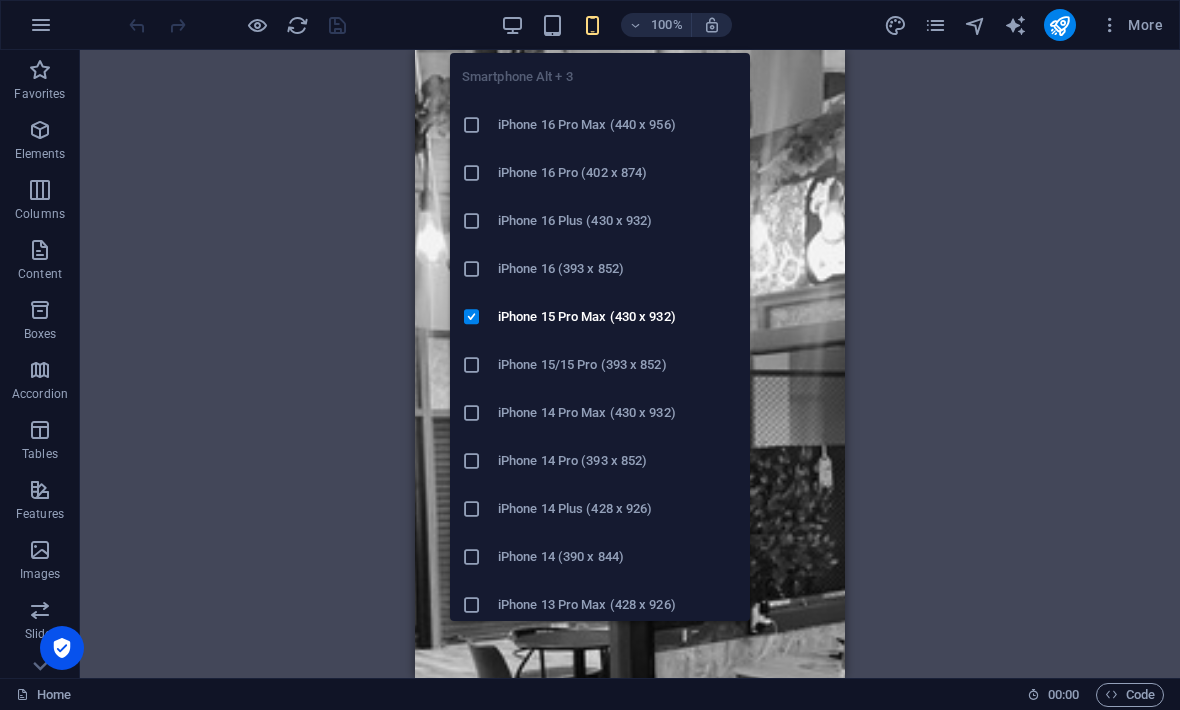 click on "iPhone 16 (393 x 852)" at bounding box center (618, 269) 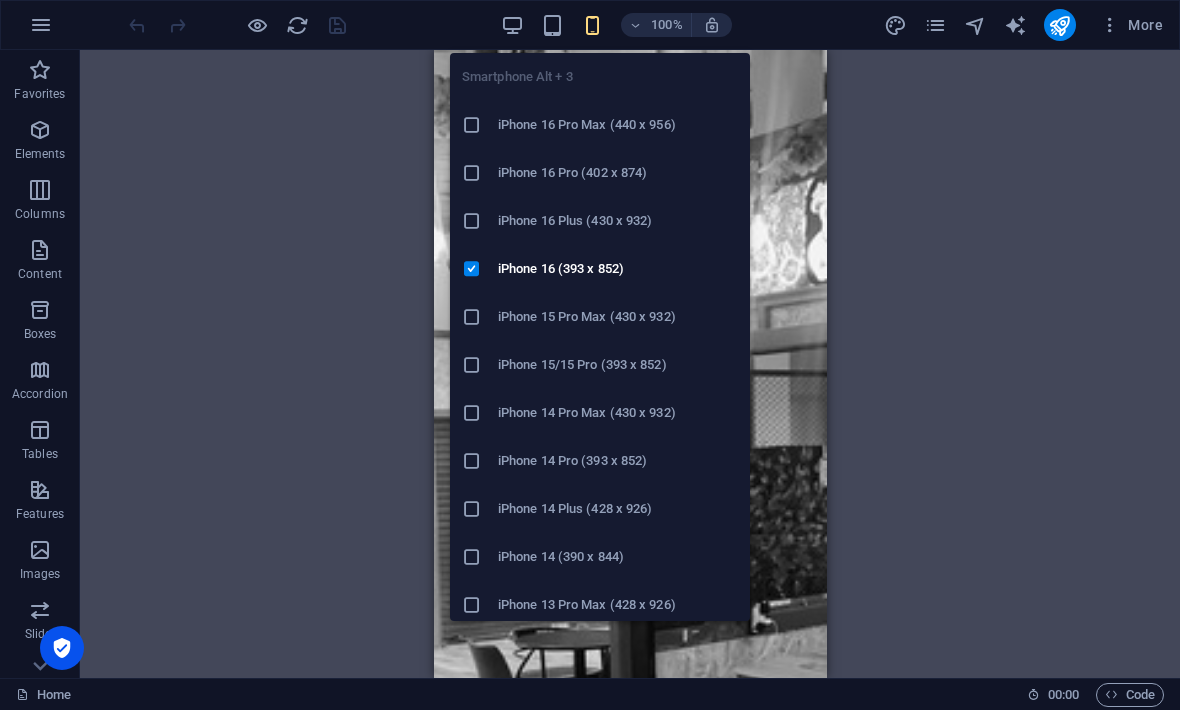 click on "iPhone 16 Plus (430 x 932)" at bounding box center [618, 221] 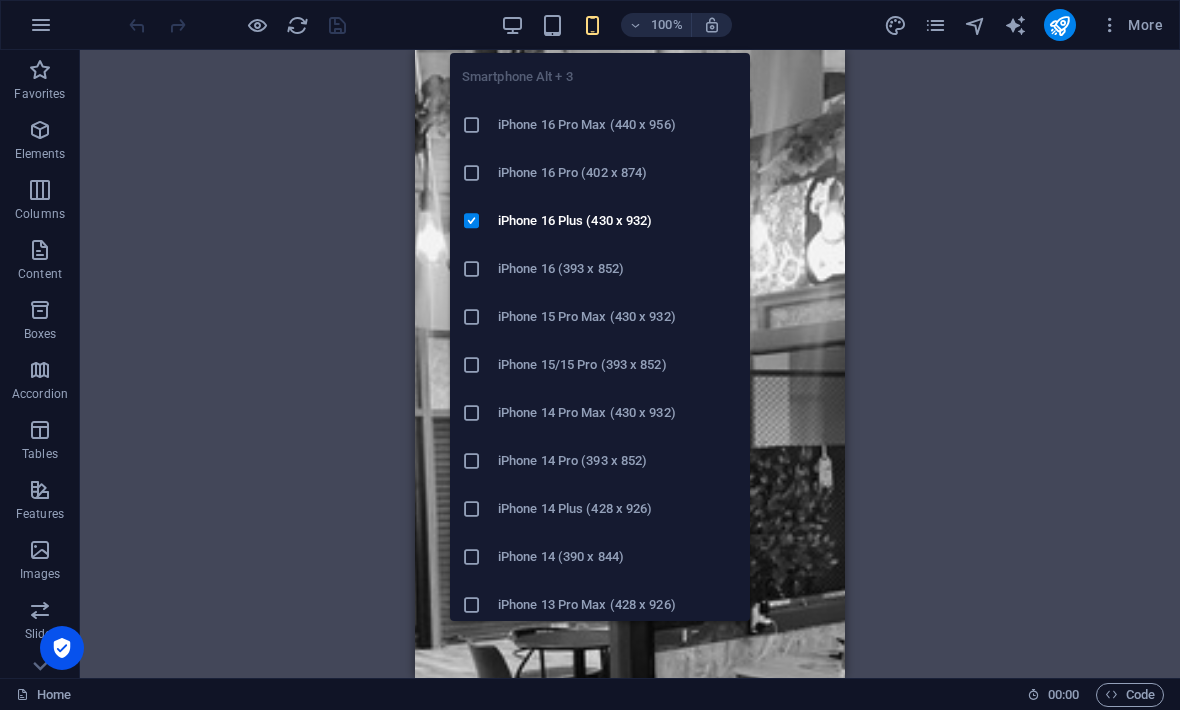 click on "iPhone 16 Pro (402 x 874)" at bounding box center [618, 173] 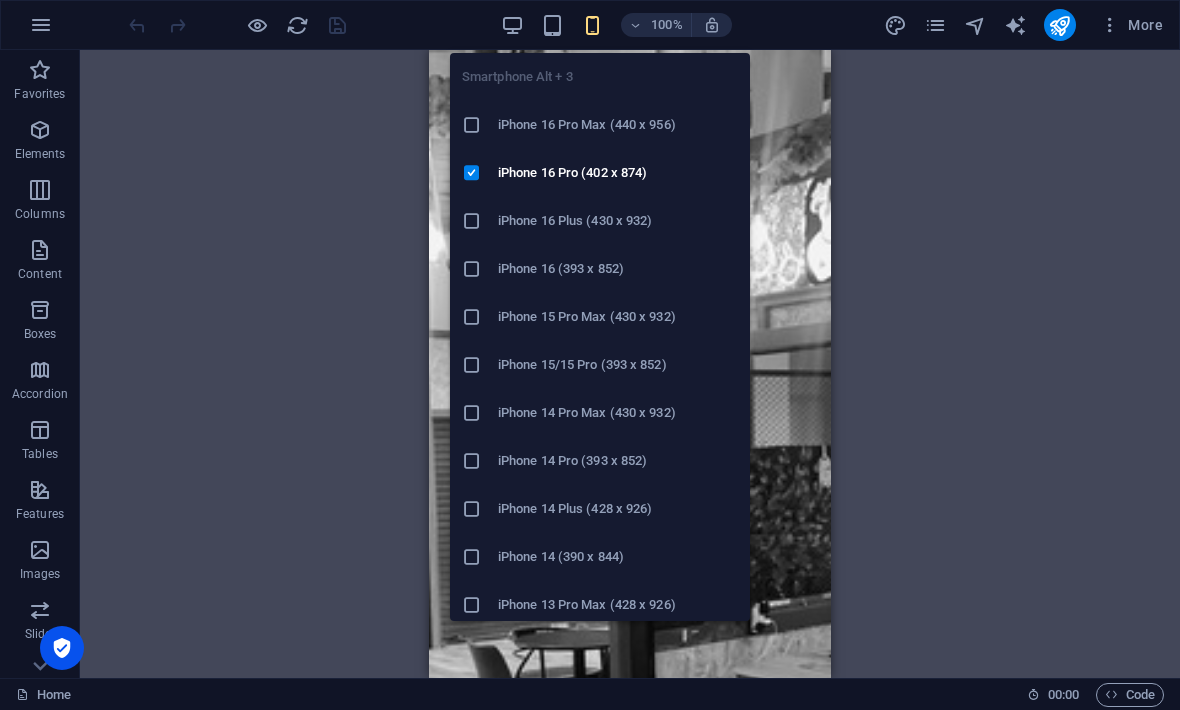 click on "iPhone 16 Pro Max (440 x 956)" at bounding box center (618, 125) 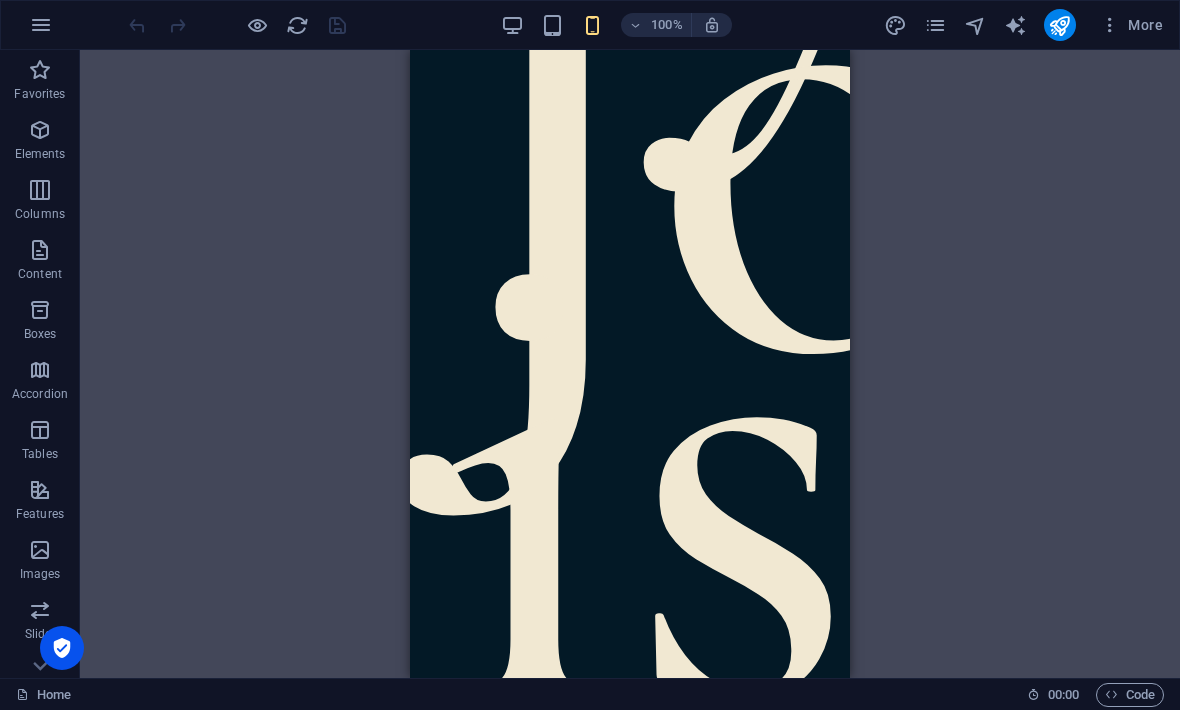 click on "Drag here to replace the existing content. Press “Ctrl” if you want to create a new element.
H2   Banner   Container" at bounding box center (630, 364) 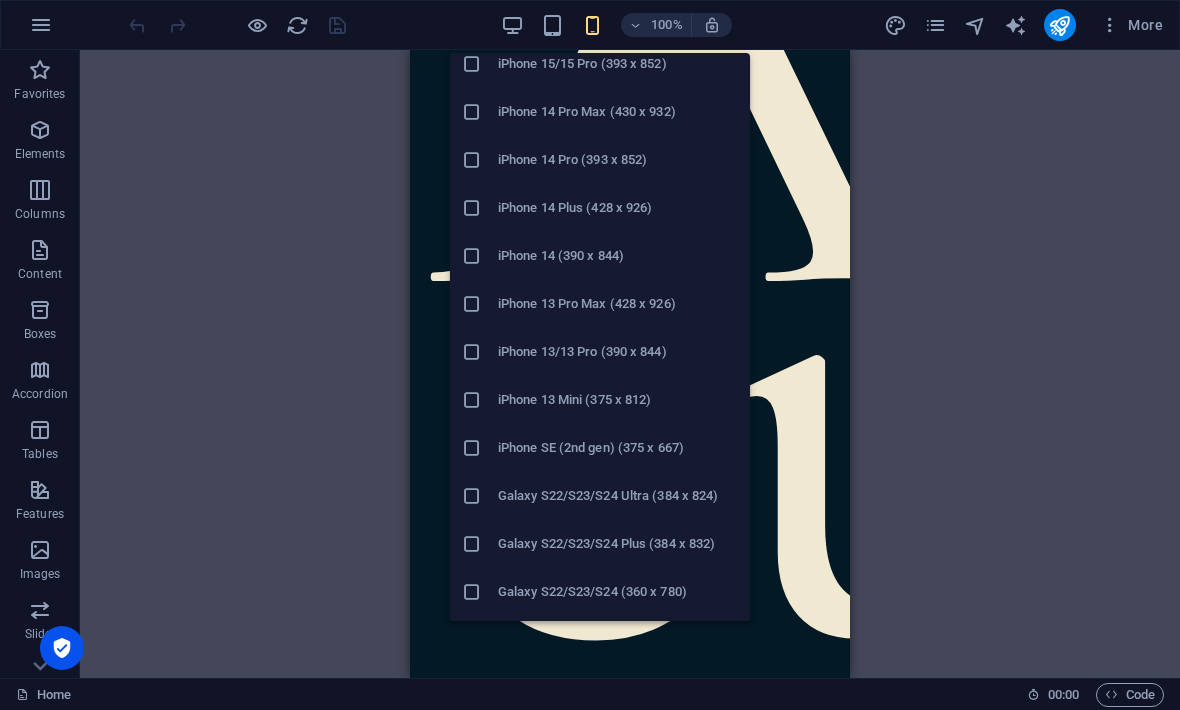 scroll, scrollTop: 5141, scrollLeft: 0, axis: vertical 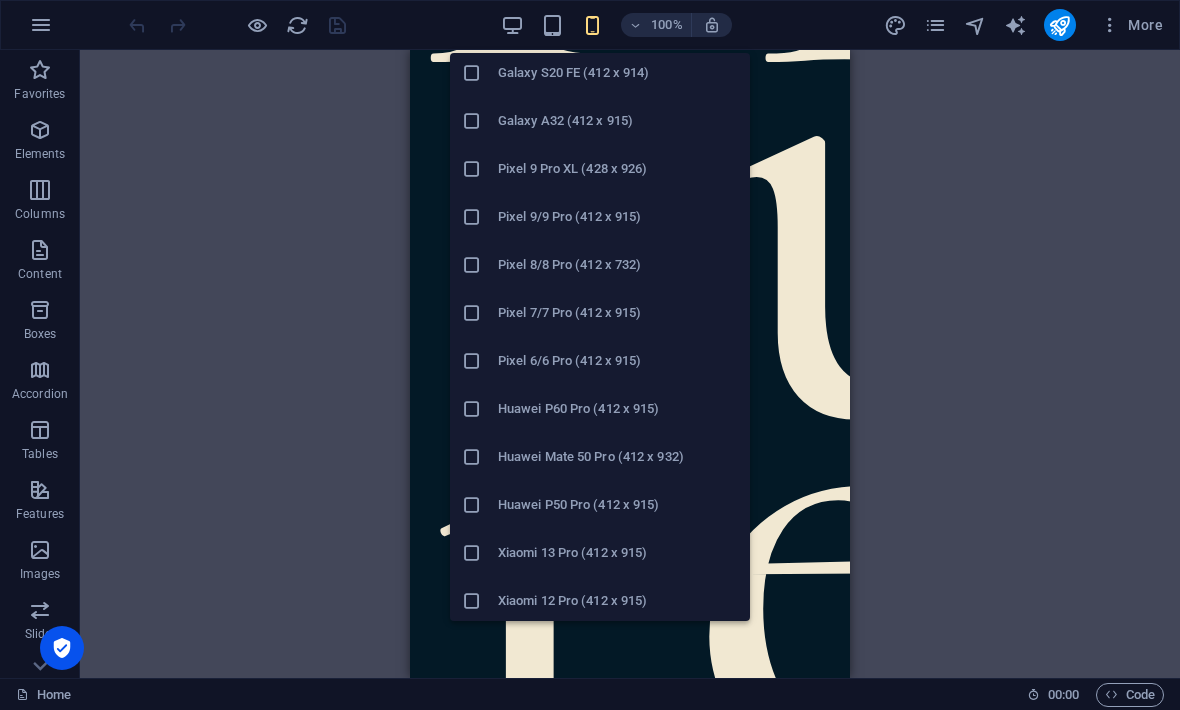 click on "Xiaomi Redmi Note 12 Pro (412 x 915)" at bounding box center (618, 649) 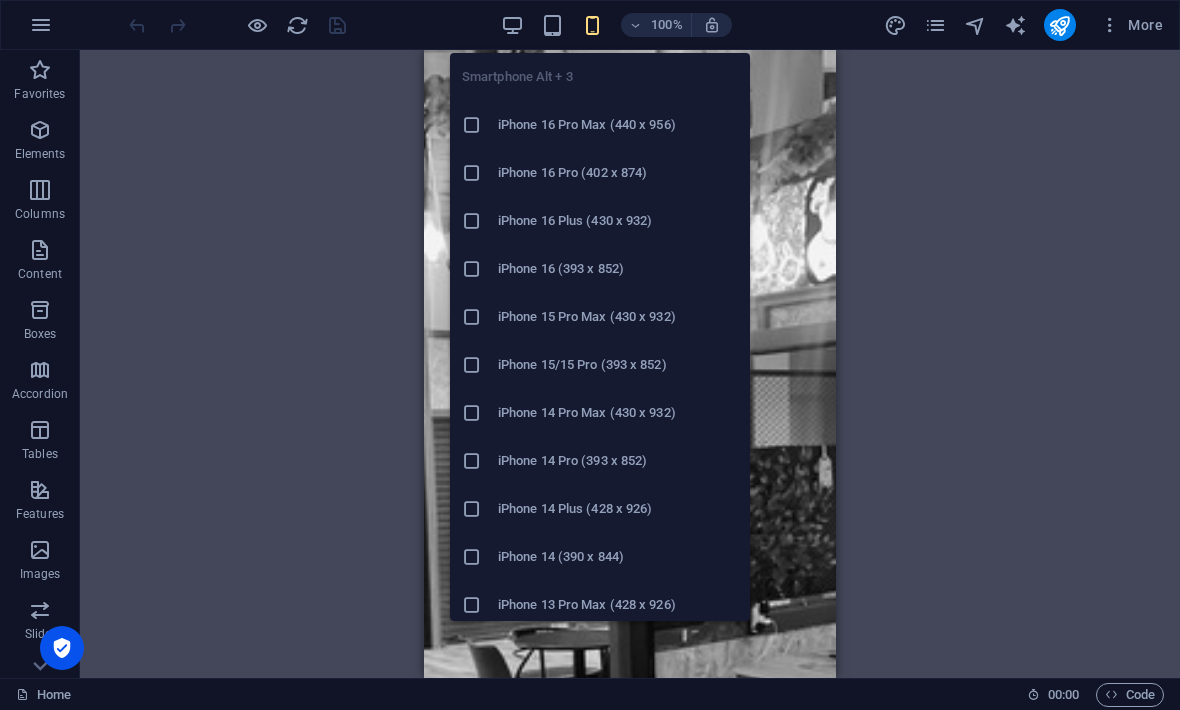 scroll, scrollTop: 0, scrollLeft: 0, axis: both 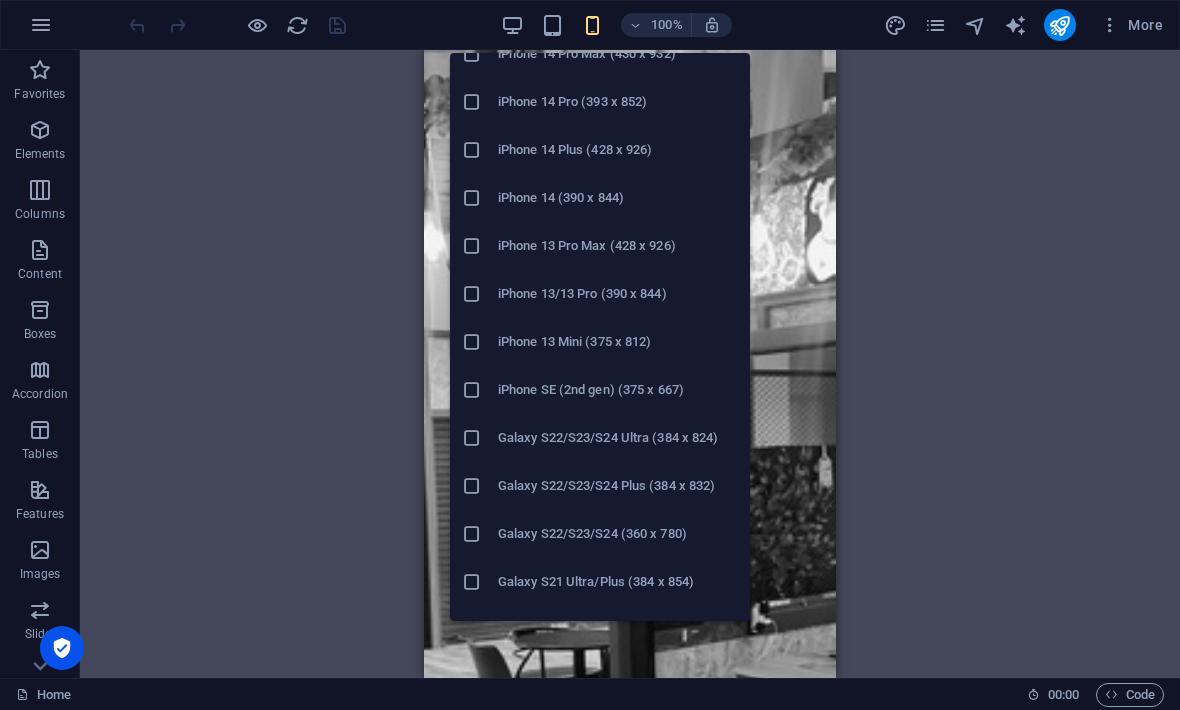 click on "iPhone SE (2nd gen) (375 x 667)" at bounding box center [618, 390] 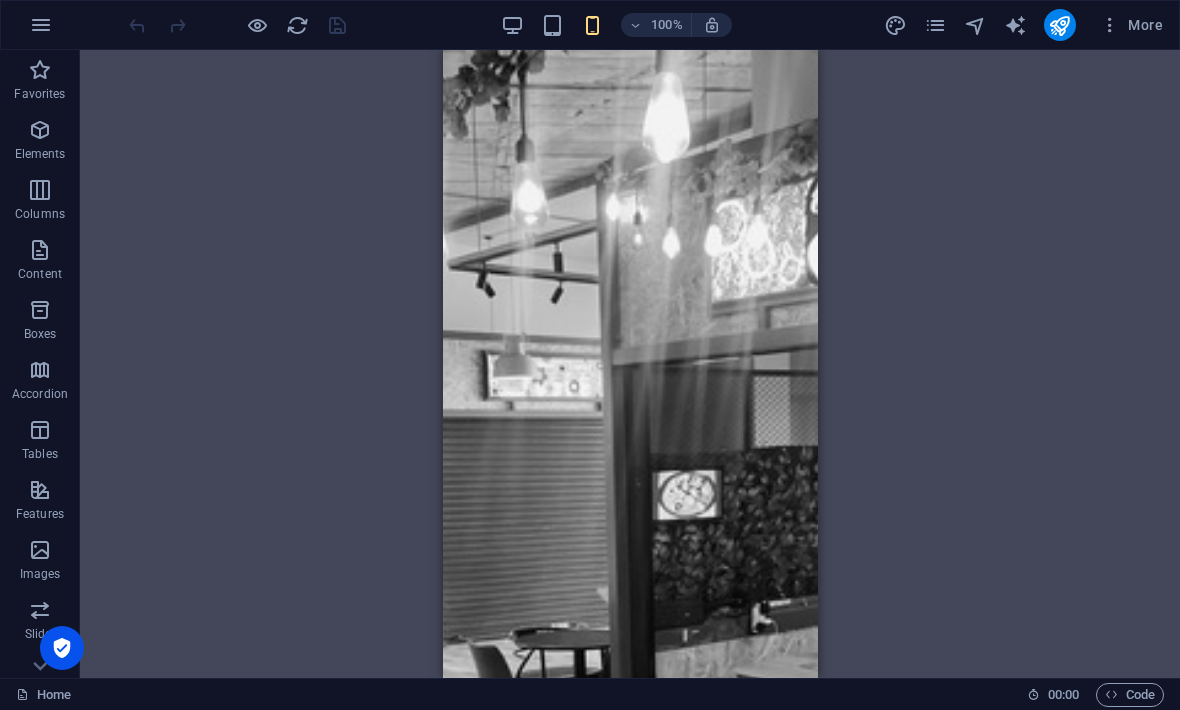 click at bounding box center [935, 25] 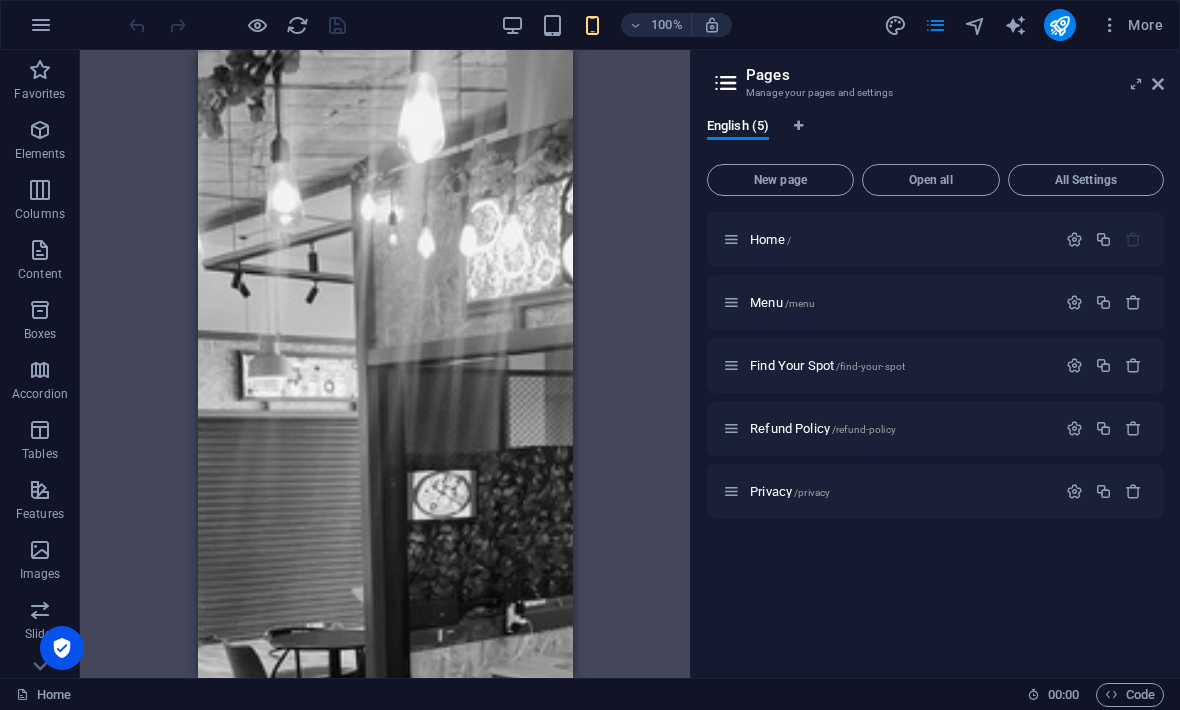 click at bounding box center (1136, 84) 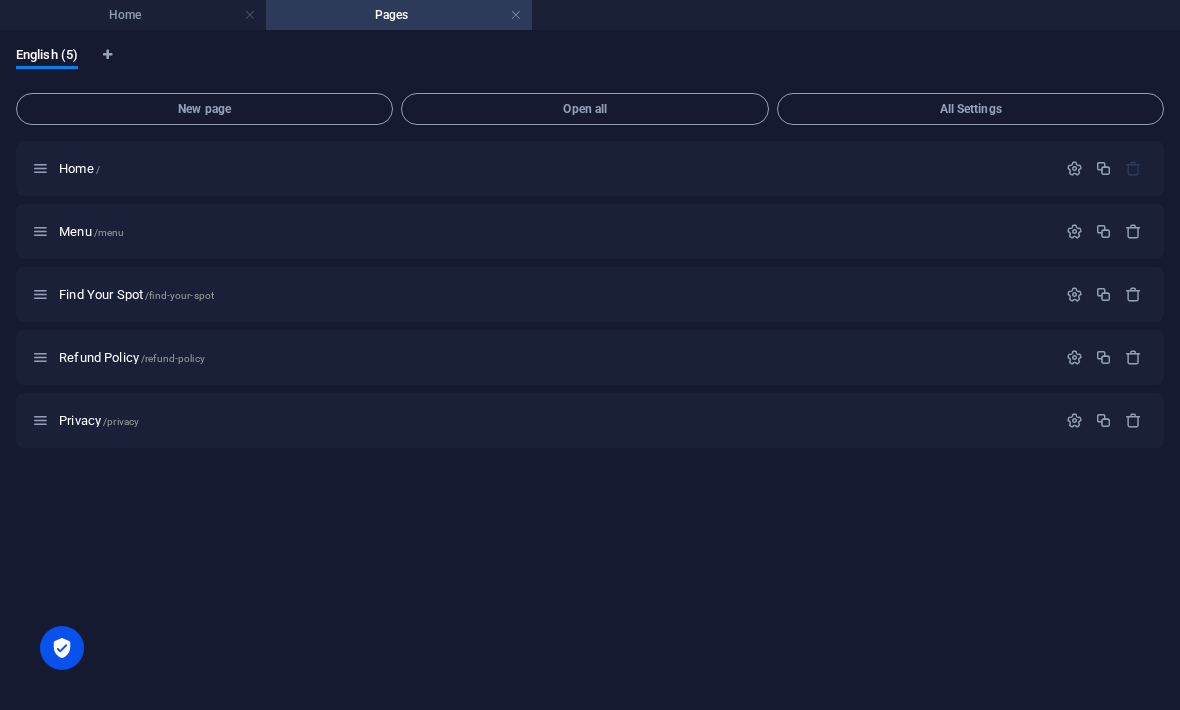 click at bounding box center (516, 15) 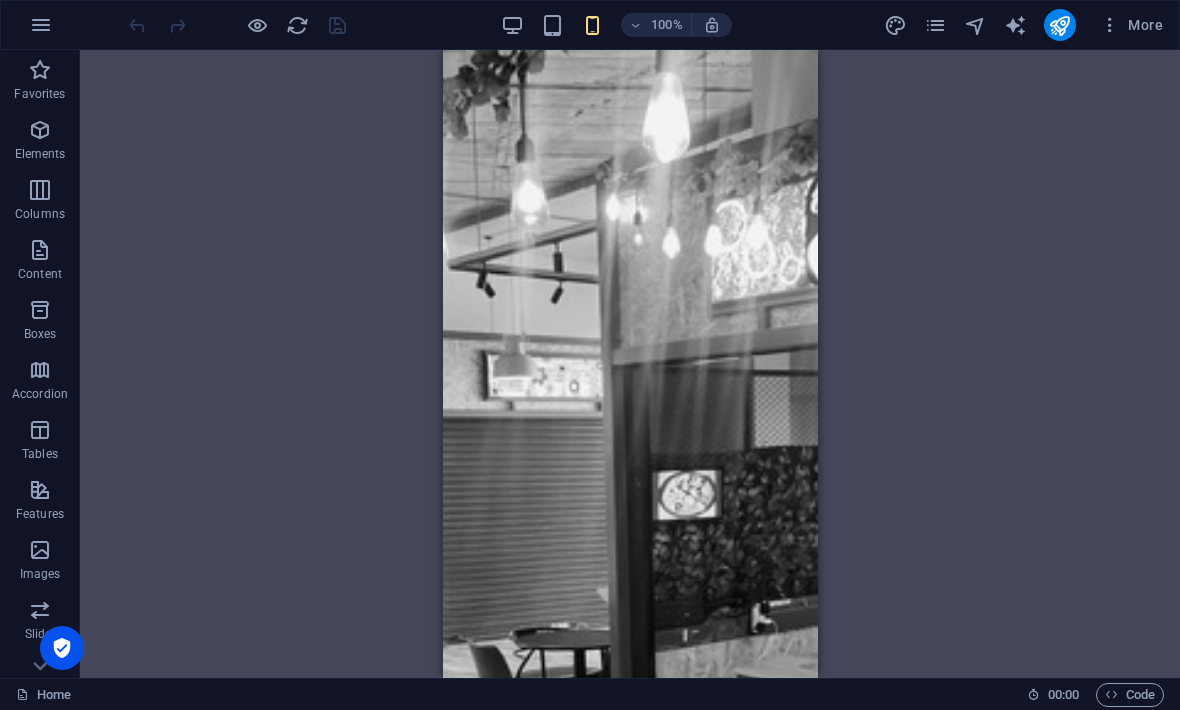 click at bounding box center (935, 25) 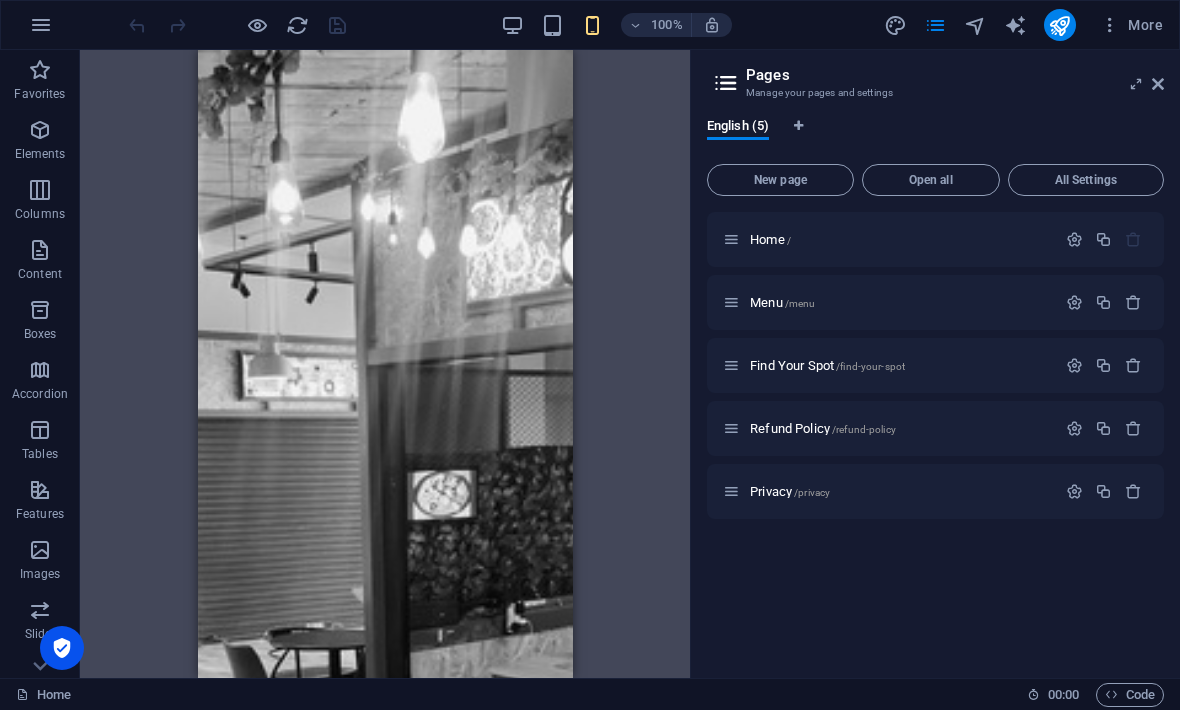 click on "Open all" at bounding box center (931, 180) 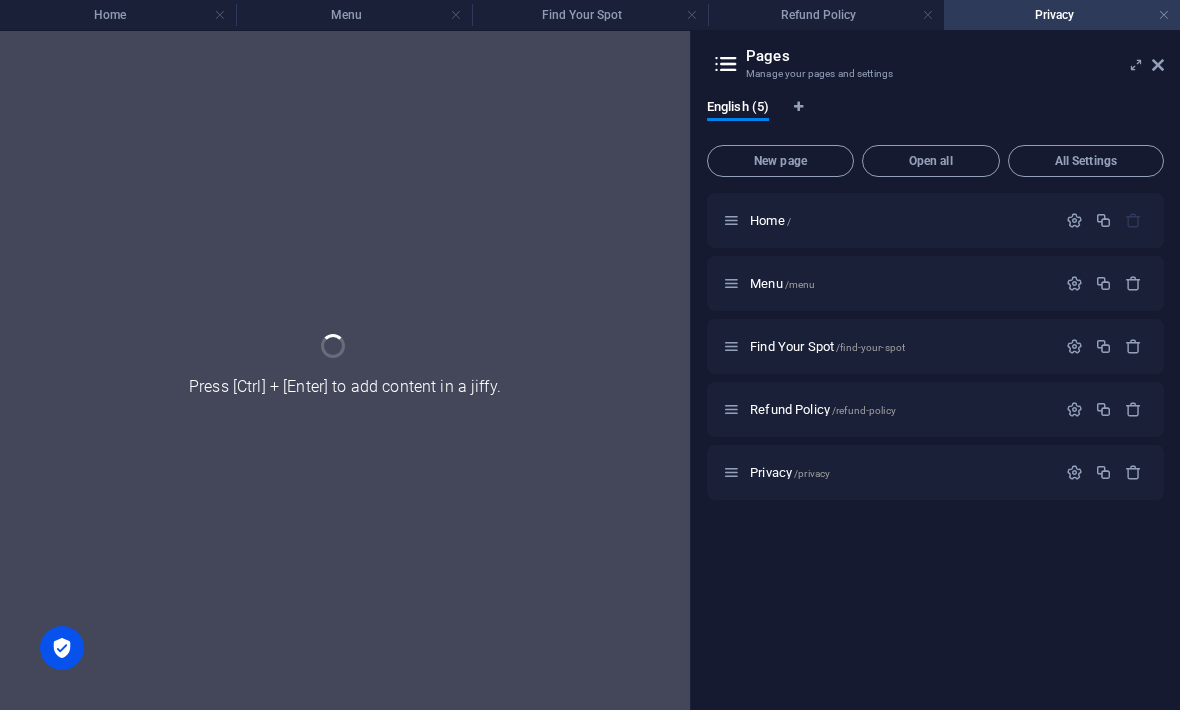 click at bounding box center [1158, 65] 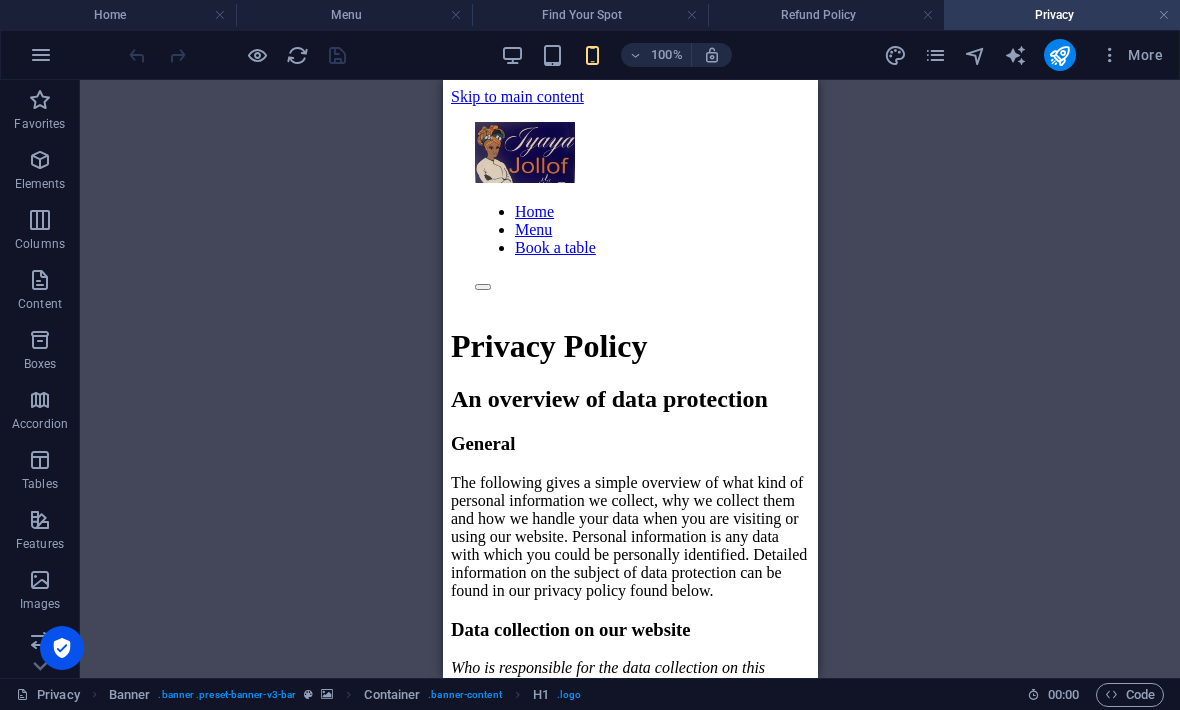 scroll, scrollTop: -4, scrollLeft: 0, axis: vertical 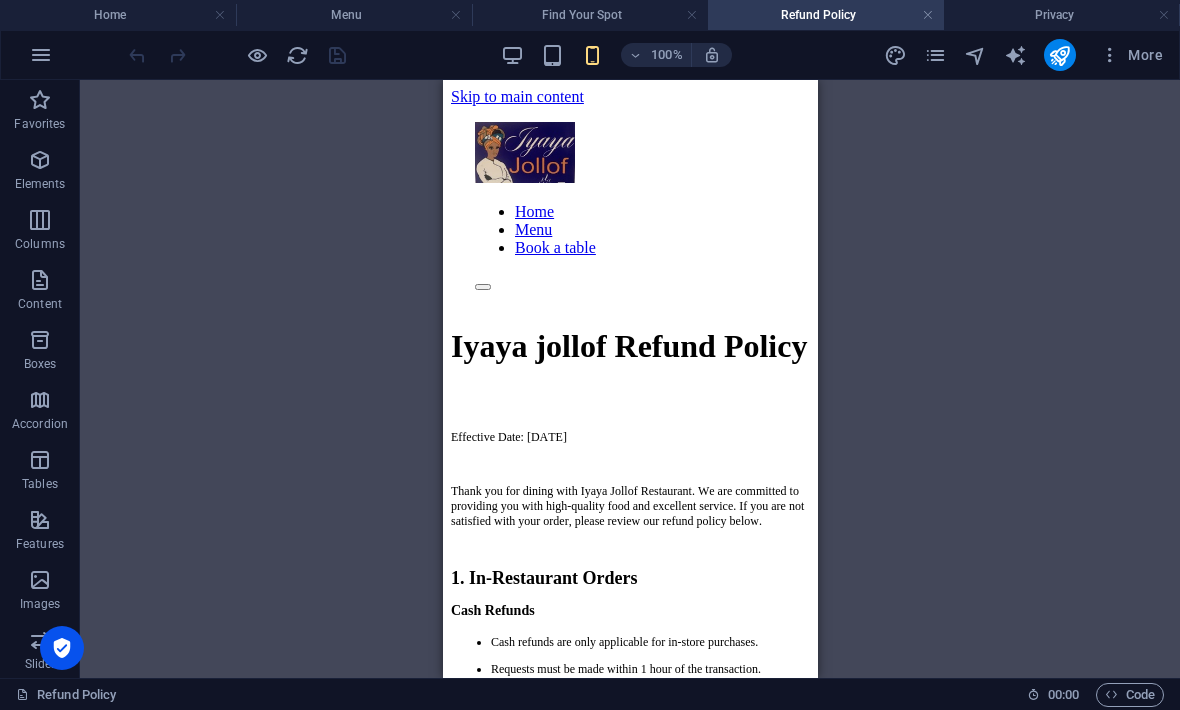 click on "Privacy" at bounding box center (1062, 15) 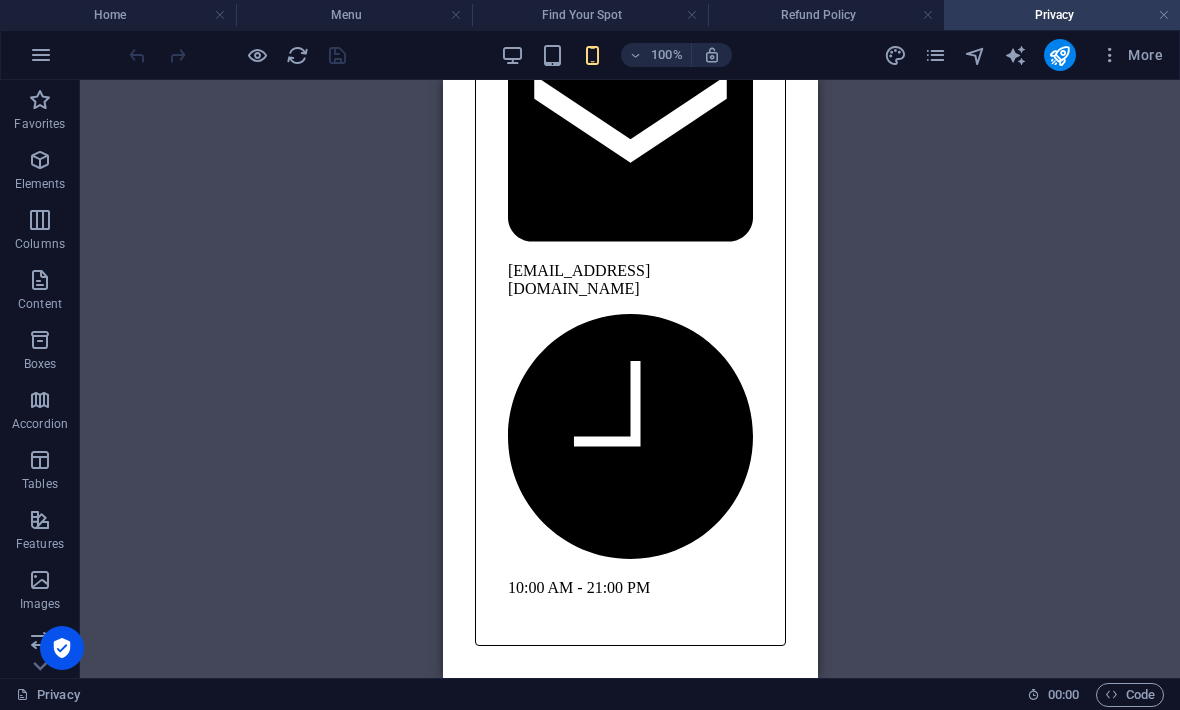 scroll, scrollTop: 14923, scrollLeft: 0, axis: vertical 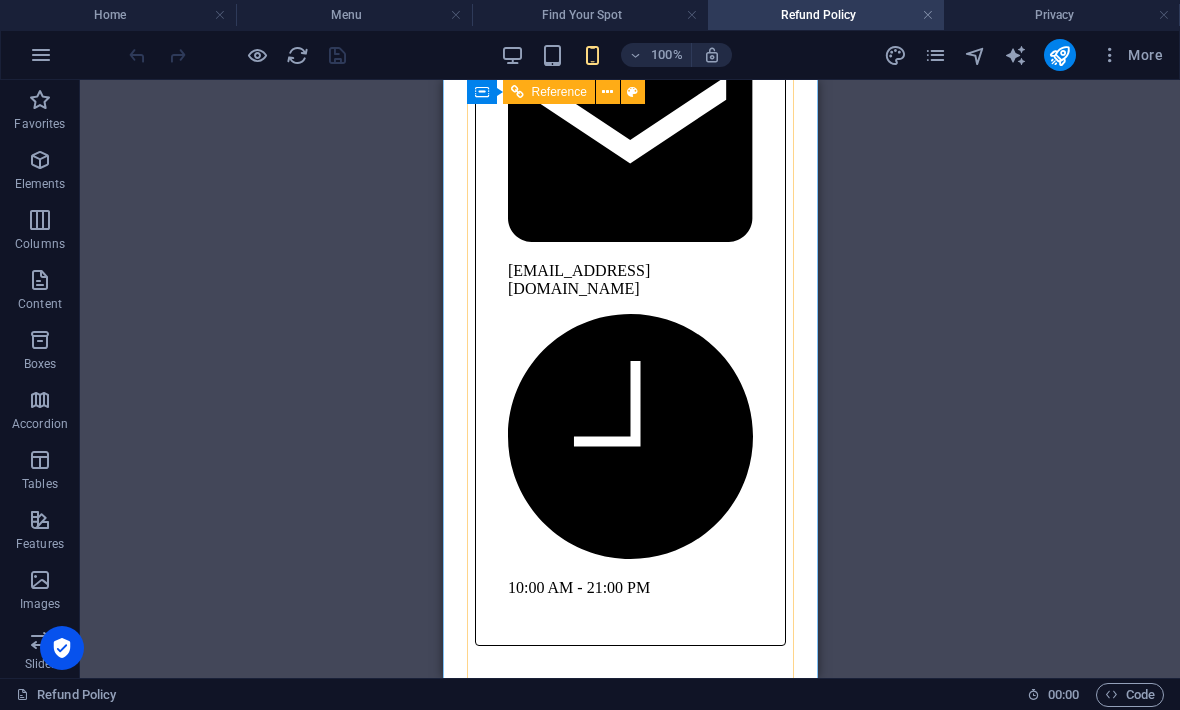 click on "[EMAIL_ADDRESS][DOMAIN_NAME]" at bounding box center [578, 279] 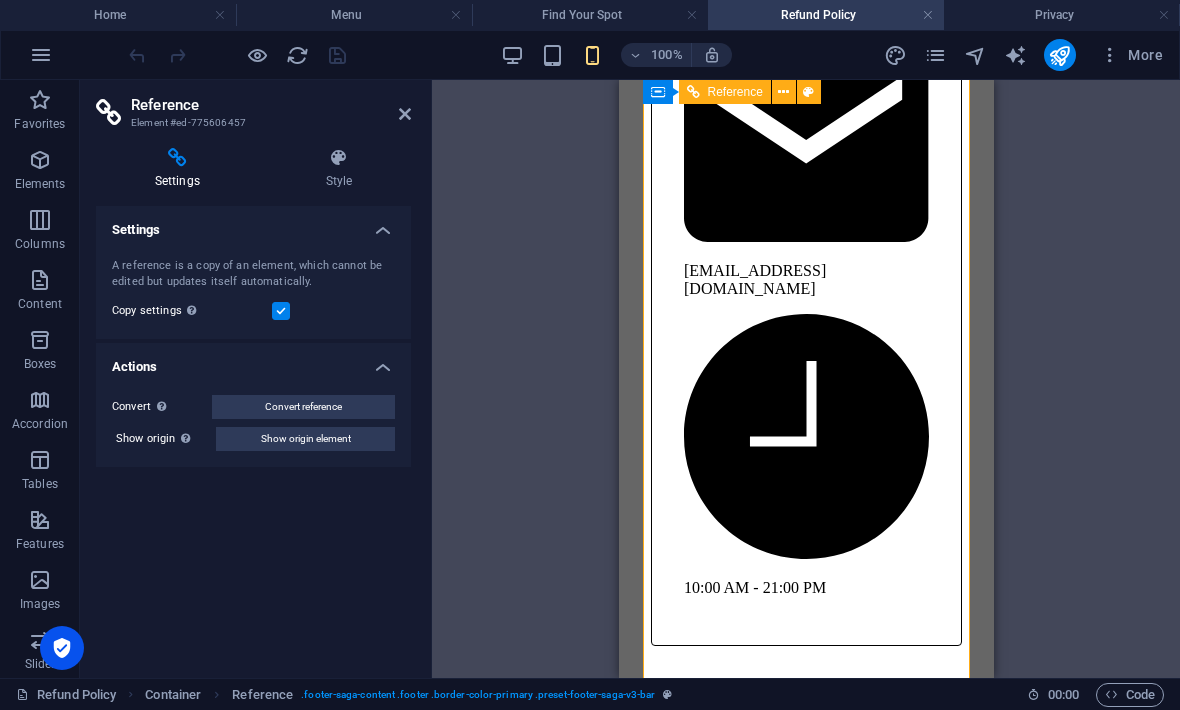click on "[EMAIL_ADDRESS][DOMAIN_NAME]" at bounding box center (754, 279) 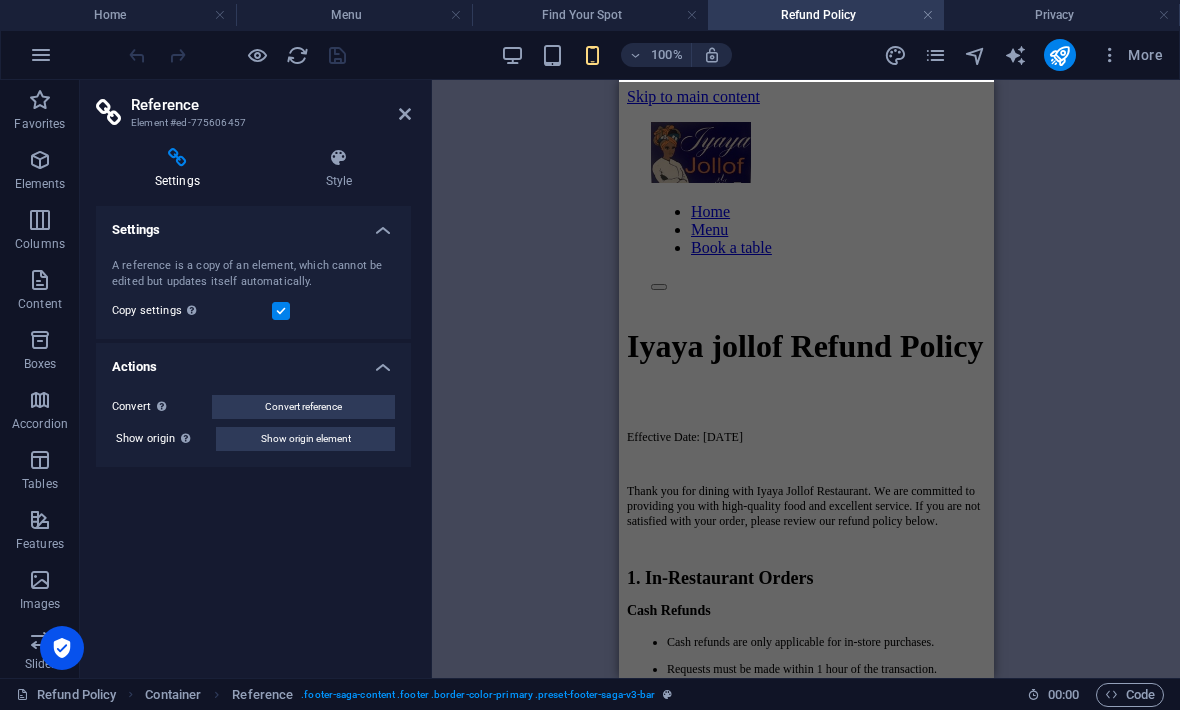 scroll, scrollTop: 0, scrollLeft: 0, axis: both 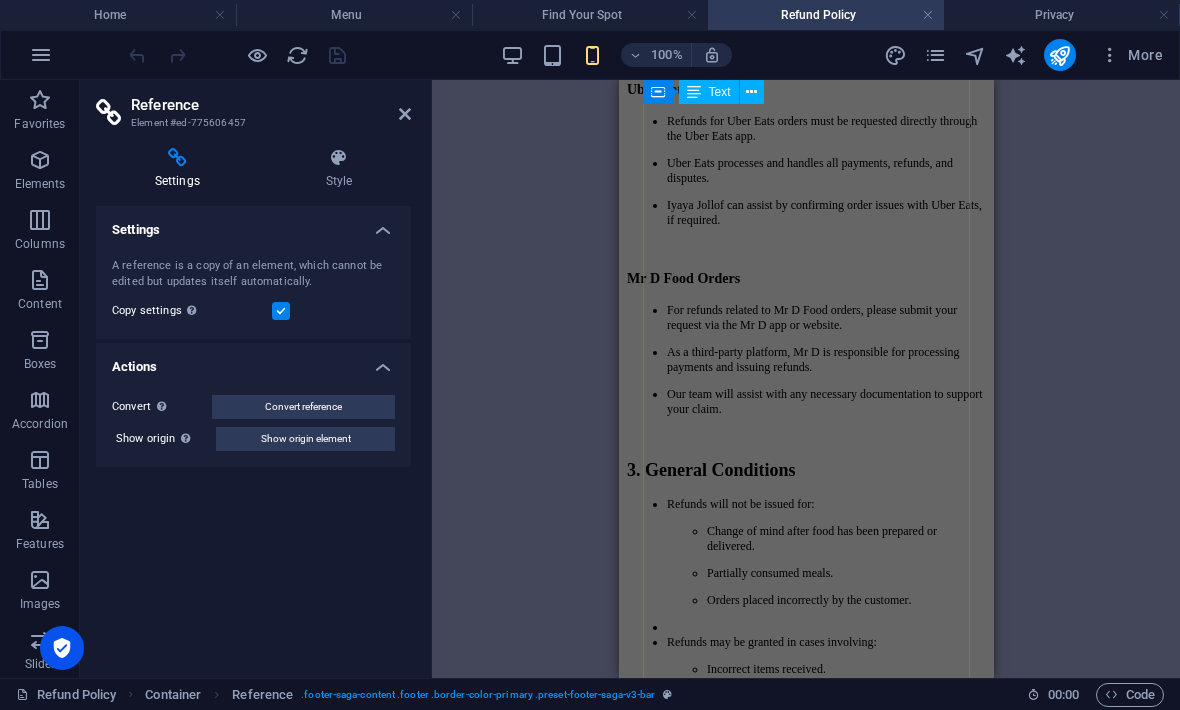 click on "Effective Date: 11 July 2025 Thank you for dining with Iyaya Jollof Restaurant. We are committed to providing you with high-quality food and excellent service. If you are not satisfied with your order, please review our refund policy below. 1. In-Restaurant Orders Cash Refunds Cash refunds are only applicable for in-store purchases. Requests must be made within 1 hour of the transaction. A valid receipt or proof of purchase is required. Refunds will be processed in cash at the restaurant. Card Refunds Card payments will be refunded to the same card used for the purchase. Refunds may take 3–7 business days to reflect, depending on your bank. A valid receipt and proof of transaction must be provided. Refund requests must be made on the same day as the purchase. 2. Online Orders (Uber Eats & Mr D Food) Uber Eats Orders Refunds for Uber Eats orders must be requested directly through the Uber Eats app. Uber Eats processes and handles all payments, refunds, and disputes. Mr D Food Orders 3. General Conditions" at bounding box center (805, 250) 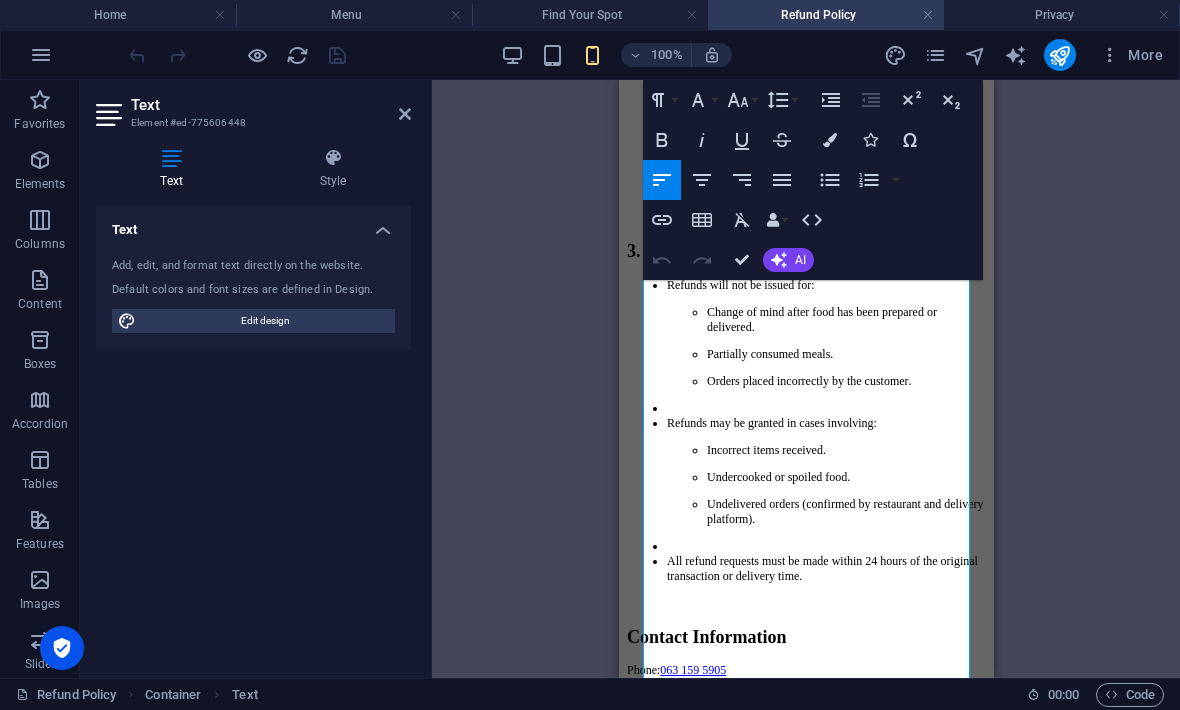 scroll, scrollTop: 1156, scrollLeft: 0, axis: vertical 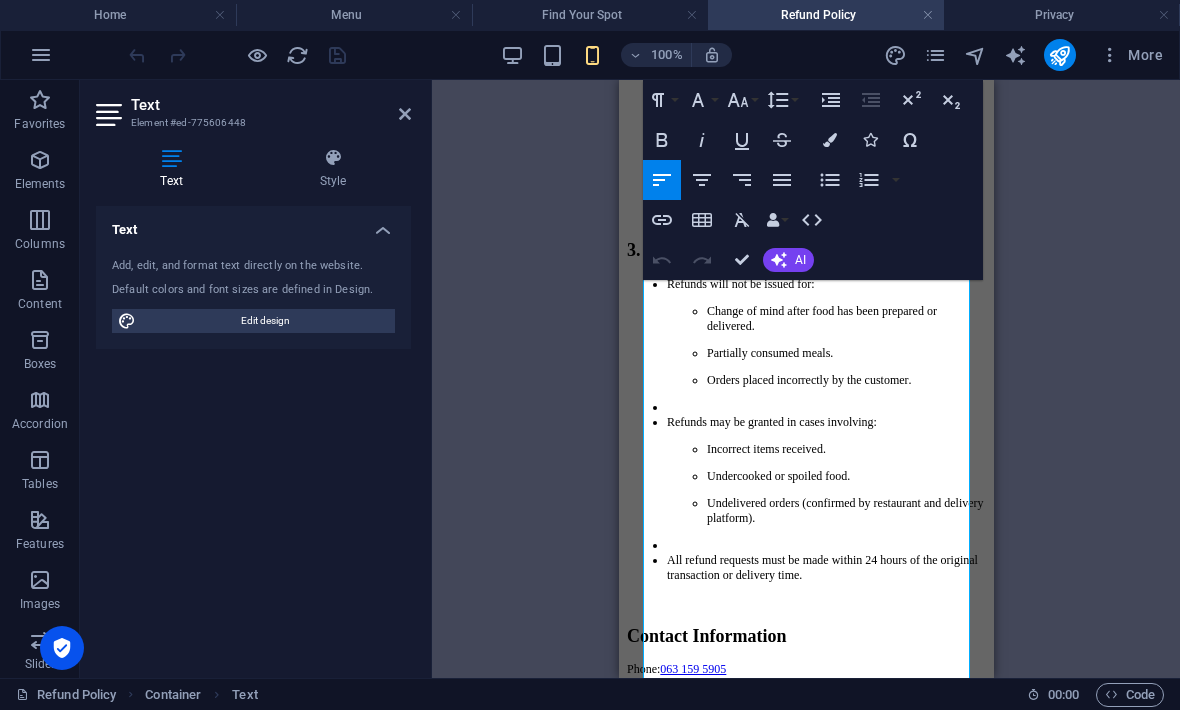 click at bounding box center [805, -199] 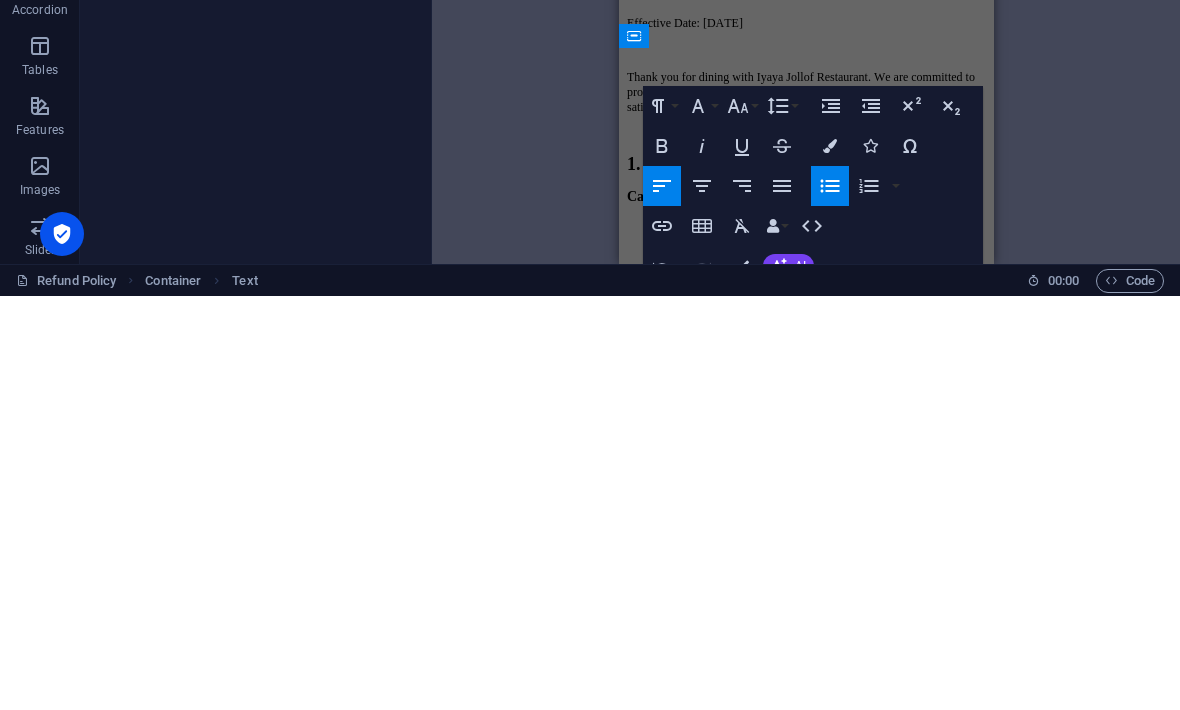 scroll, scrollTop: 0, scrollLeft: 0, axis: both 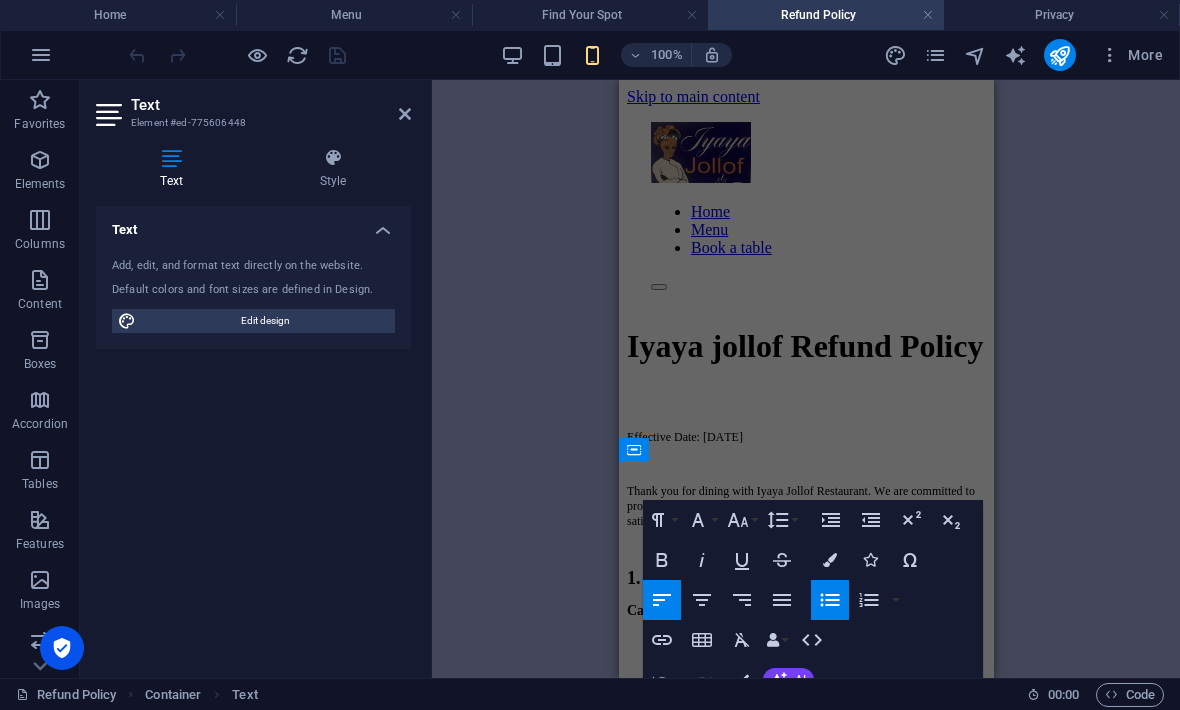 click on "Drag here to replace the existing content. Press “Ctrl” if you want to create a new element.
H1   Container   Container   Reference   Container   Text Paragraph Format Normal Heading 1 Heading 2 Heading 3 Heading 4 Heading 5 Heading 6 Code Font Family Arial Georgia Impact Tahoma Times New Roman Verdana Cormorant Font Size 8 9 10 11 12 14 18 24 30 36 48 60 72 96 Line Height Default Single 1.15 1.5 Double Increase Indent Decrease Indent Superscript Subscript Bold Italic Underline Strikethrough Colors Icons Special Characters Align Left Align Center Align Right Align Justify Unordered List   Default Circle Disc Square    Ordered List   Default Lower Alpha Lower Greek Lower Roman Upper Alpha Upper Roman    Insert Link Insert Table Clear Formatting Data Bindings Company First name Last name Street ZIP code City Email Phone Mobile Fax Custom field 1 Custom field 2 Custom field 3 Custom field 4 Custom field 5 Custom field 6 HTML Undo Redo Confirm (⌘+⏎) AI Improve Make shorter Make longer" at bounding box center [806, 379] 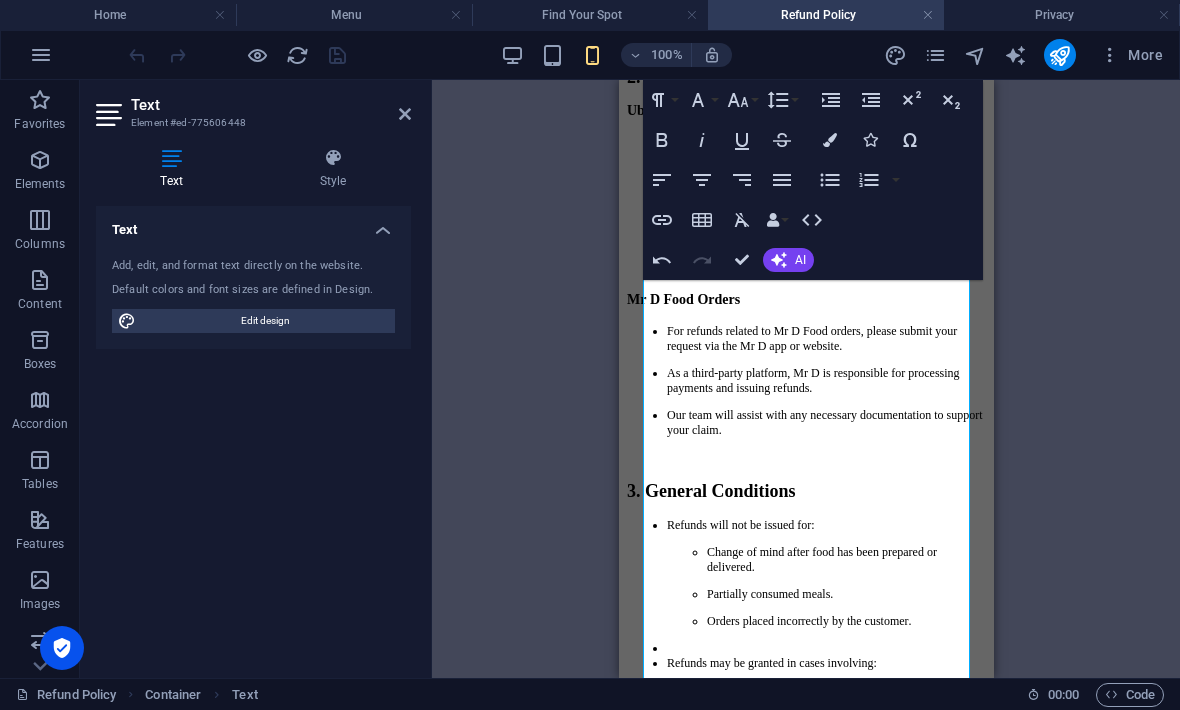 scroll, scrollTop: 902, scrollLeft: 0, axis: vertical 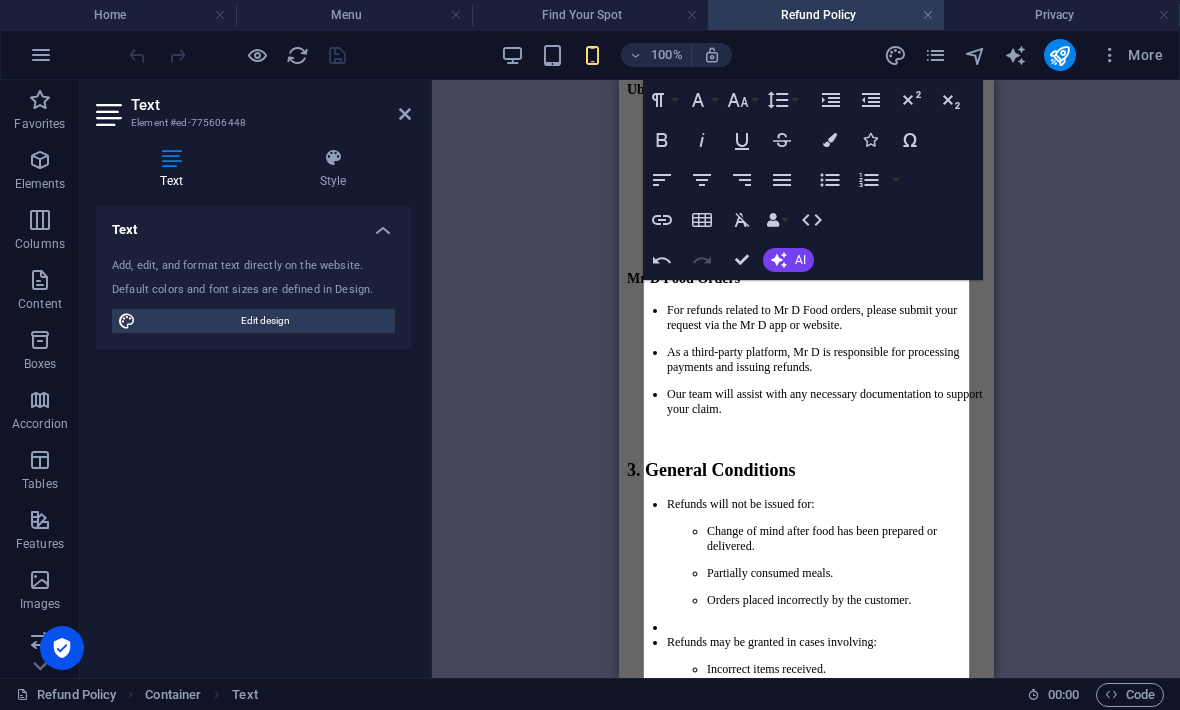 click on "Effective Date: 11 July 2025 Thank you for dining with Iyaya Jollof Restaurant. We are committed to providing you with high-quality food and excellent service. If you are not satisfied with your order, please review our refund policy below. 1. In-Restaurant Orders Cash Refunds Cash refunds are only applicable for in-store purchases. Requests must be made within 1 hour of the transaction. A valid receipt or proof of purchase is required. Refunds will be processed in cash at the restaurant. Card Refunds Card payments will be refunded to the same card used for the purchase. Refunds may take 3–7 business days to reflect, depending on your bank. A valid receipt and proof of transaction must be provided. Refund requests must be made on the same day as the purchase. 2. Online Orders (Uber Eats & Mr D Food) Uber Eats Orders Refunds for Uber Eats orders must be requested directly through the Uber Eats app. Uber Eats processes and handles all payments, refunds, and disputes. Mr D Food Orders 3. General Conditions" at bounding box center (805, 267) 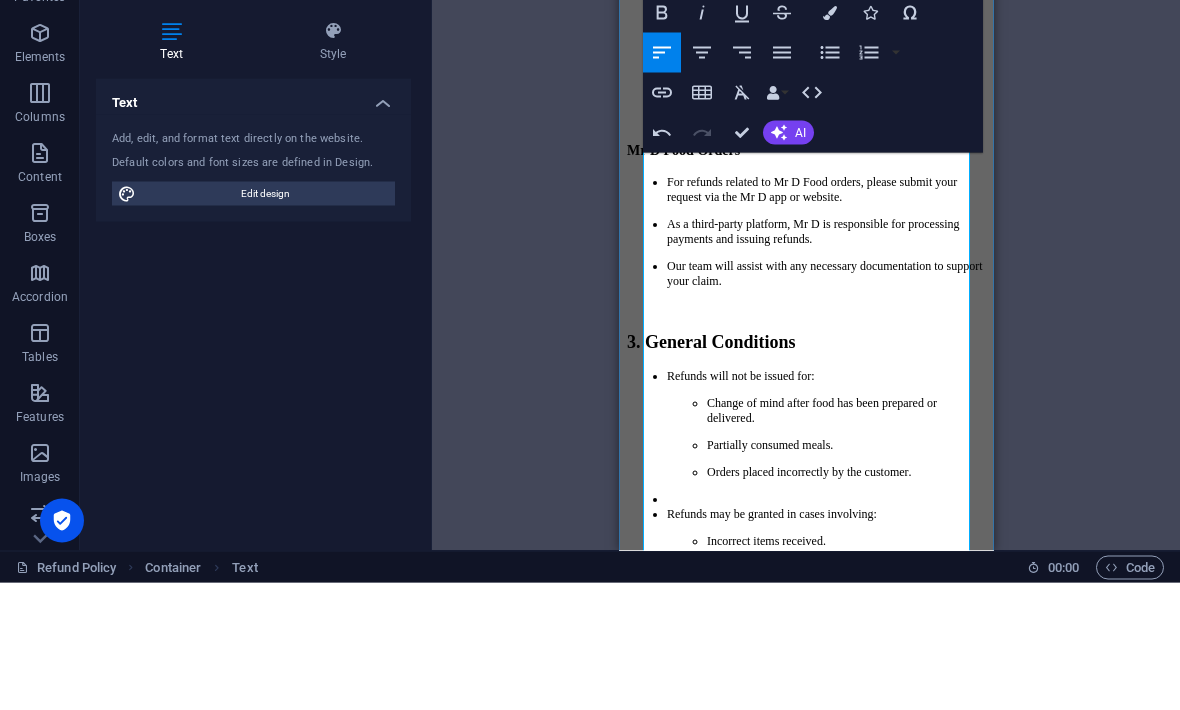 click on "Refund requests must be made on the same day as the purchase." at bounding box center (825, -105) 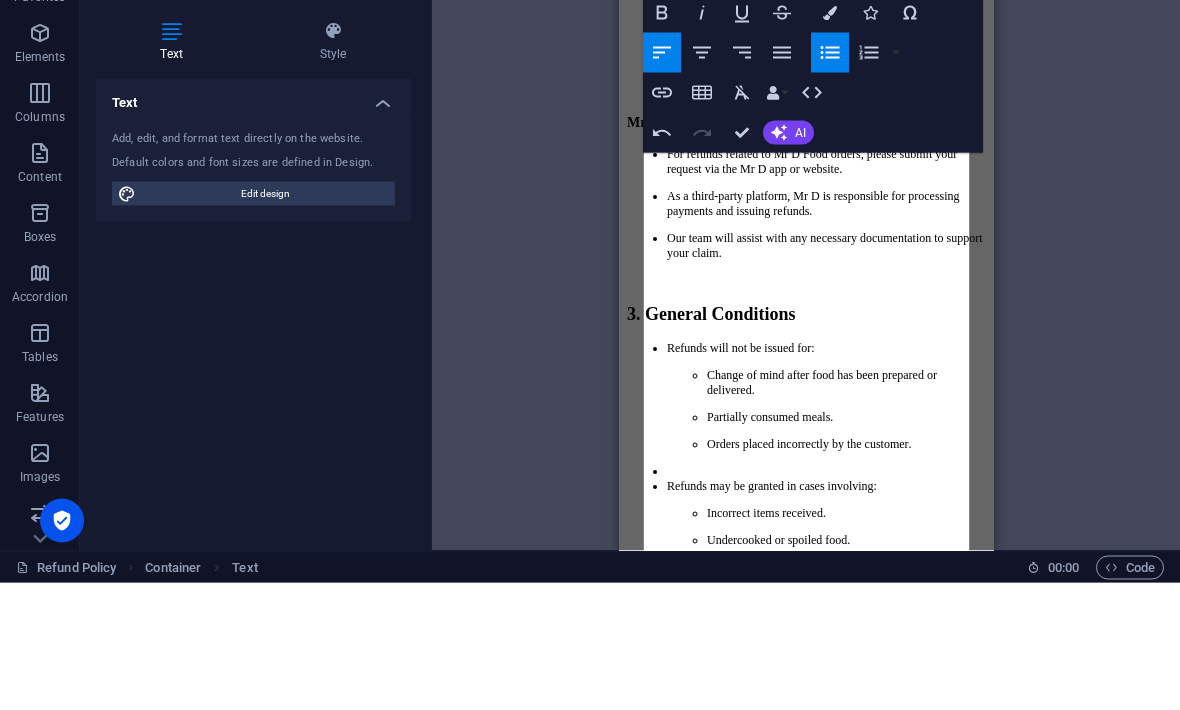 scroll, scrollTop: 951, scrollLeft: 0, axis: vertical 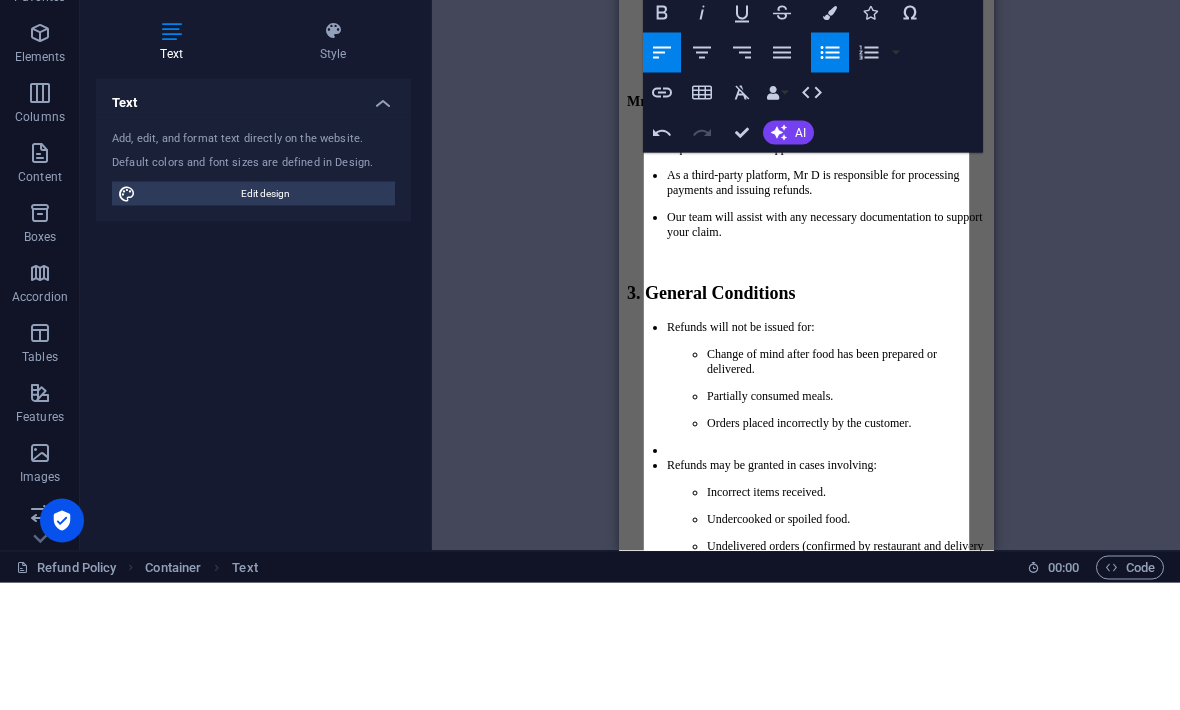 click on "2. Online Orders (Uber Eats & Mr D Food)" at bounding box center [792, -120] 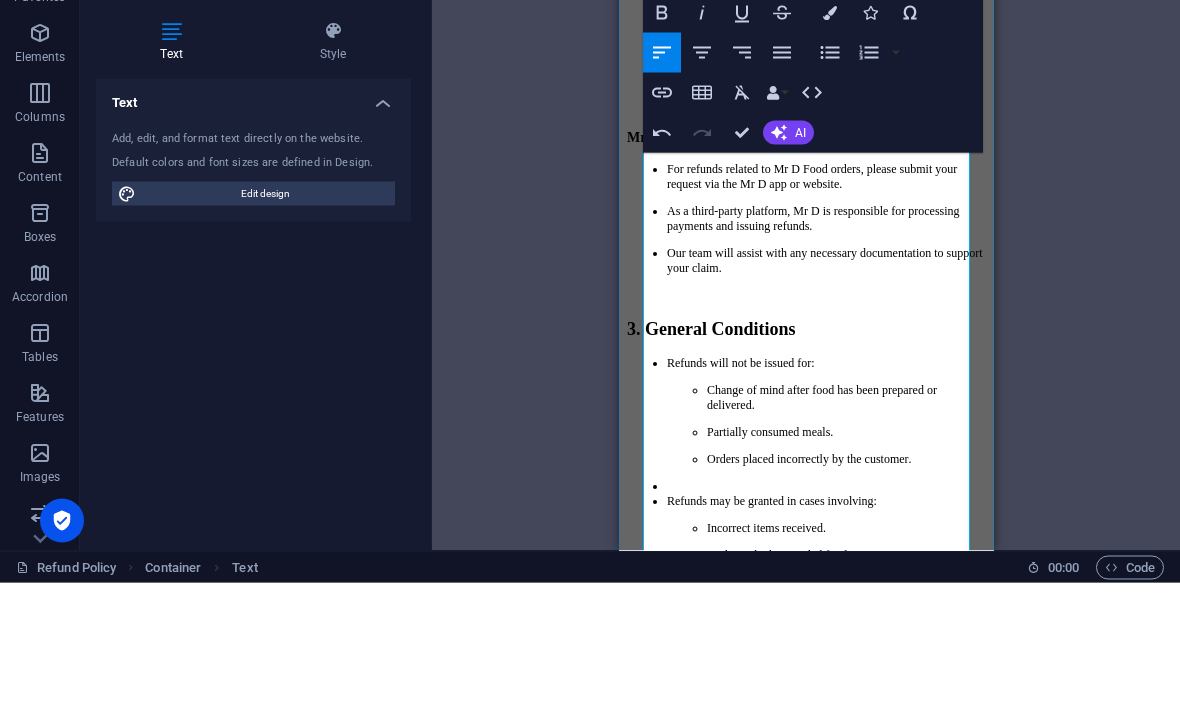 click on "Drag here to replace the existing content. Press “Ctrl” if you want to create a new element.
H1   Container   Container   Reference   Container   Container   Text Paragraph Format Normal Heading 1 Heading 2 Heading 3 Heading 4 Heading 5 Heading 6 Code Font Family Arial Georgia Impact Tahoma Times New Roman Verdana Cormorant Font Size 8 9 10 11 12 14 18 24 30 36 48 60 72 96 Line Height Default Single 1.15 1.5 Double Increase Indent Decrease Indent Superscript Subscript Bold Italic Underline Strikethrough Colors Icons Special Characters Align Left Align Center Align Right Align Justify Unordered List   Default Circle Disc Square    Ordered List   Default Lower Alpha Lower Greek Lower Roman Upper Alpha Upper Roman    Insert Link Insert Table Clear Formatting Data Bindings Company First name Last name Street ZIP code City Email Phone Mobile Fax Custom field 1 Custom field 2 Custom field 3 Custom field 4 Custom field 5 Custom field 6 HTML Undo Redo Confirm (⌘+⏎) AI Improve Make shorter" at bounding box center (806, 379) 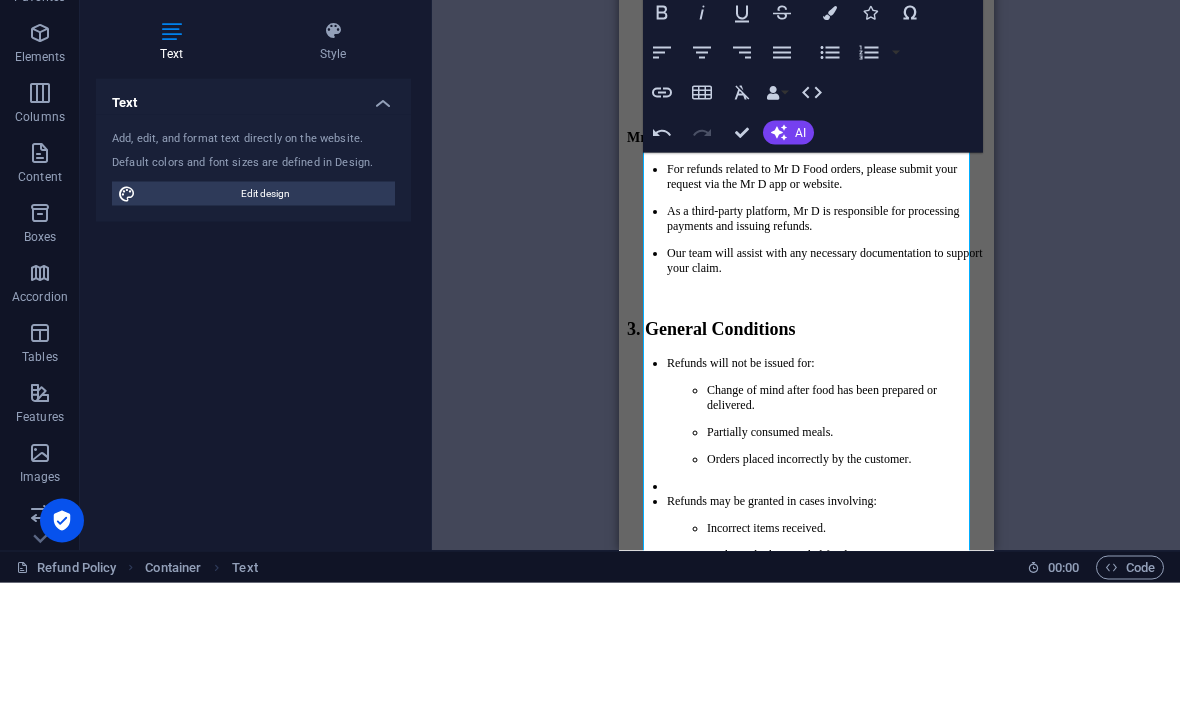 click at bounding box center [405, 114] 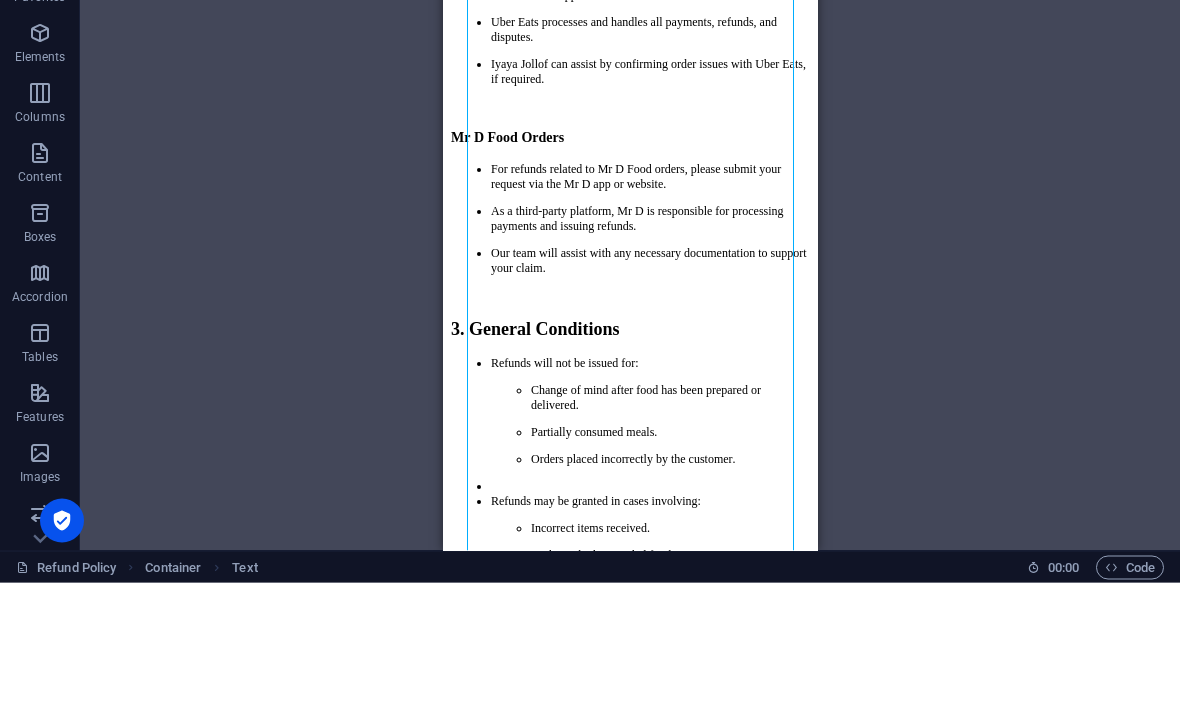 click at bounding box center (337, 55) 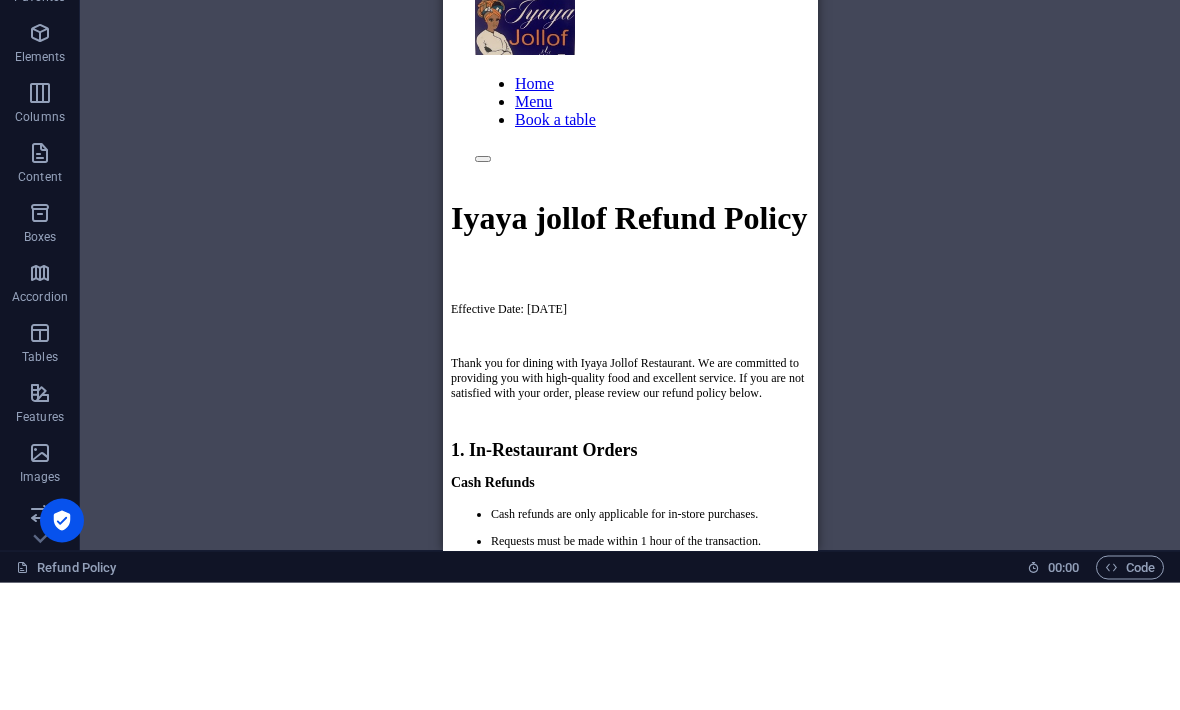 scroll, scrollTop: 0, scrollLeft: 0, axis: both 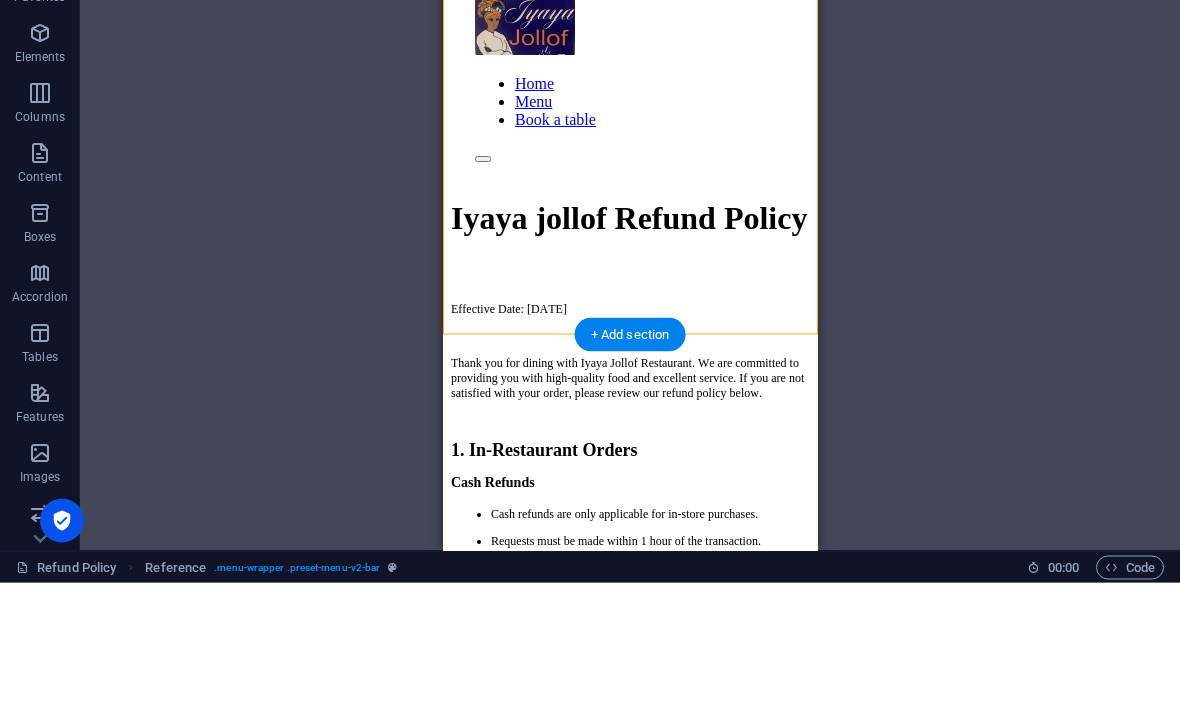 click at bounding box center (629, 155) 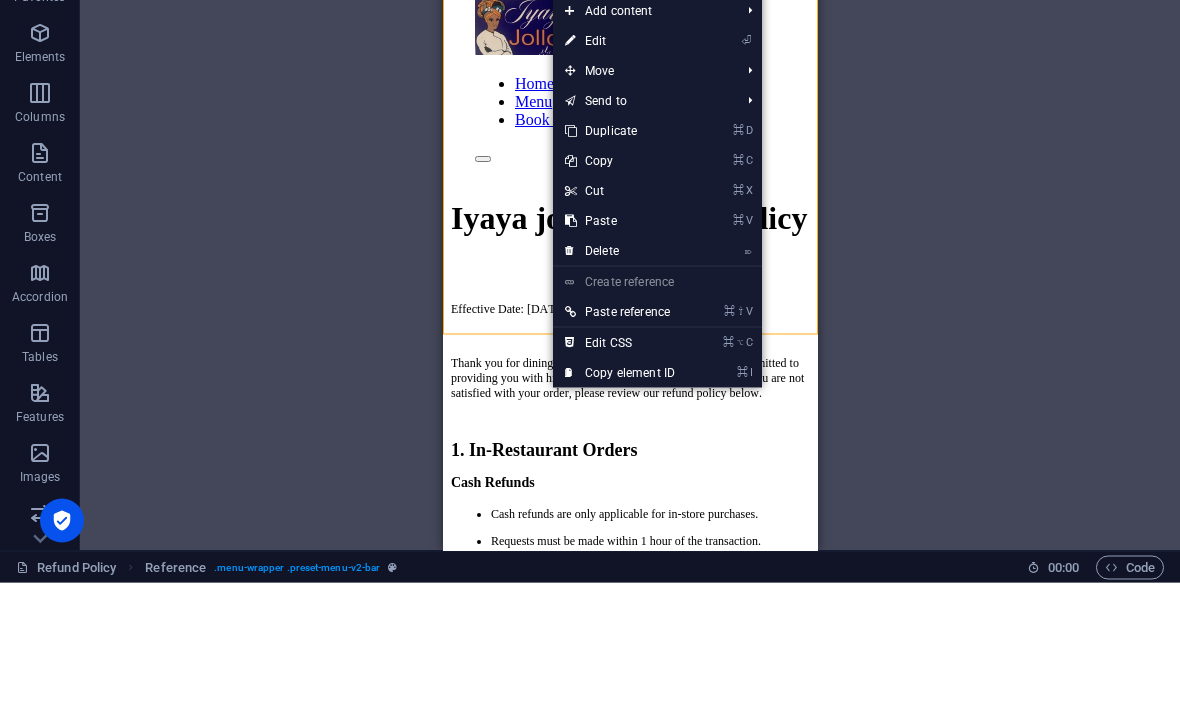 click on "⏎  Edit" at bounding box center (620, 168) 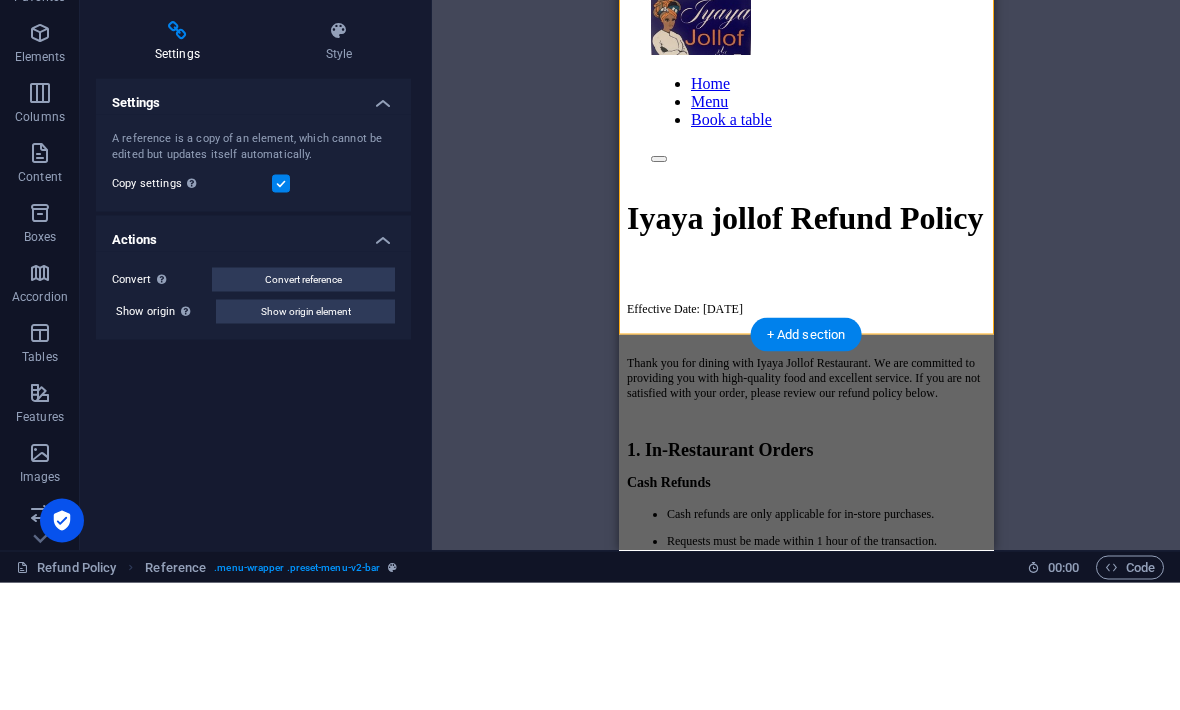 click at bounding box center (405, 114) 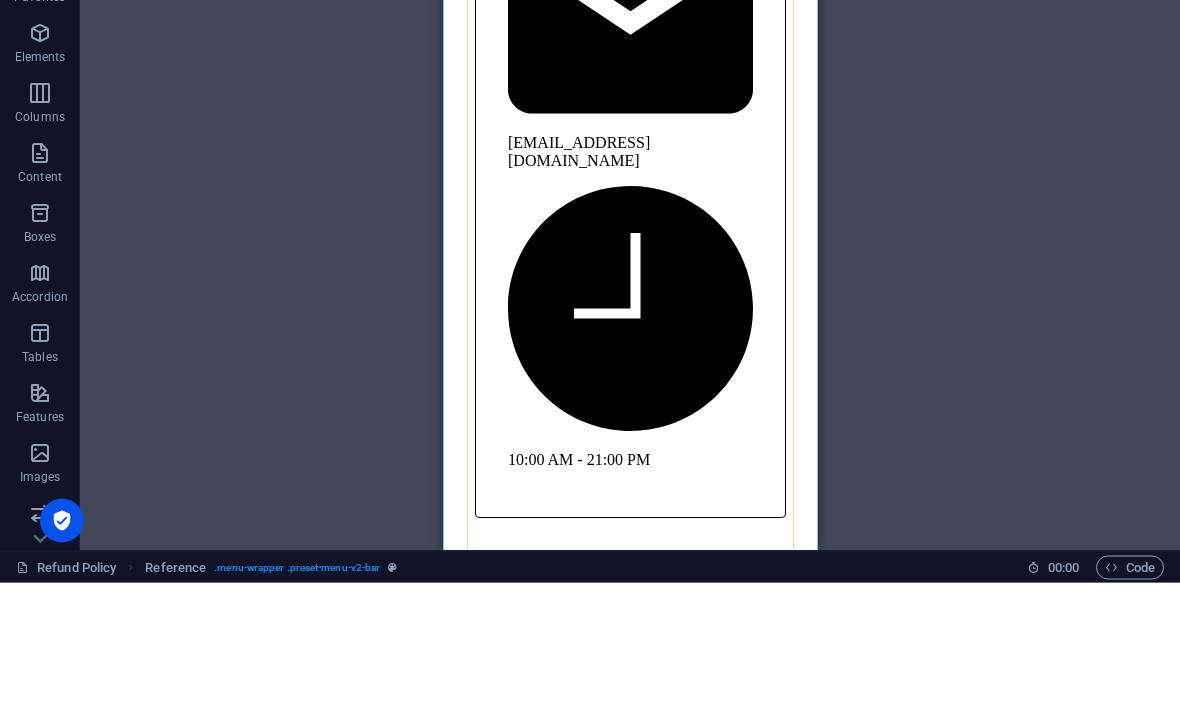 click on "Quick Links" at bounding box center [629, -752] 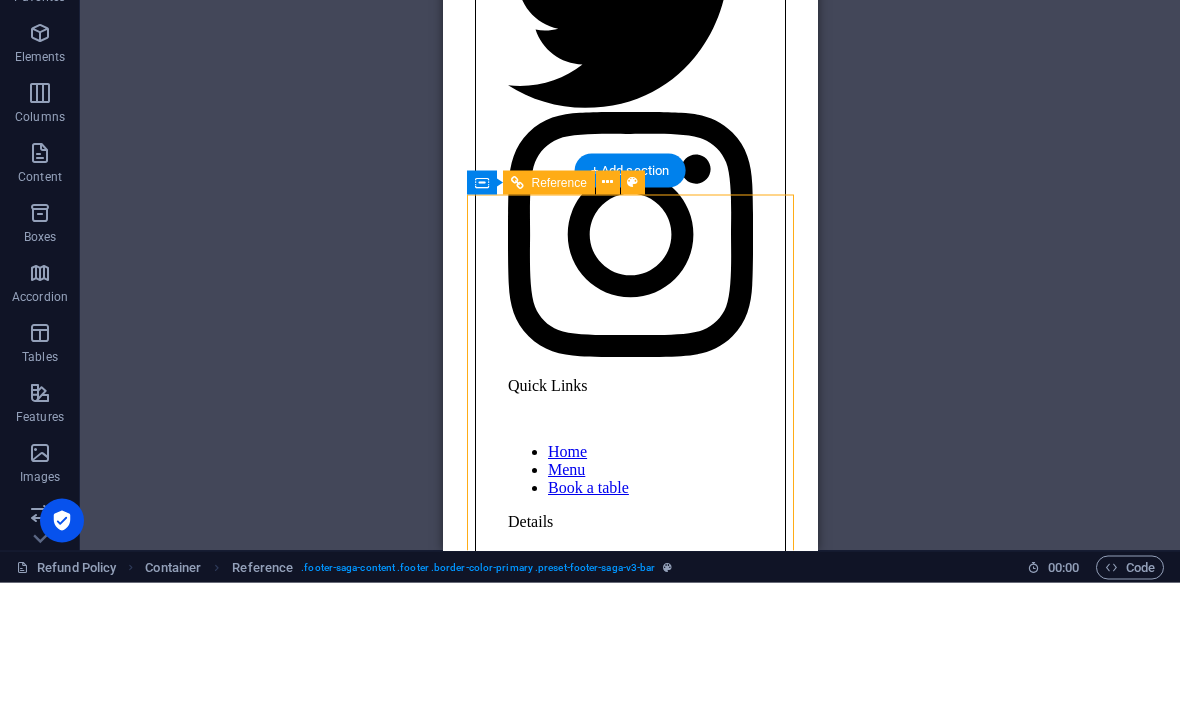 scroll, scrollTop: 2788, scrollLeft: 0, axis: vertical 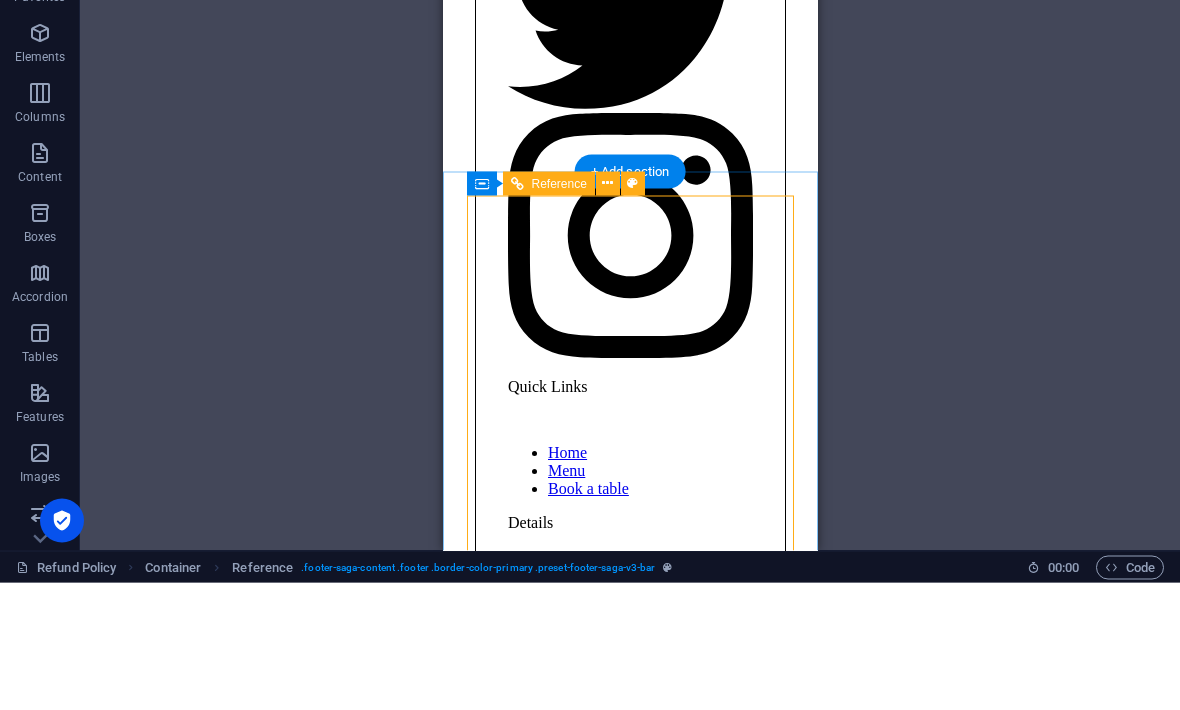 click at bounding box center (608, 311) 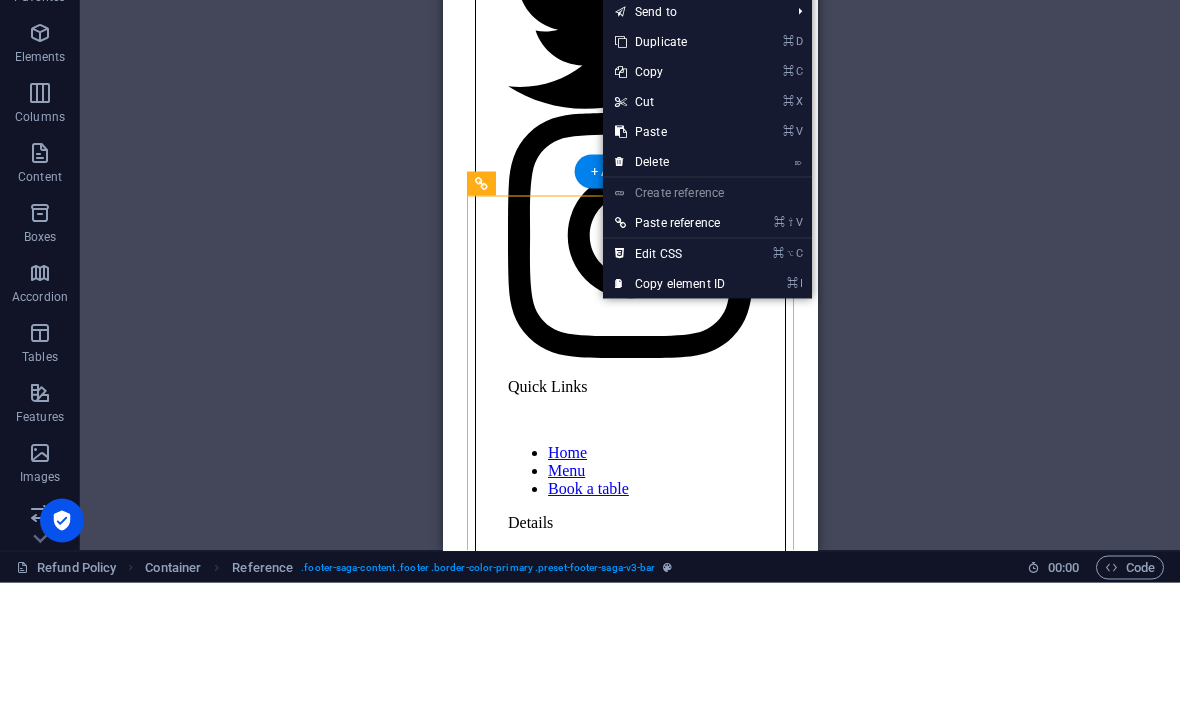 click on "⏎  Edit" at bounding box center (670, 79) 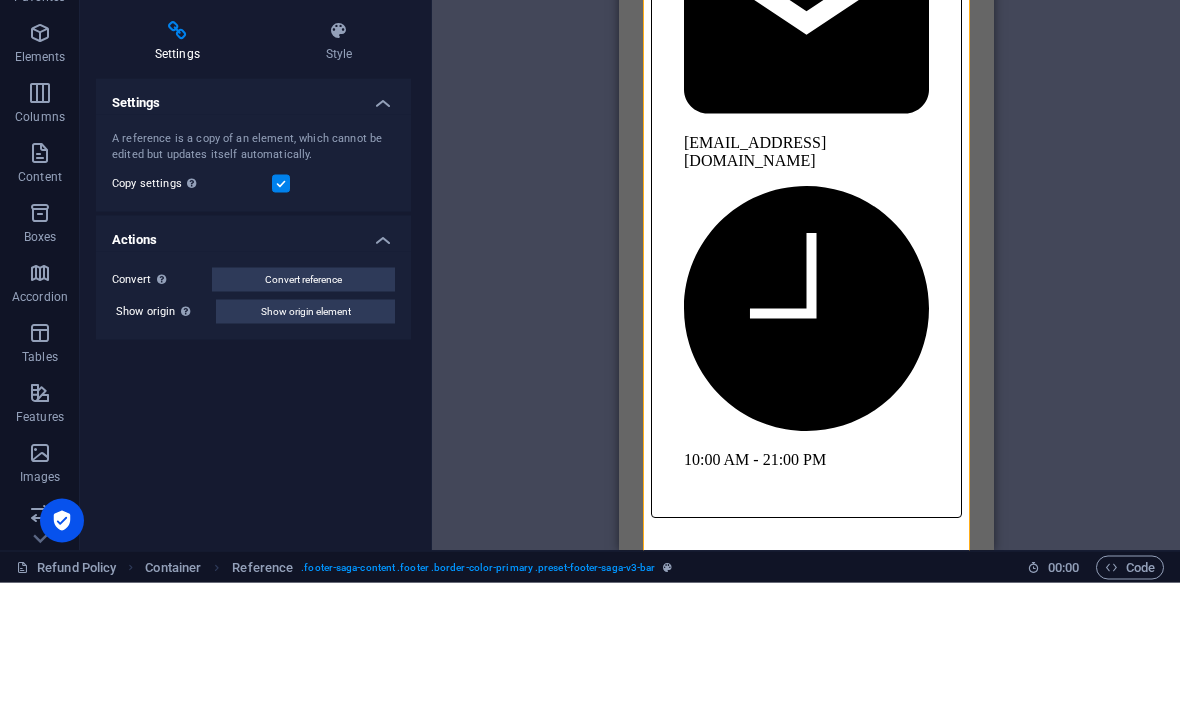 scroll, scrollTop: 4256, scrollLeft: 0, axis: vertical 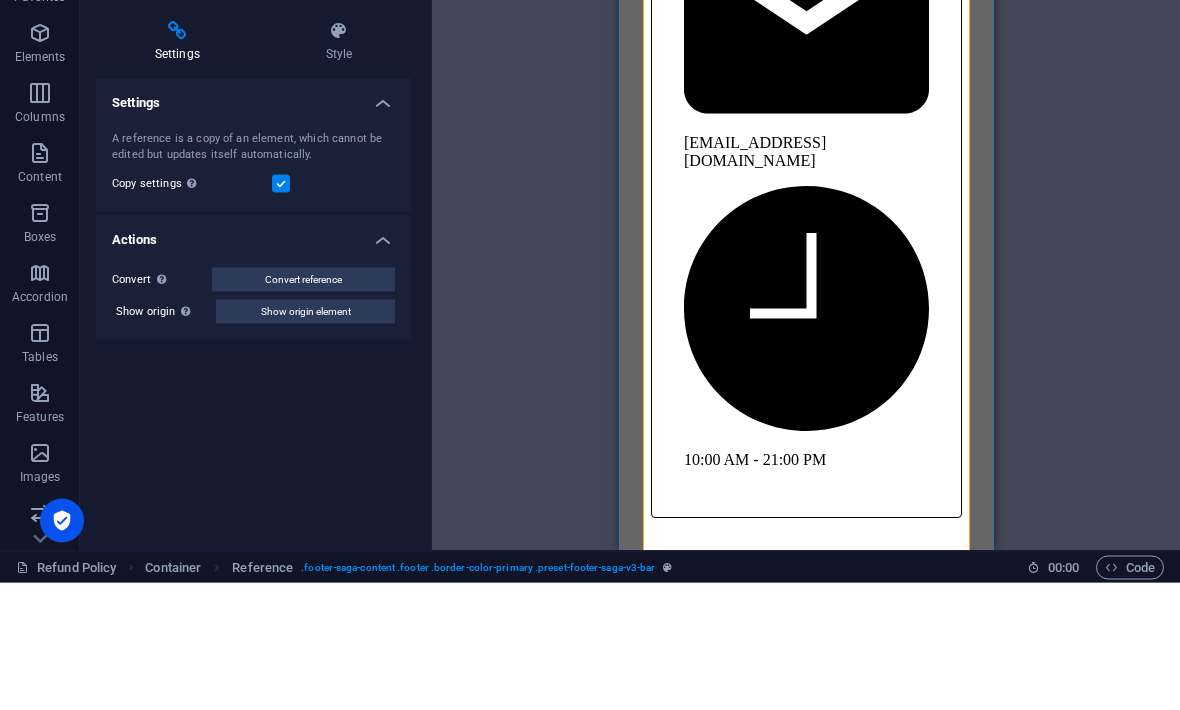 click on "Quick Links" at bounding box center (805, -752) 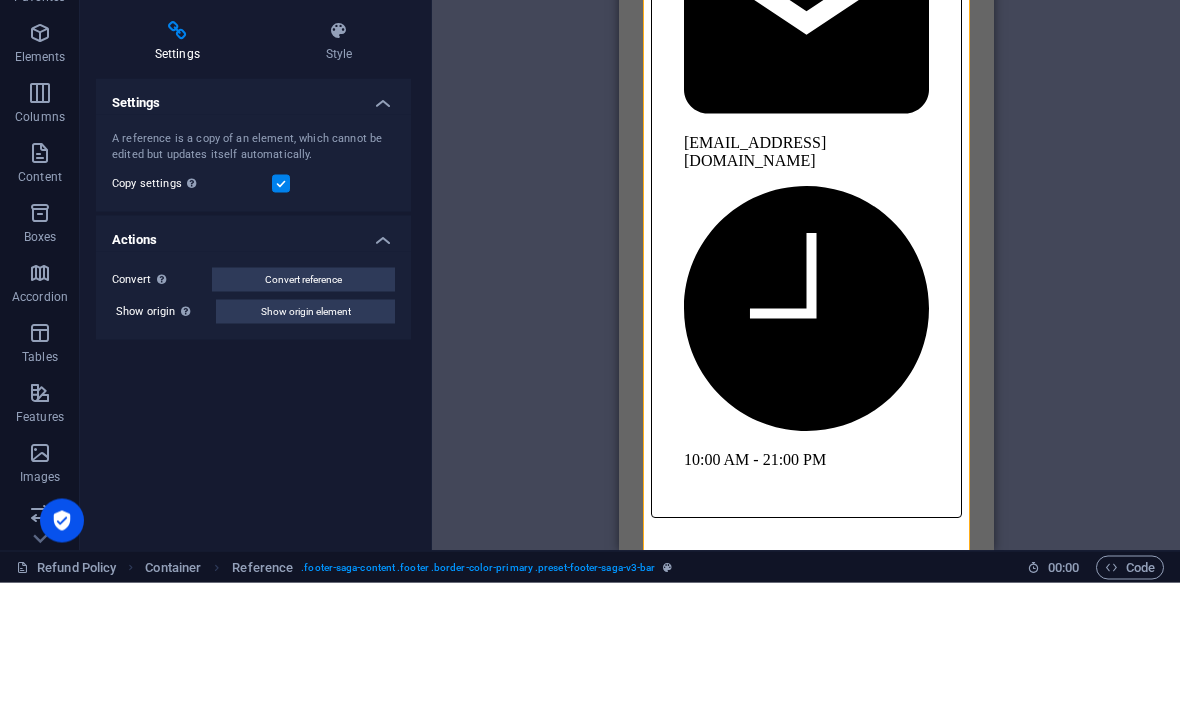 click at bounding box center [405, 114] 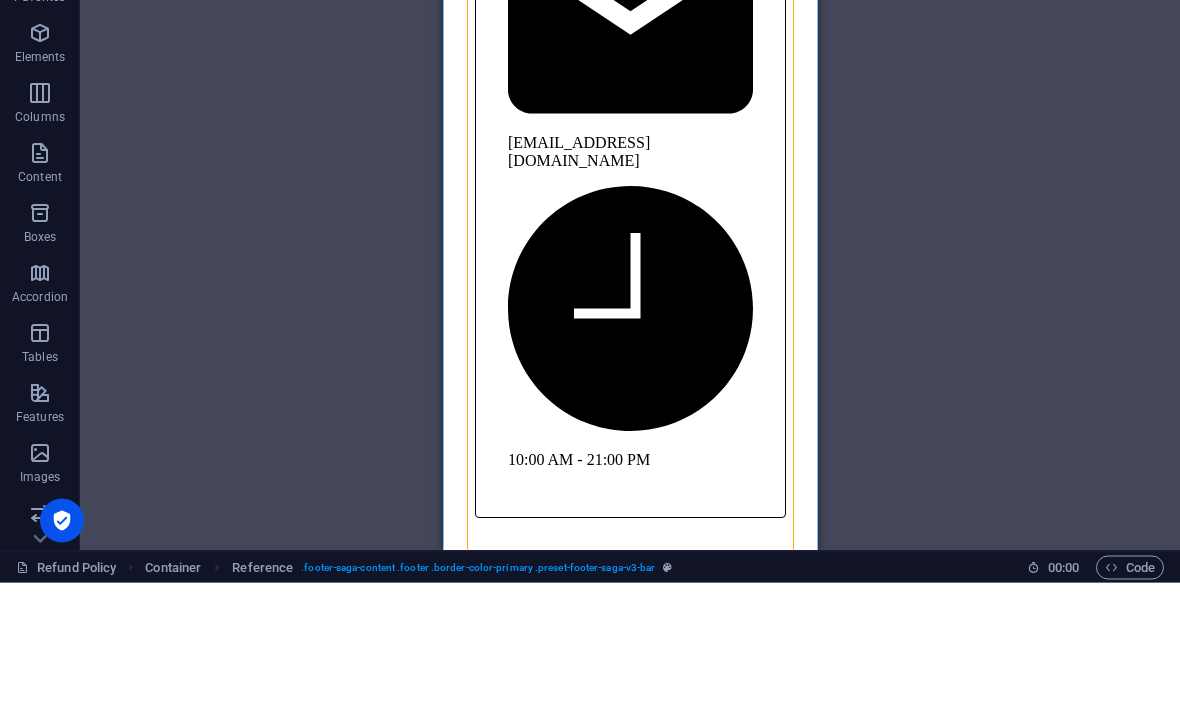 click on "Quick Links" at bounding box center (629, -752) 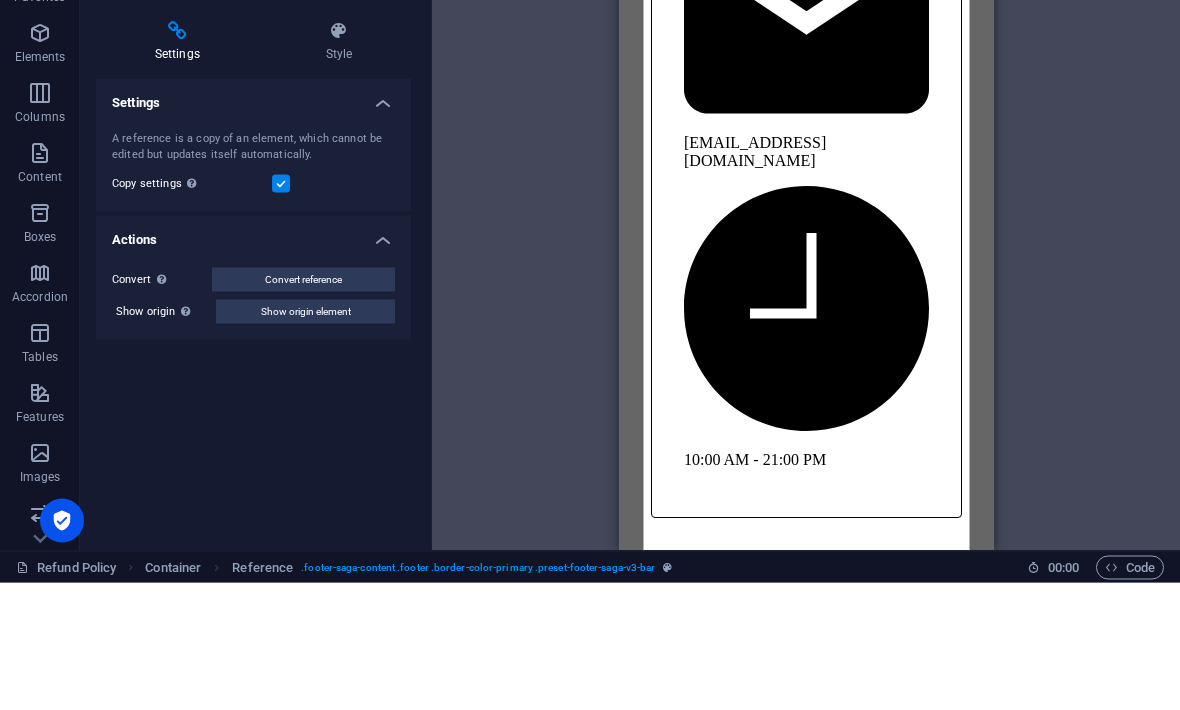 click on "Quick Links" at bounding box center (805, -752) 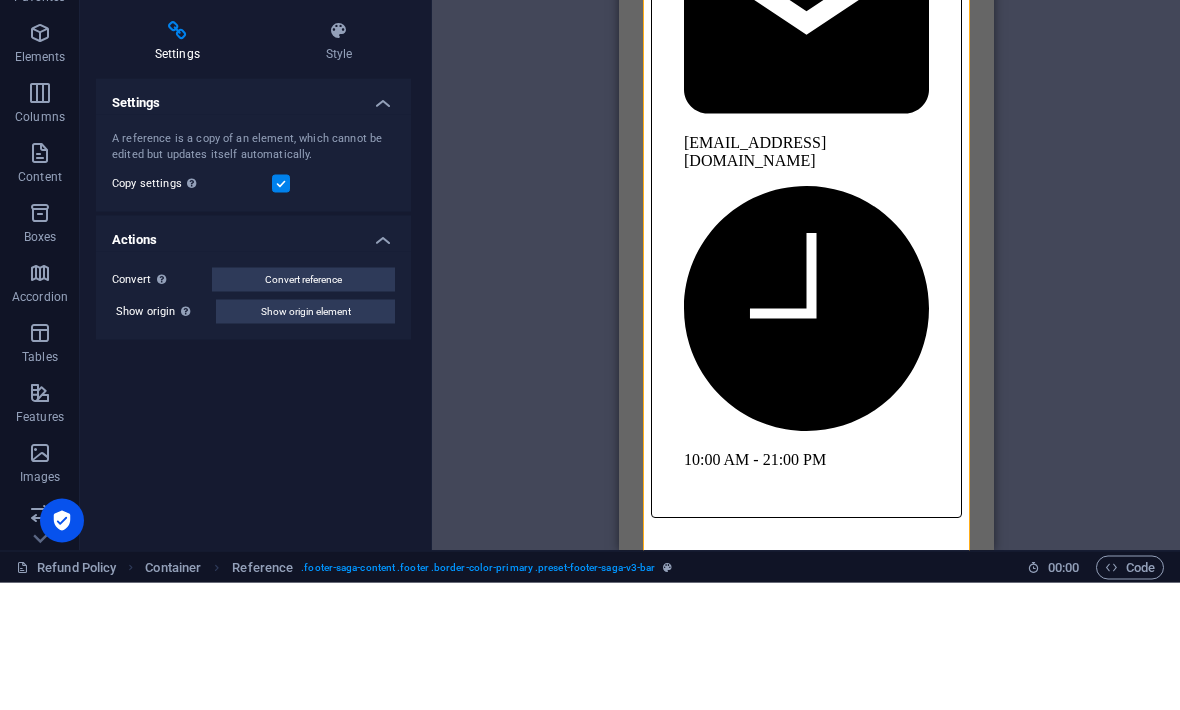 click on "Actions" at bounding box center [253, 361] 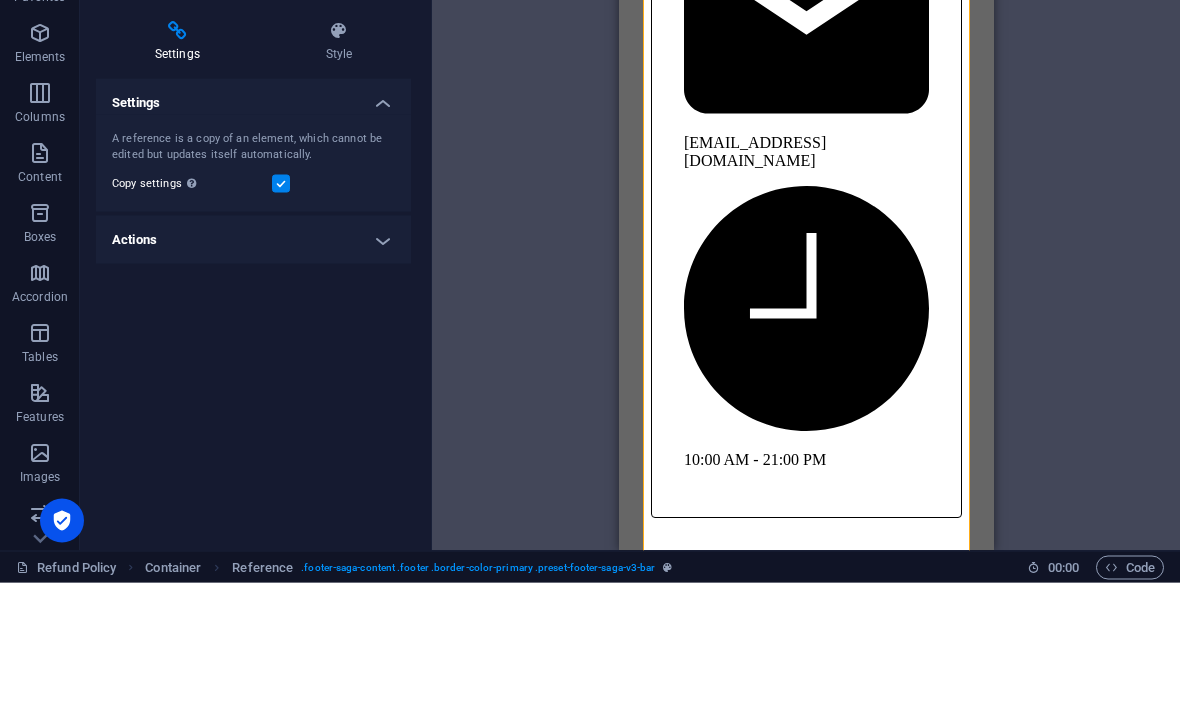 click on "Actions" at bounding box center [253, 367] 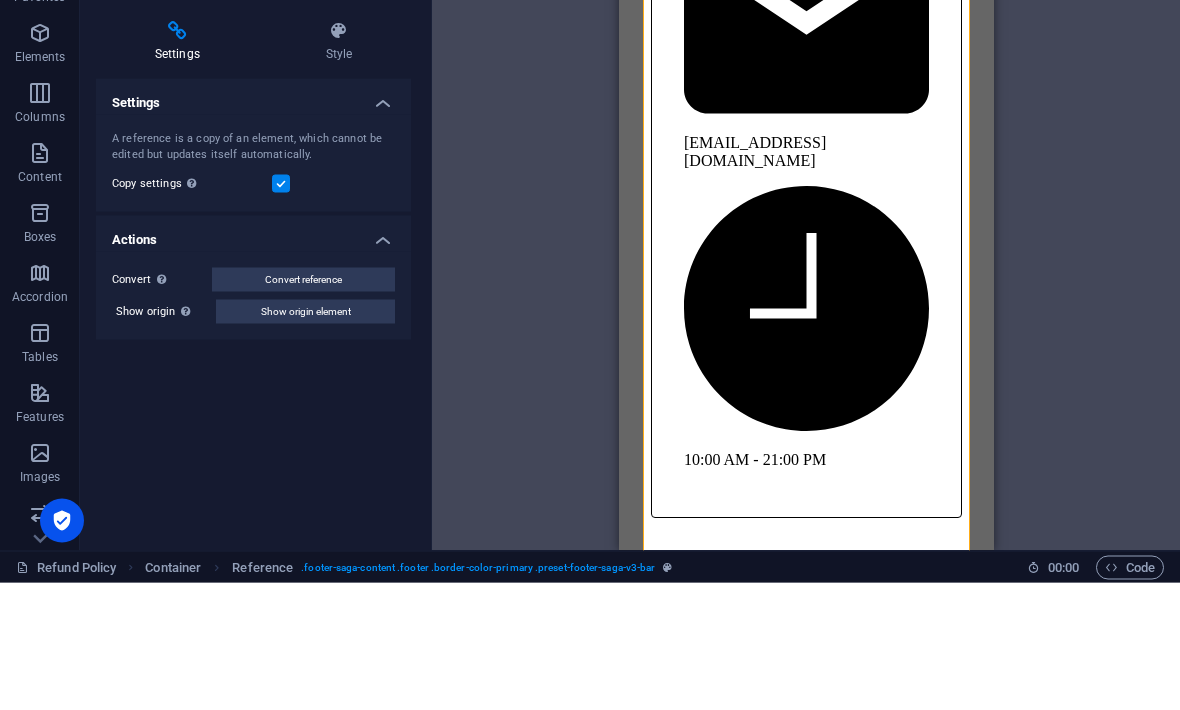 click on "Settings" at bounding box center (253, 224) 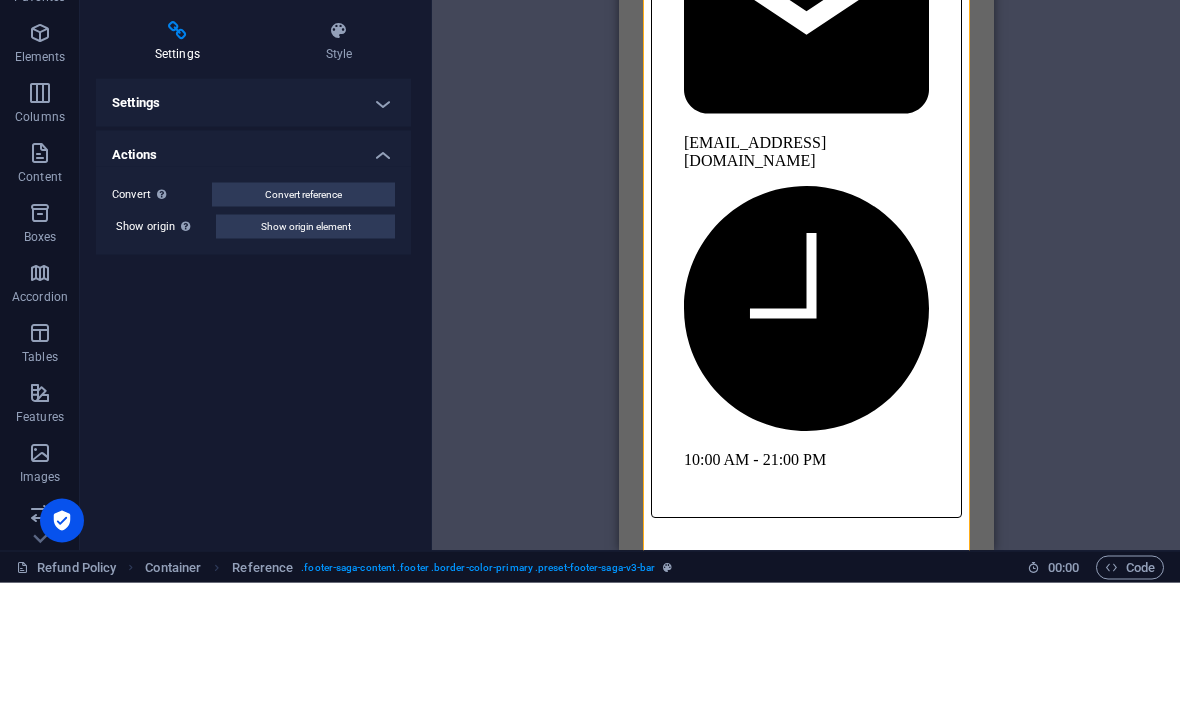 click at bounding box center (405, 114) 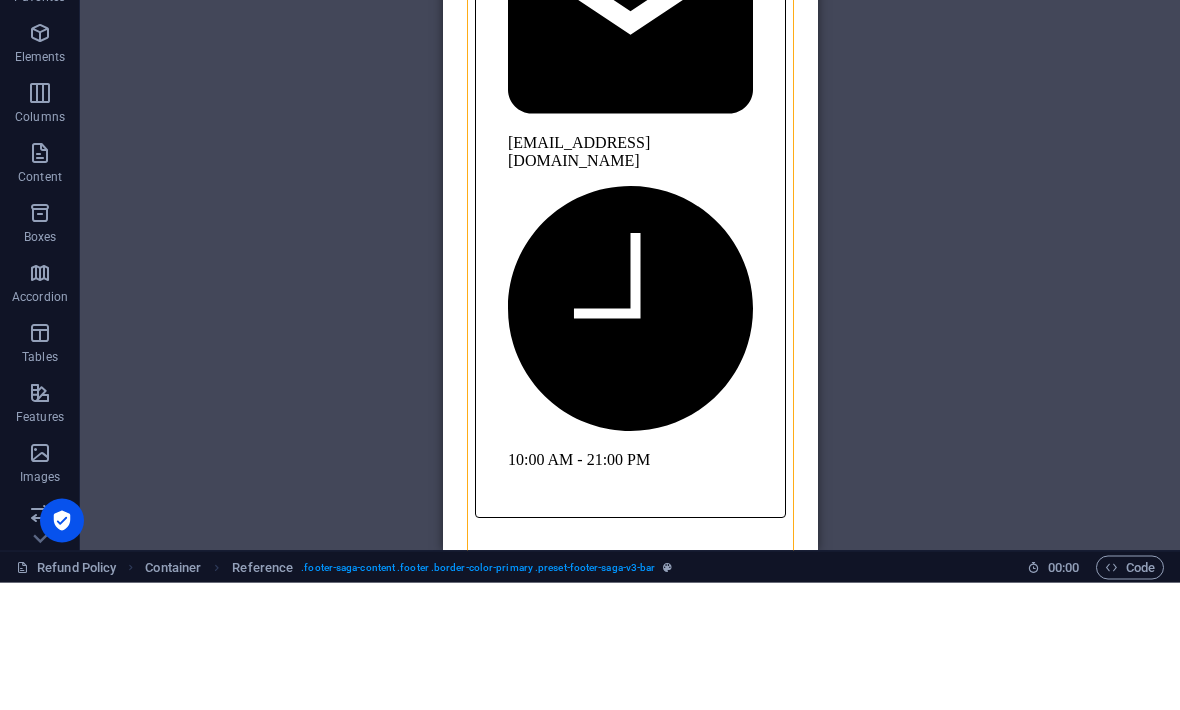 click at bounding box center [137, 55] 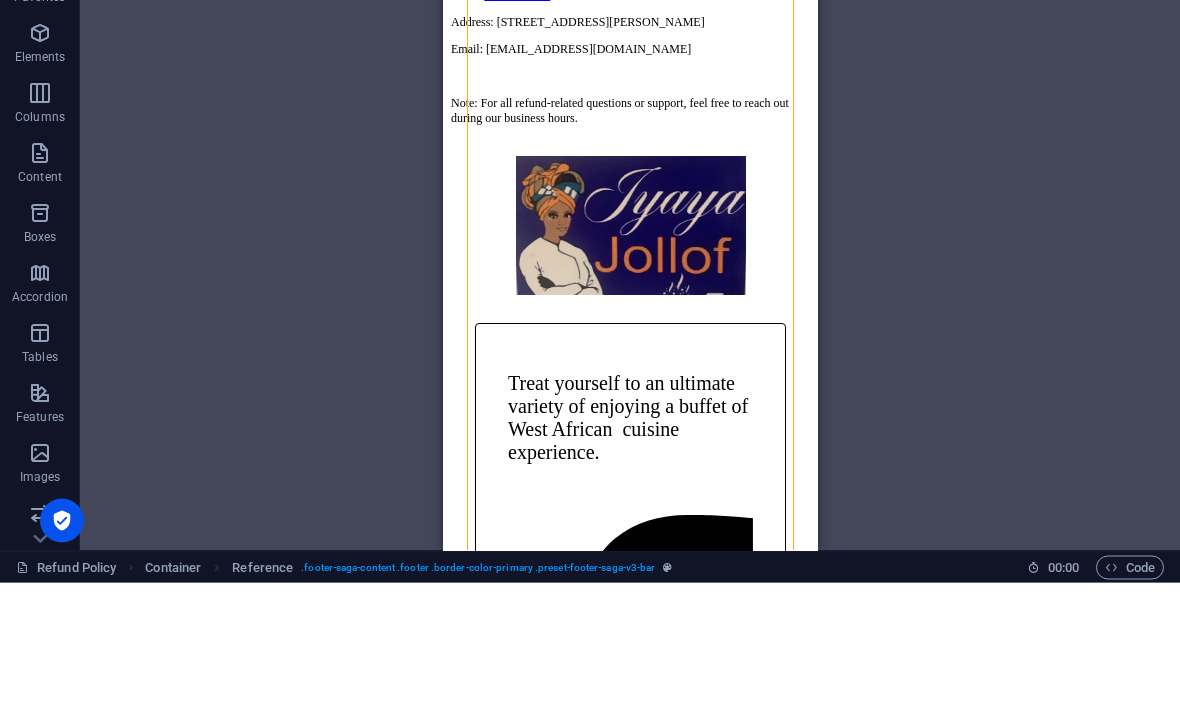 scroll, scrollTop: 1487, scrollLeft: 0, axis: vertical 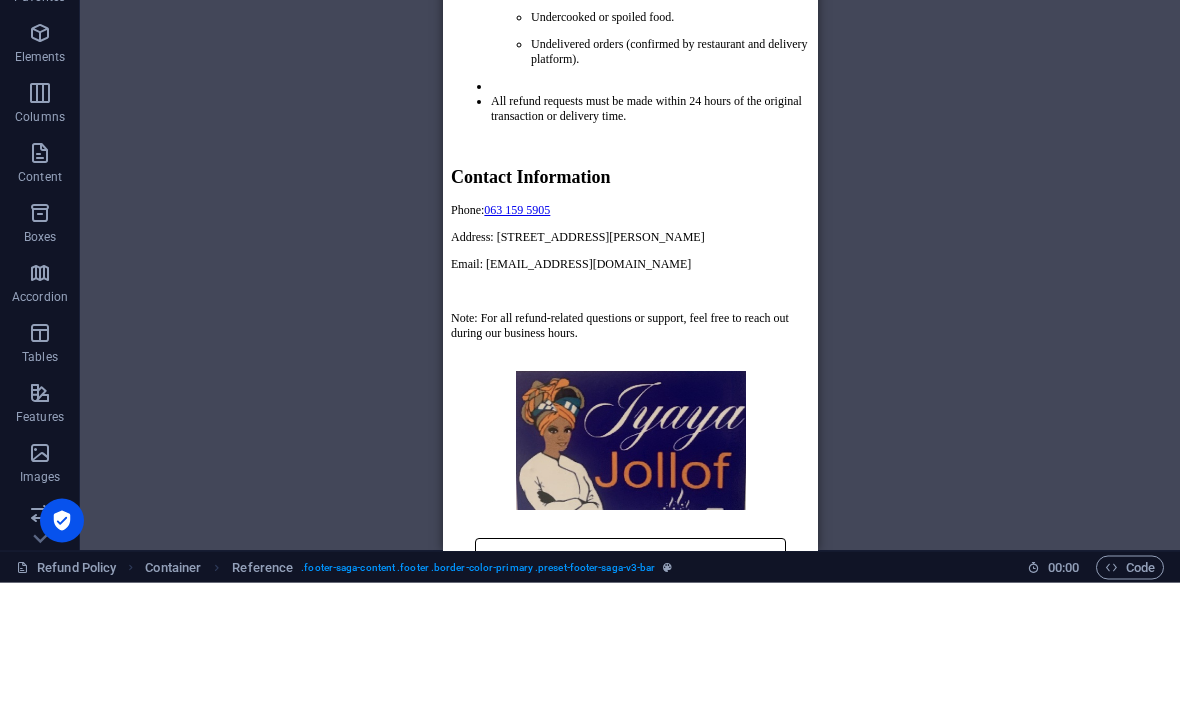click at bounding box center (237, 55) 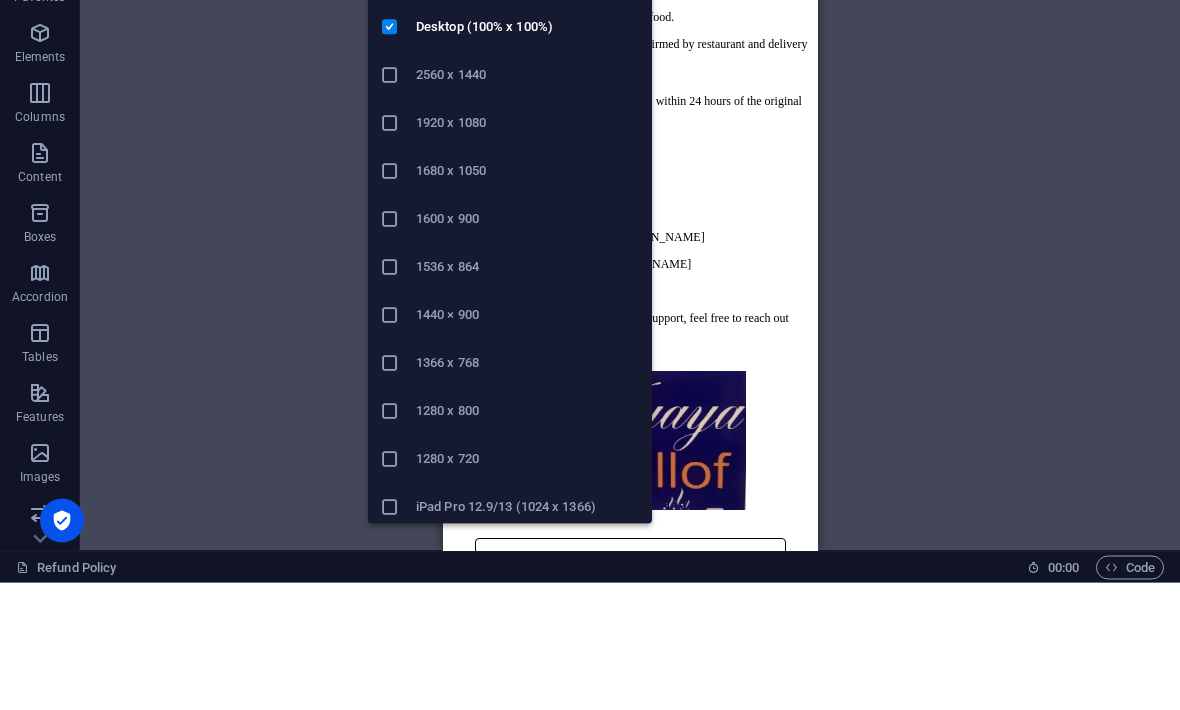 click on "Desktop (100% x 100%)" at bounding box center [528, 155] 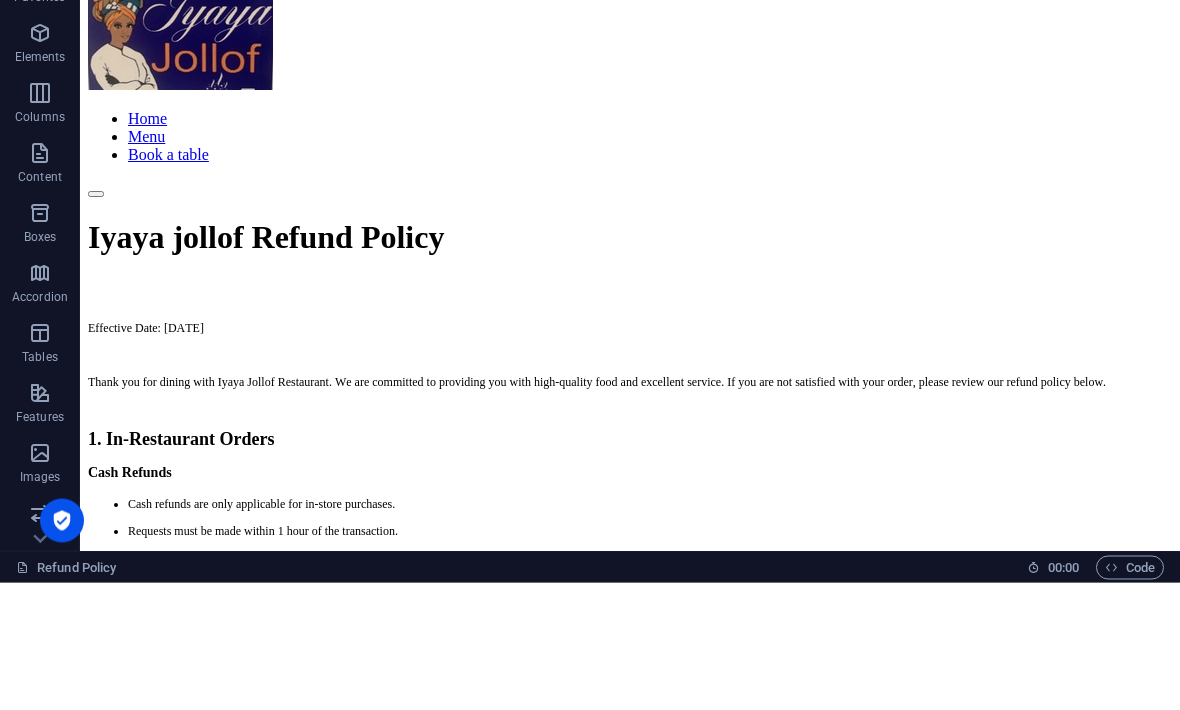 scroll, scrollTop: 0, scrollLeft: 0, axis: both 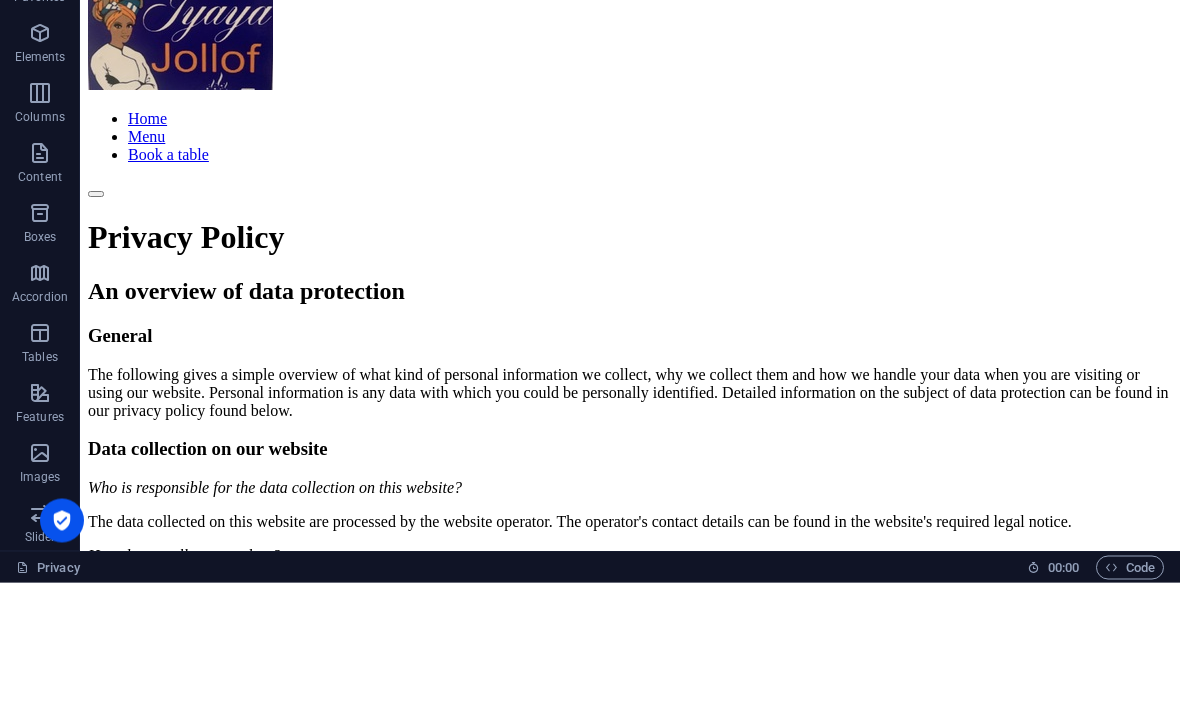 click on "Find Your Spot" at bounding box center (590, 15) 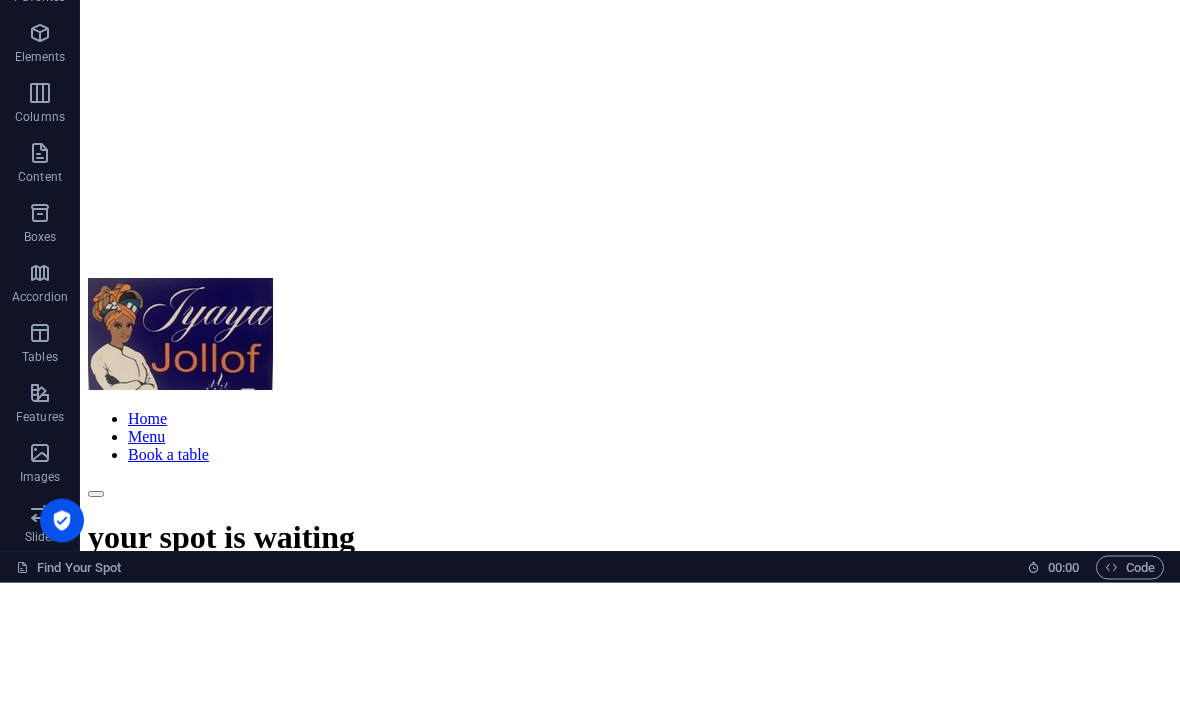 scroll, scrollTop: 0, scrollLeft: 0, axis: both 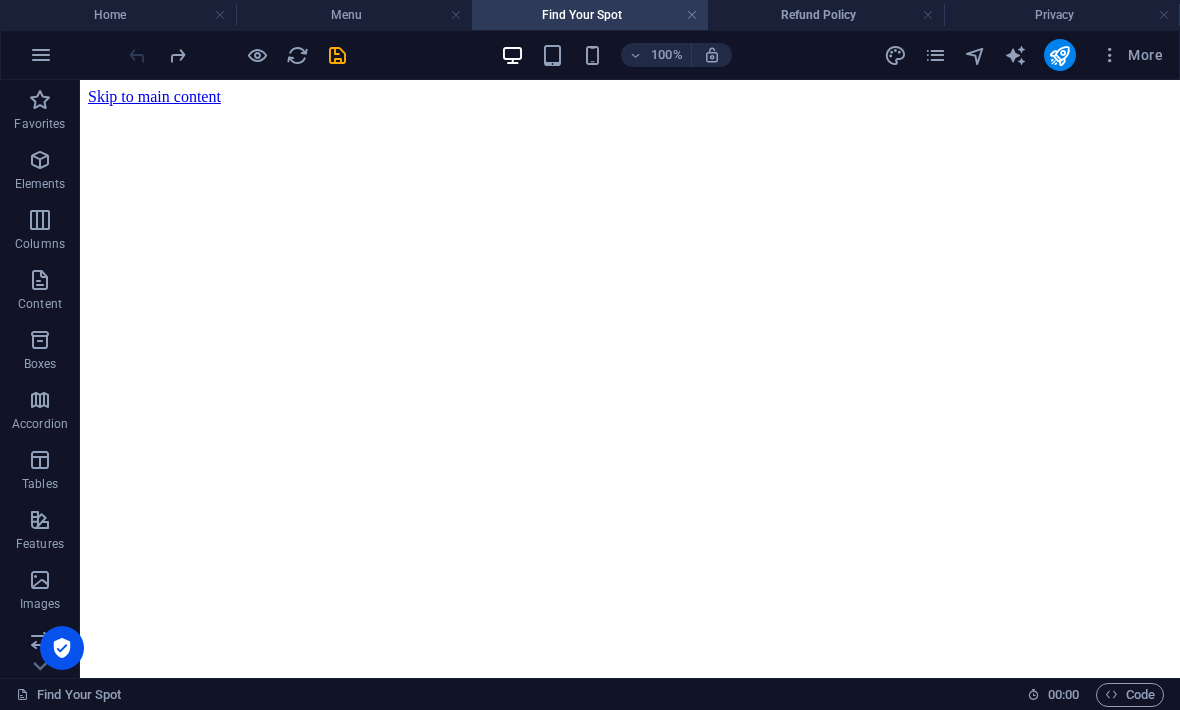 click at bounding box center [41, 55] 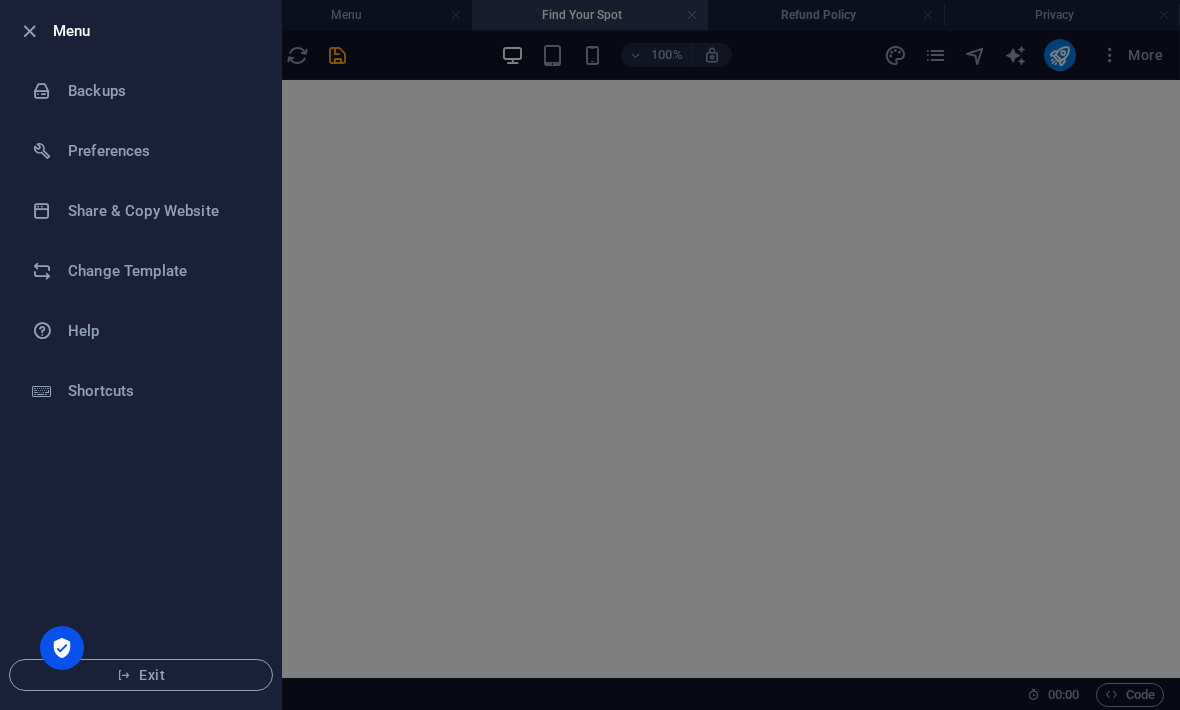 click on "Exit" at bounding box center [141, 675] 